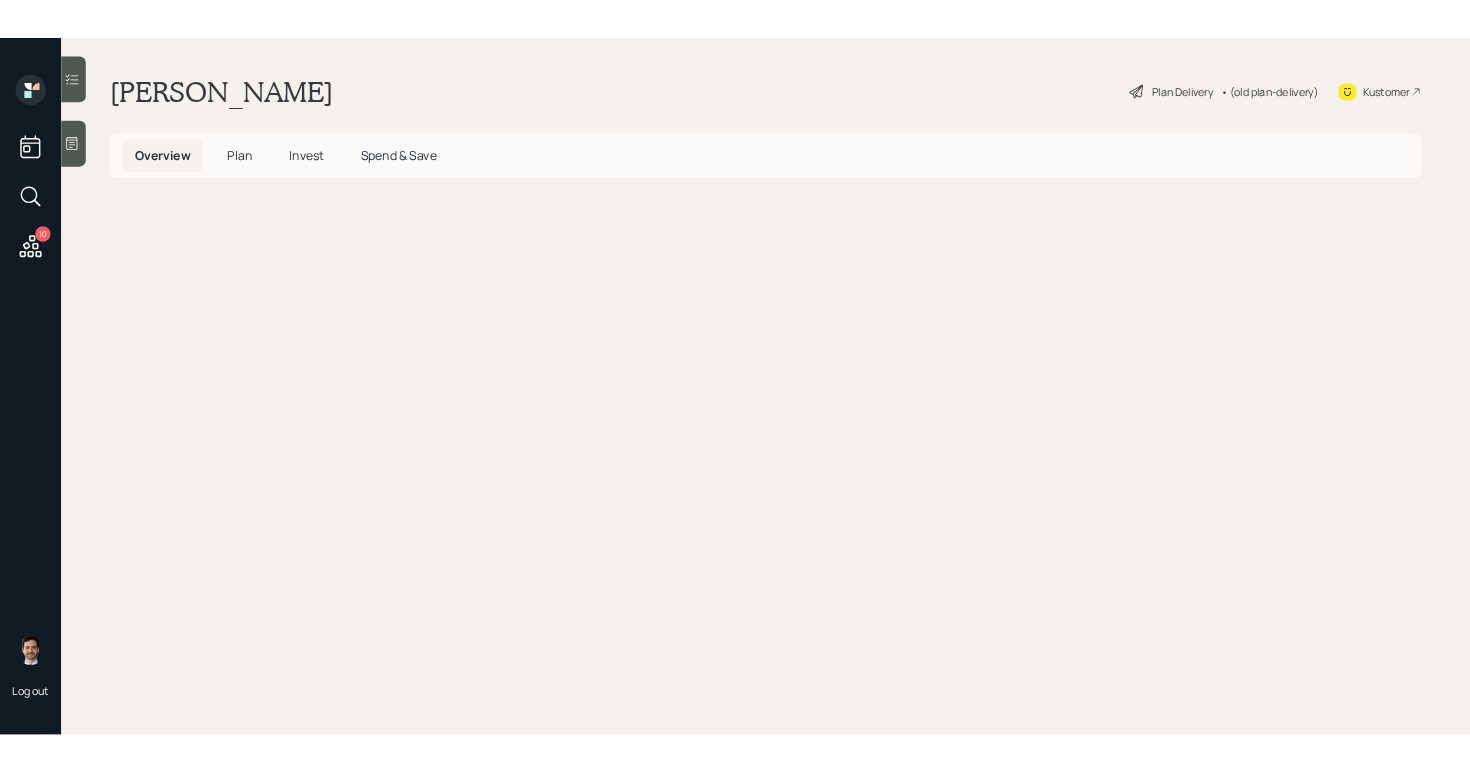 scroll, scrollTop: 0, scrollLeft: 0, axis: both 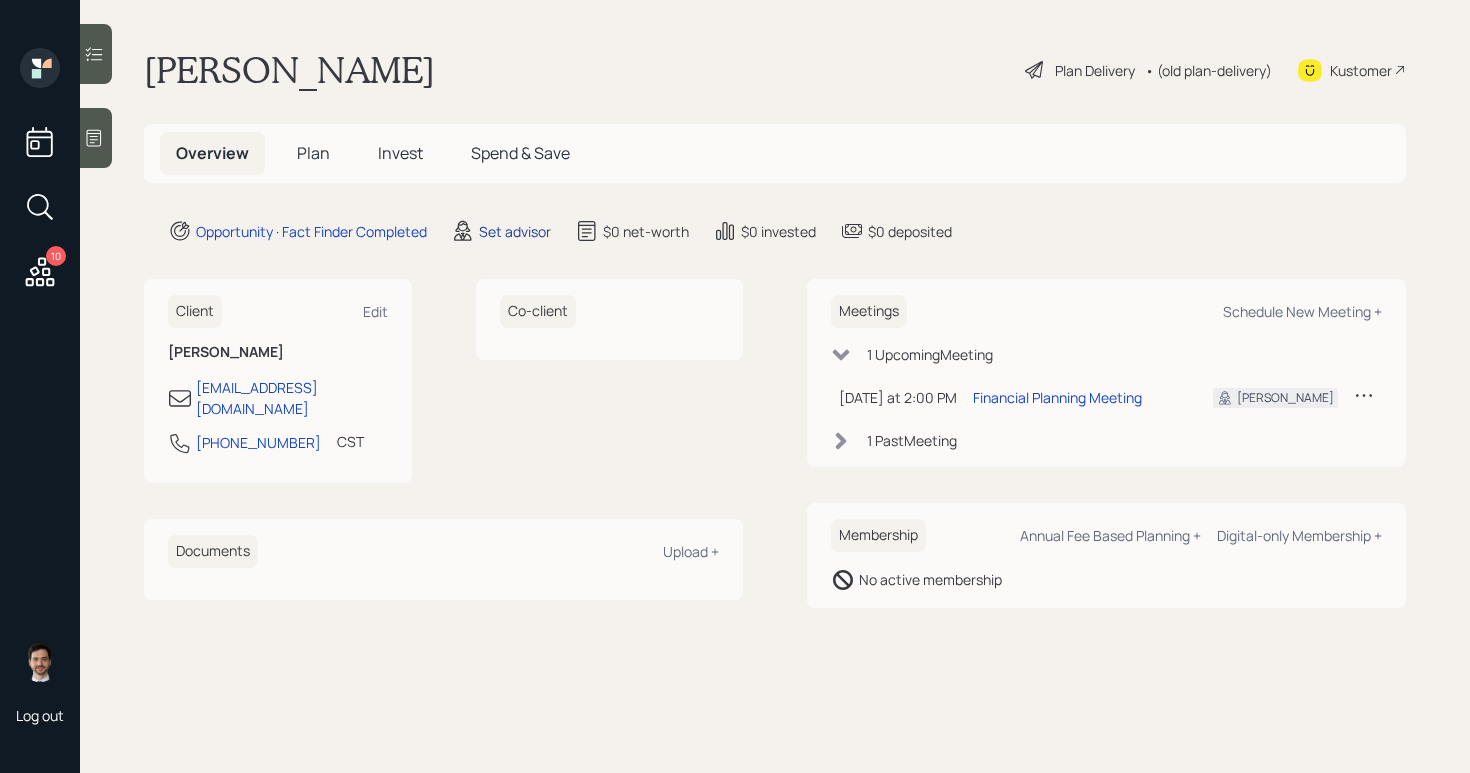 click on "Set advisor" at bounding box center [515, 231] 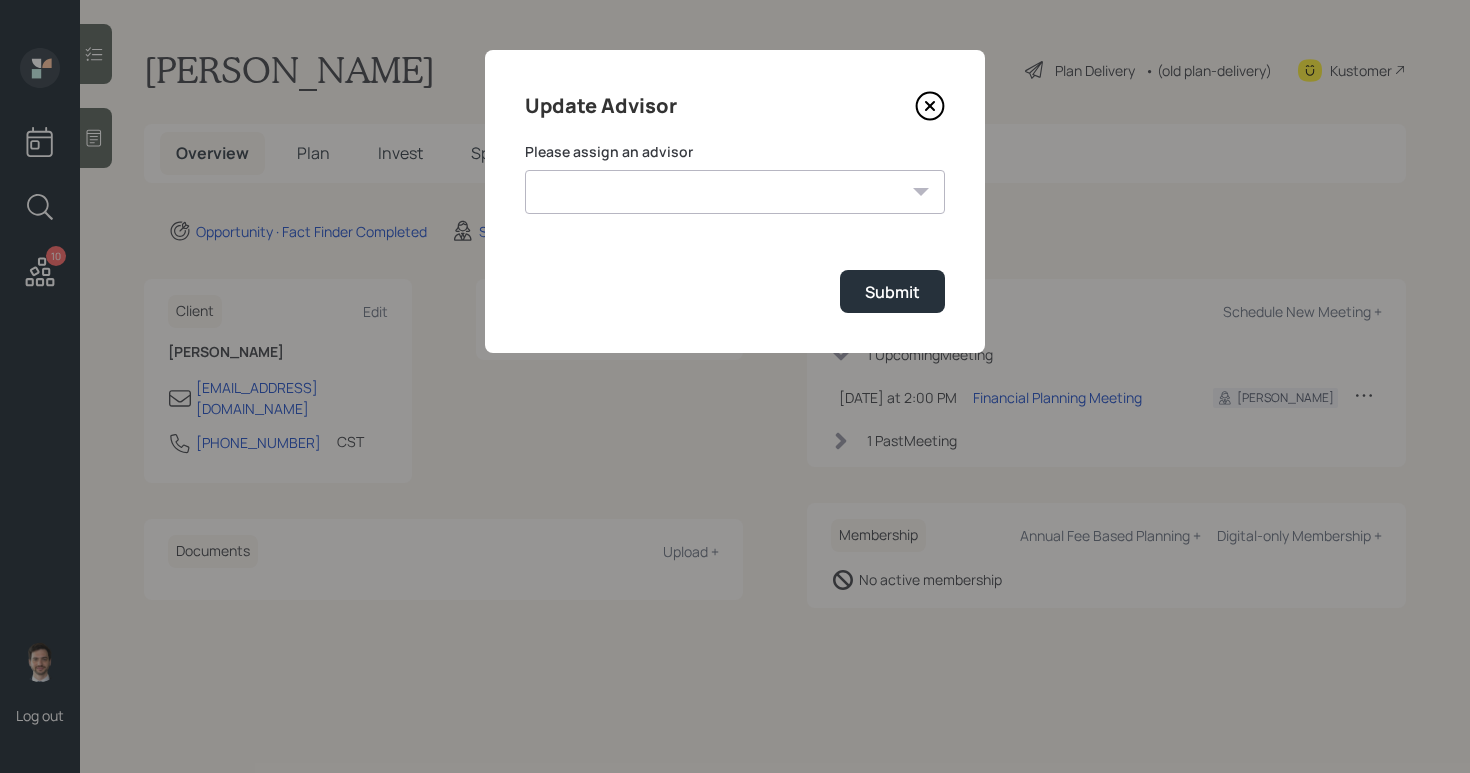 click on "Please assign an advisor" at bounding box center (735, 152) 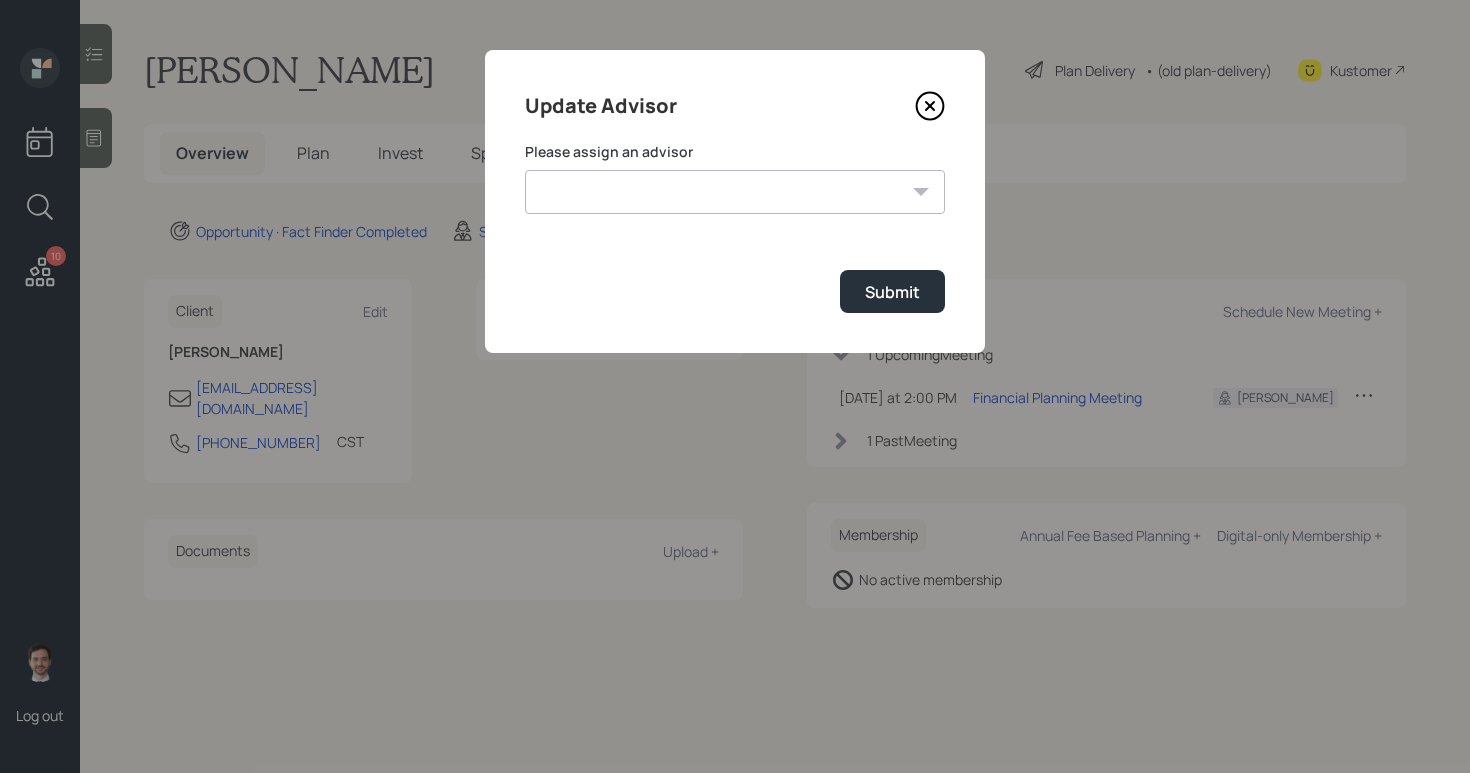 click on "[PERSON_NAME] [PERSON_NAME] End [PERSON_NAME] [PERSON_NAME] [PERSON_NAME] [PERSON_NAME] [PERSON_NAME] [PERSON_NAME] [PERSON_NAME]" at bounding box center [735, 192] 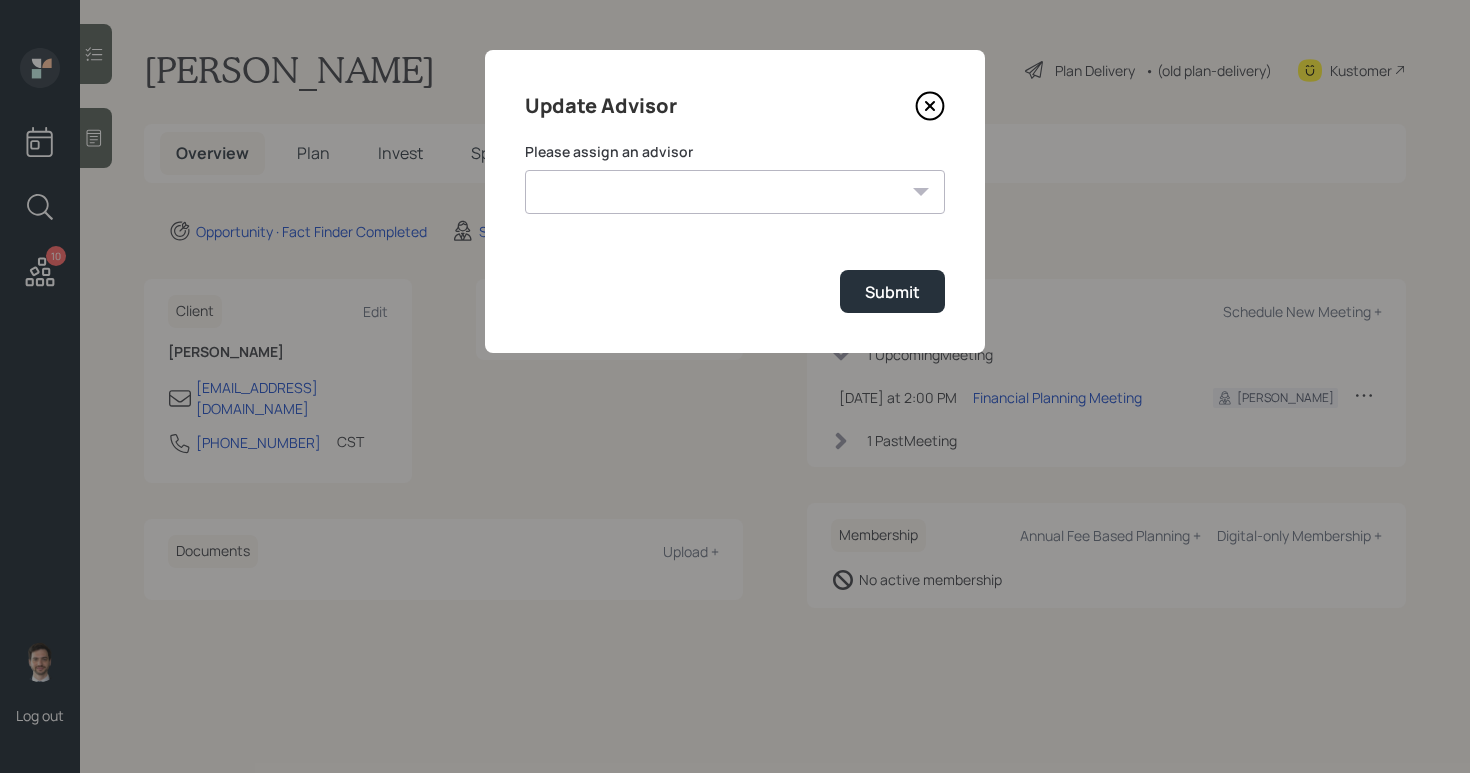 select on "ef6b64e1-8f62-4a74-b865-a7df4b35b836" 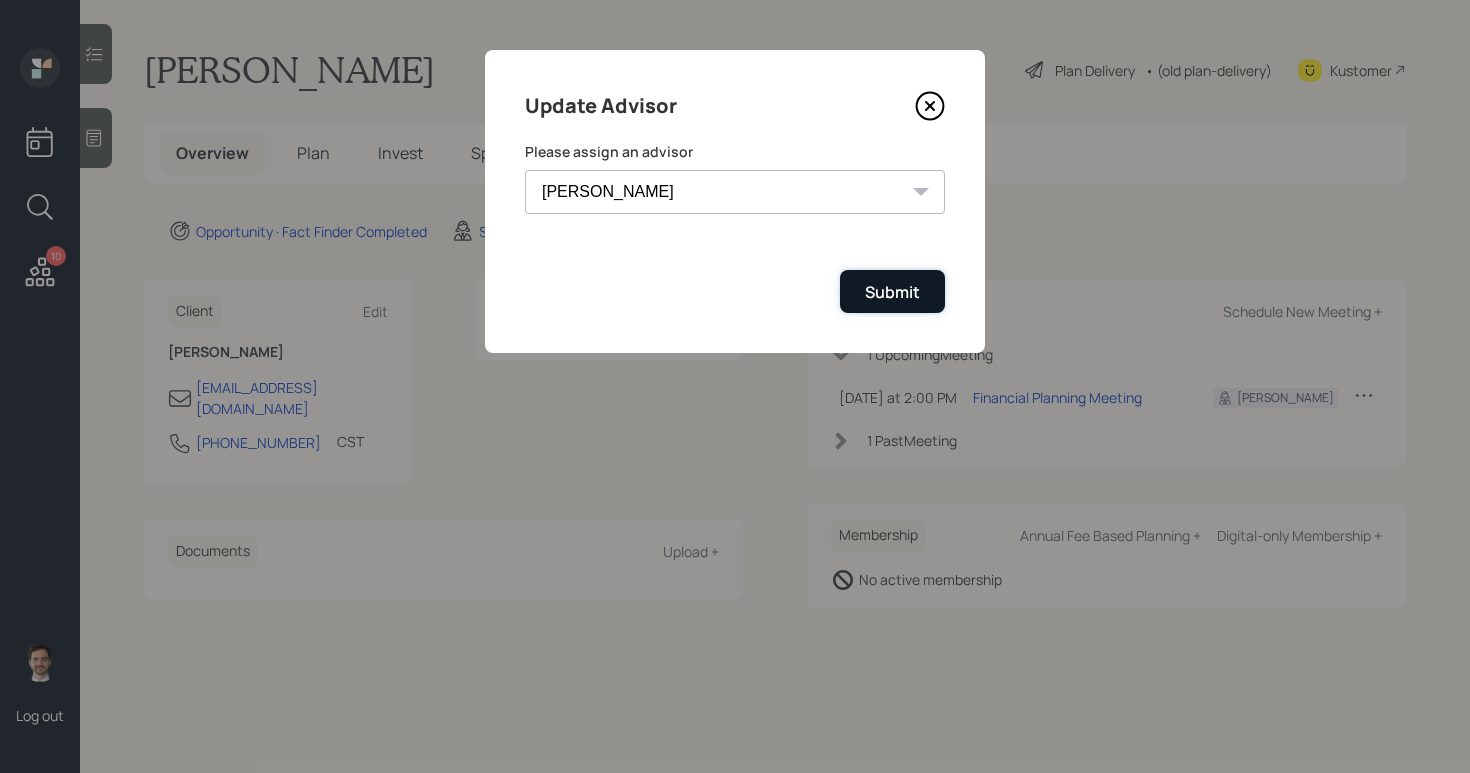 click on "Submit" at bounding box center [892, 292] 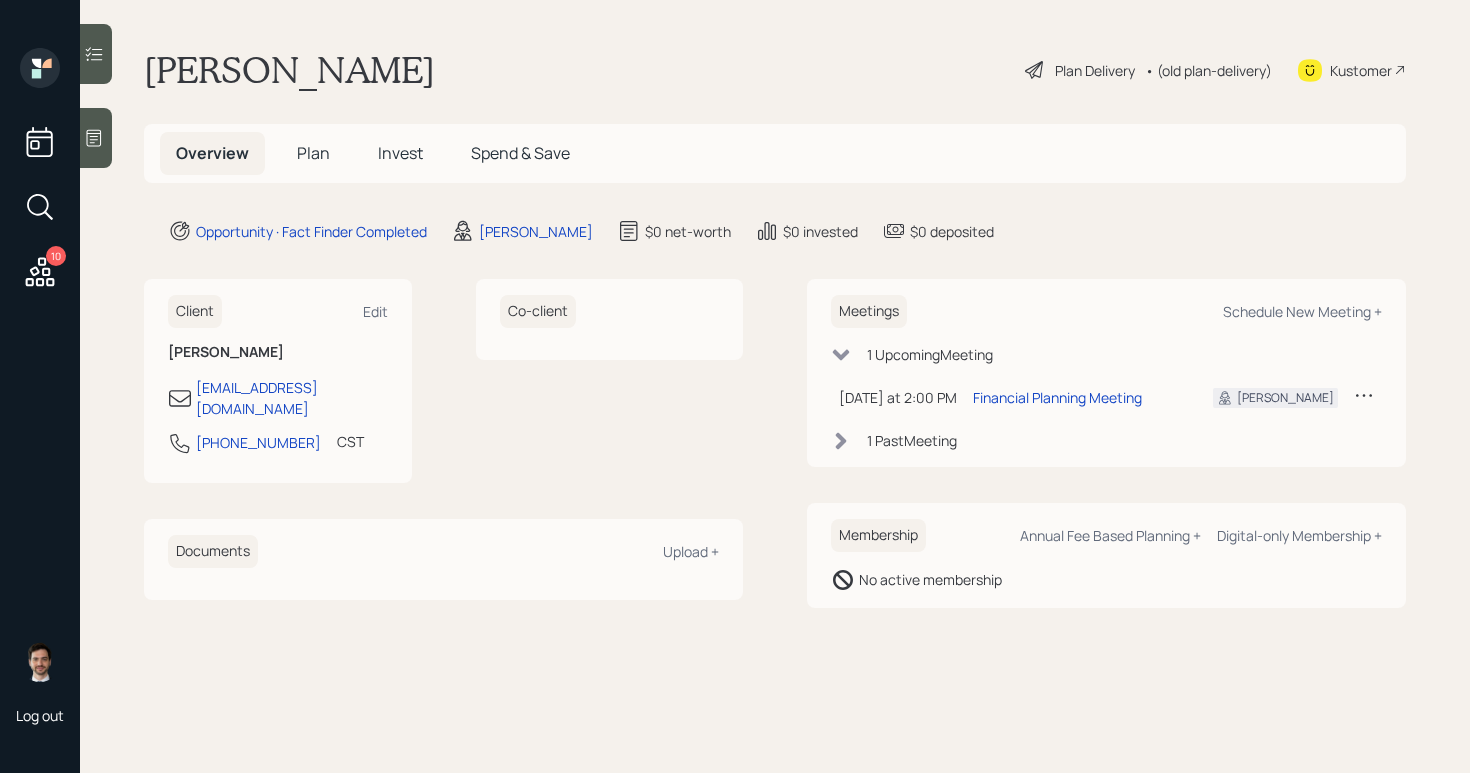 click on "Plan" at bounding box center [313, 153] 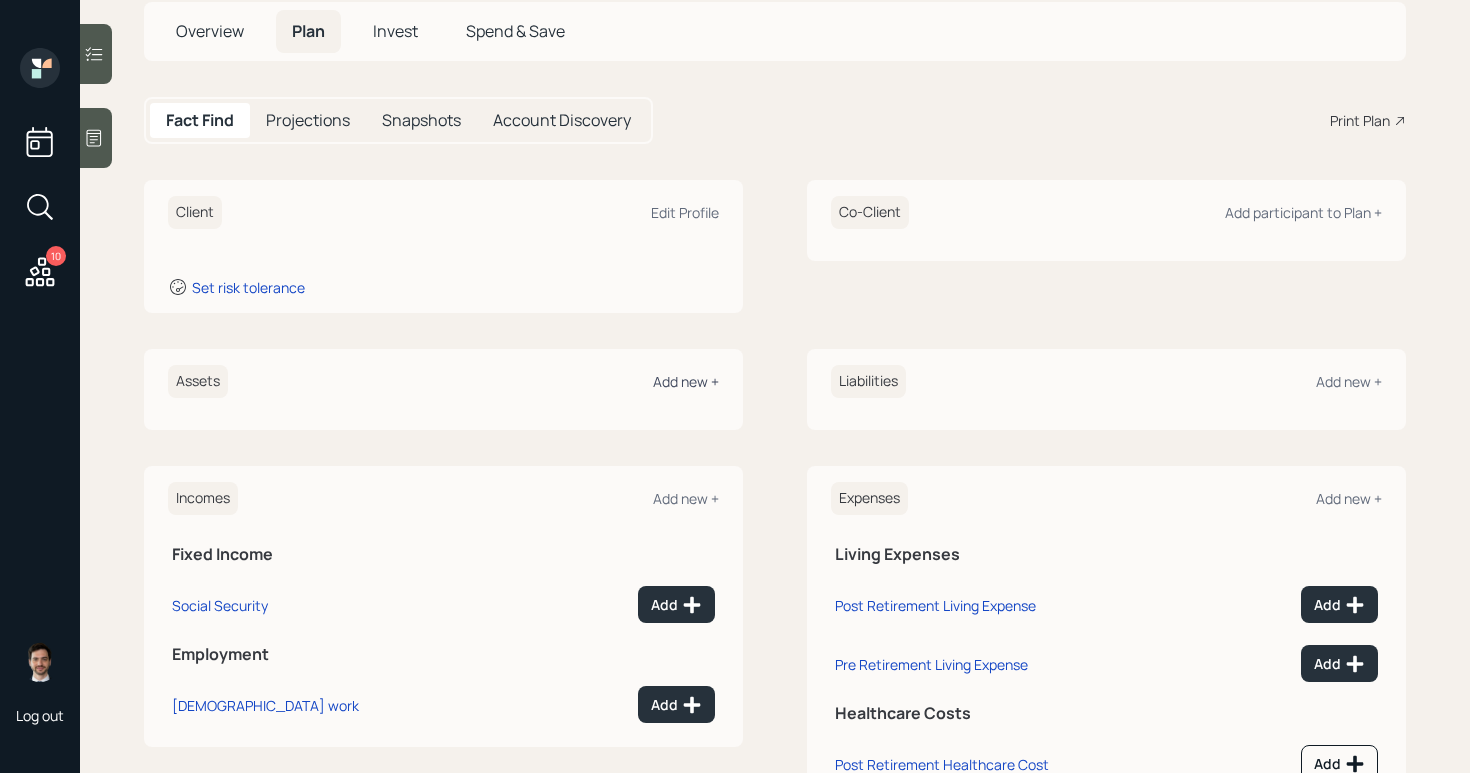scroll, scrollTop: 126, scrollLeft: 0, axis: vertical 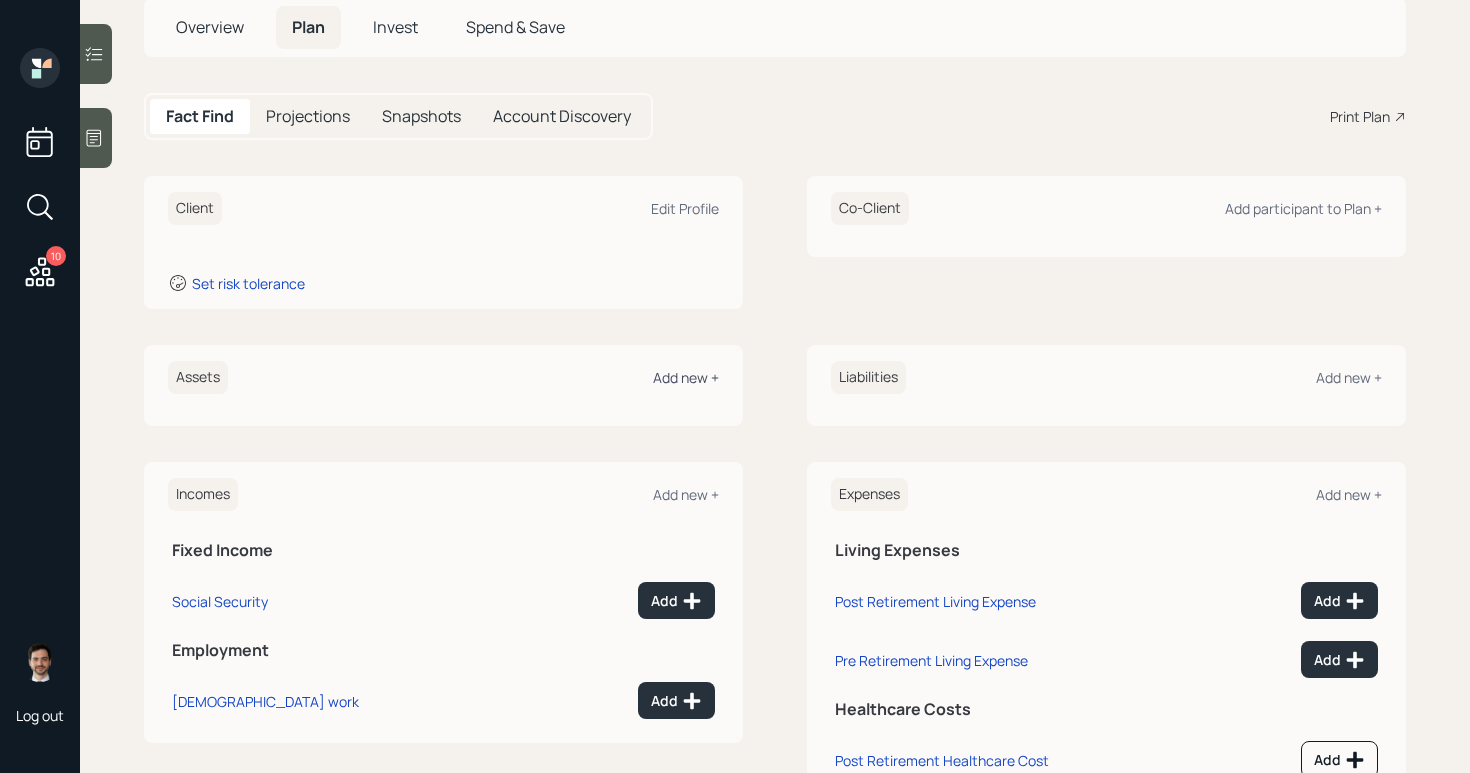 click on "Add new +" at bounding box center [686, 377] 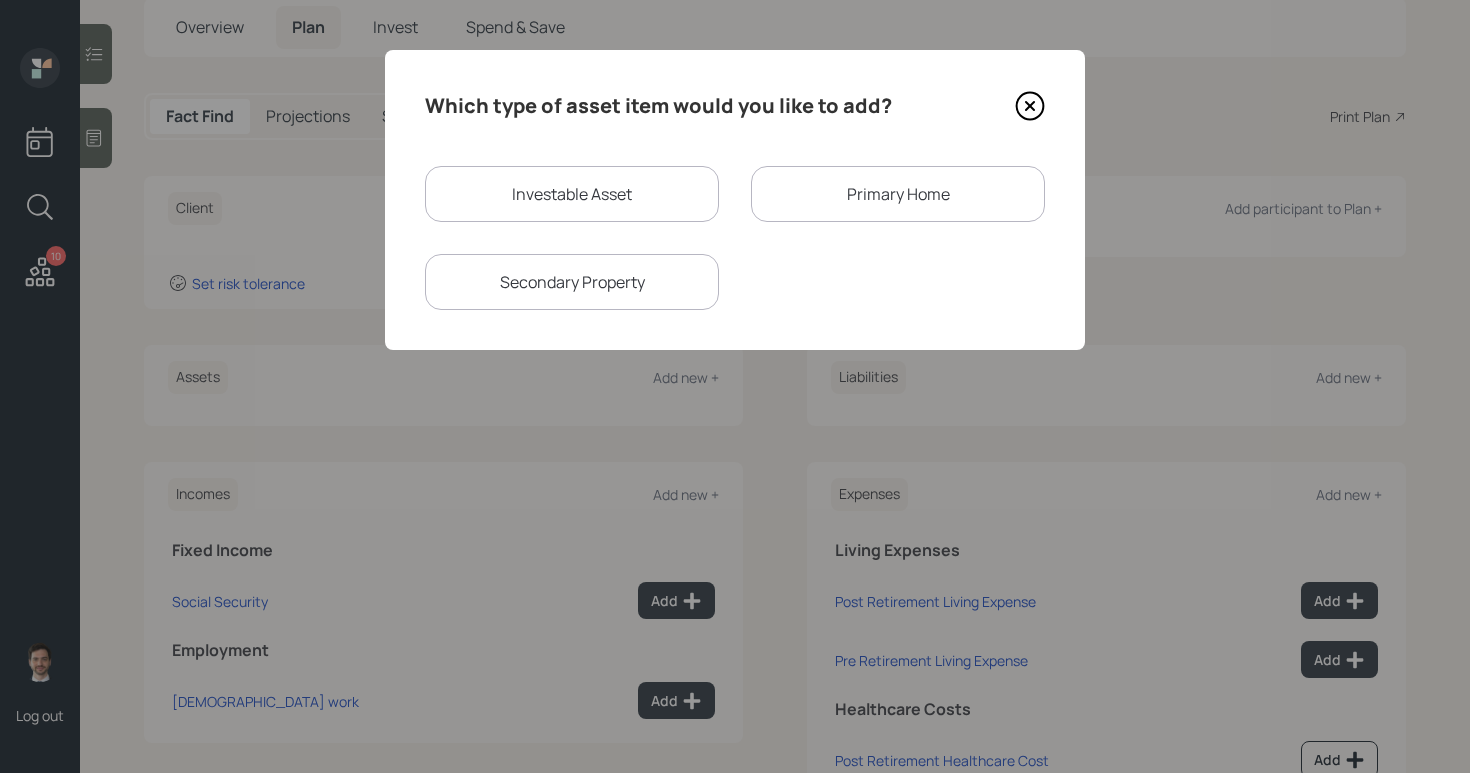 click on "Investable Asset Primary Home Secondary Property" at bounding box center (735, 238) 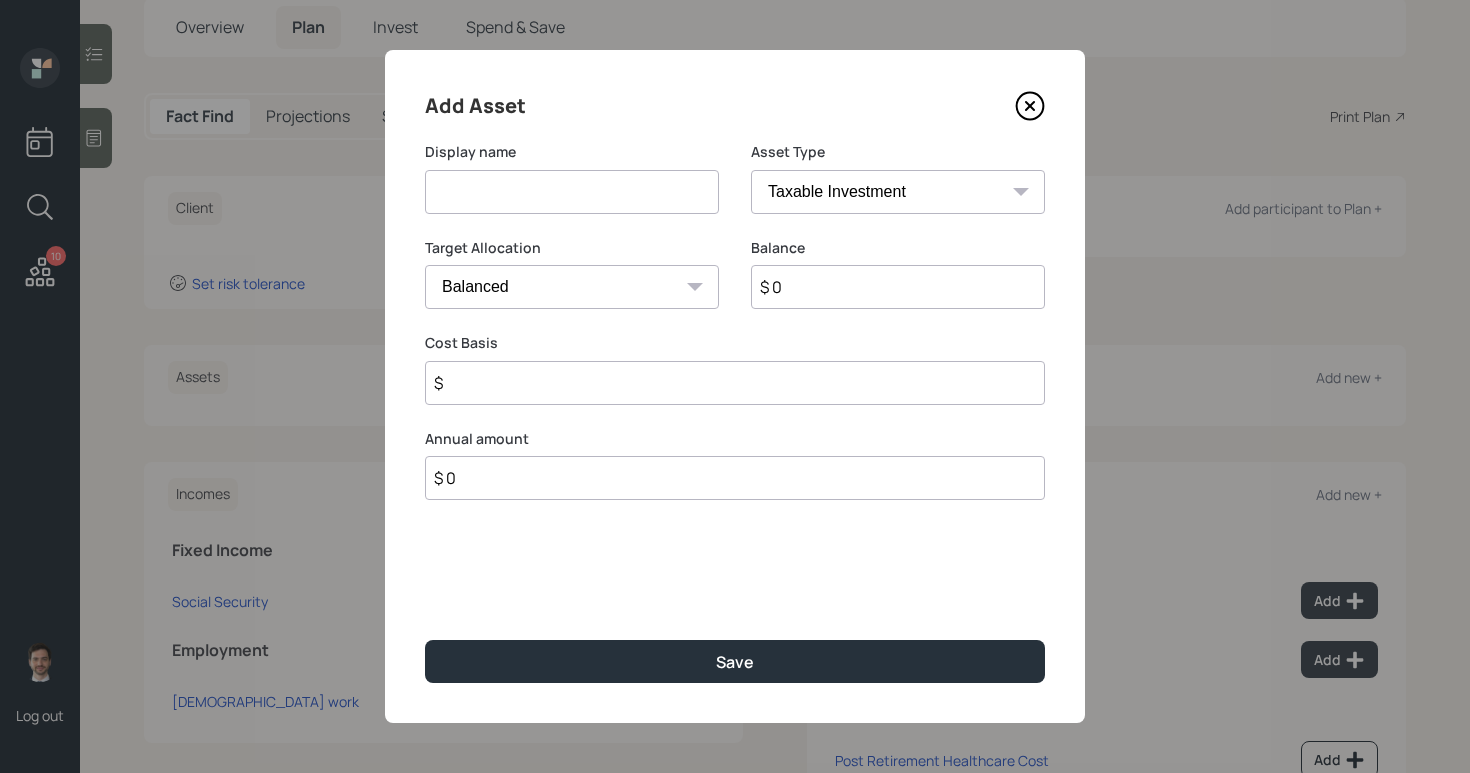 click at bounding box center (572, 192) 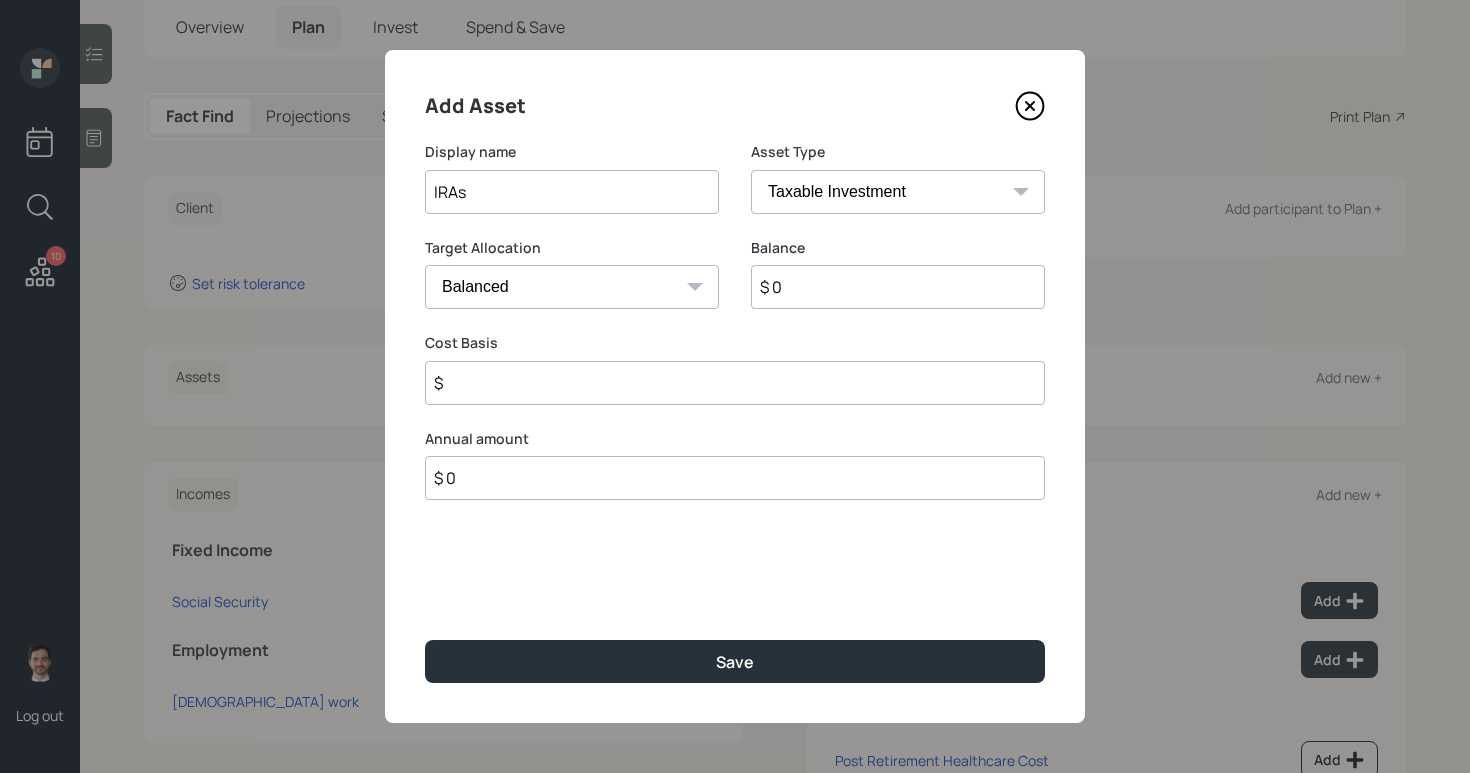 type on "IRAs" 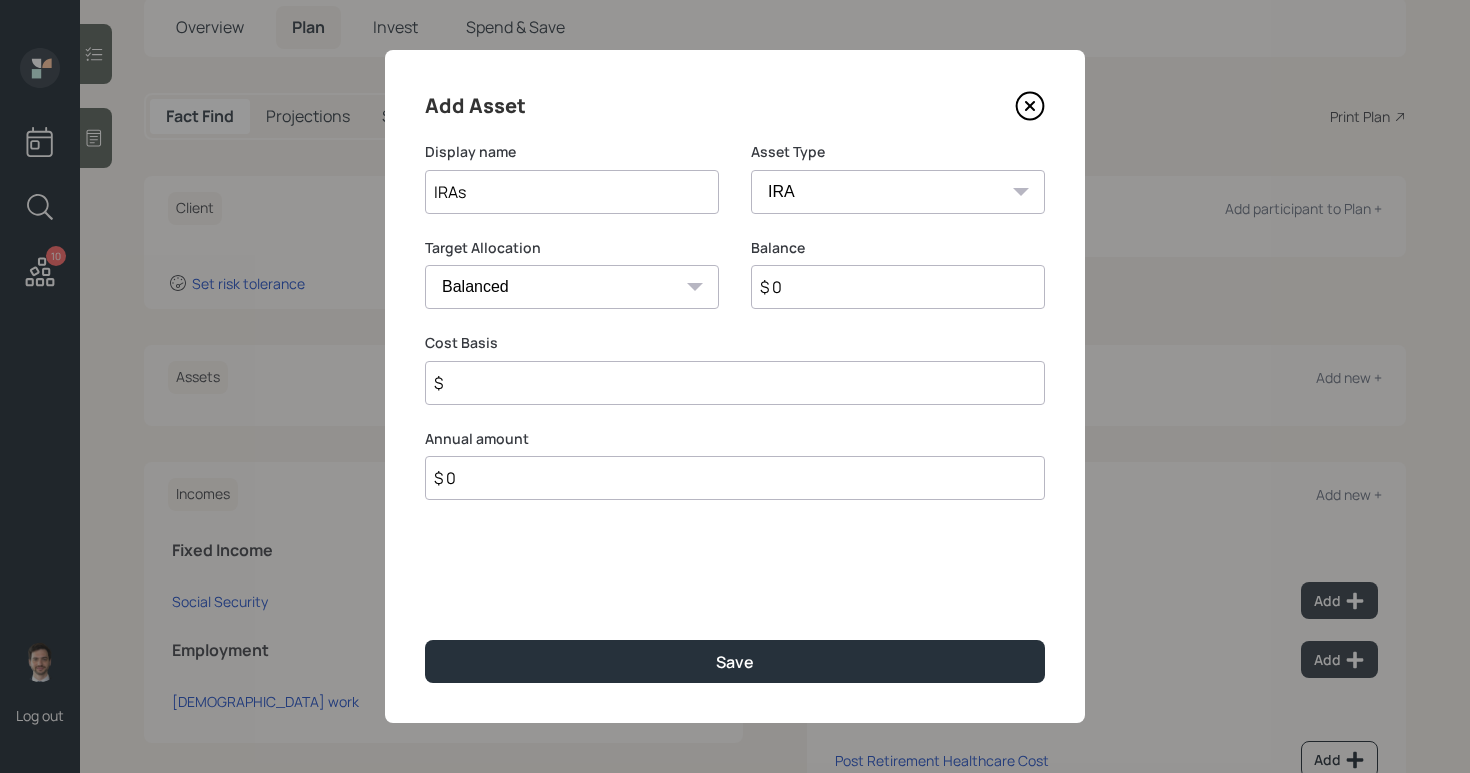 type on "$" 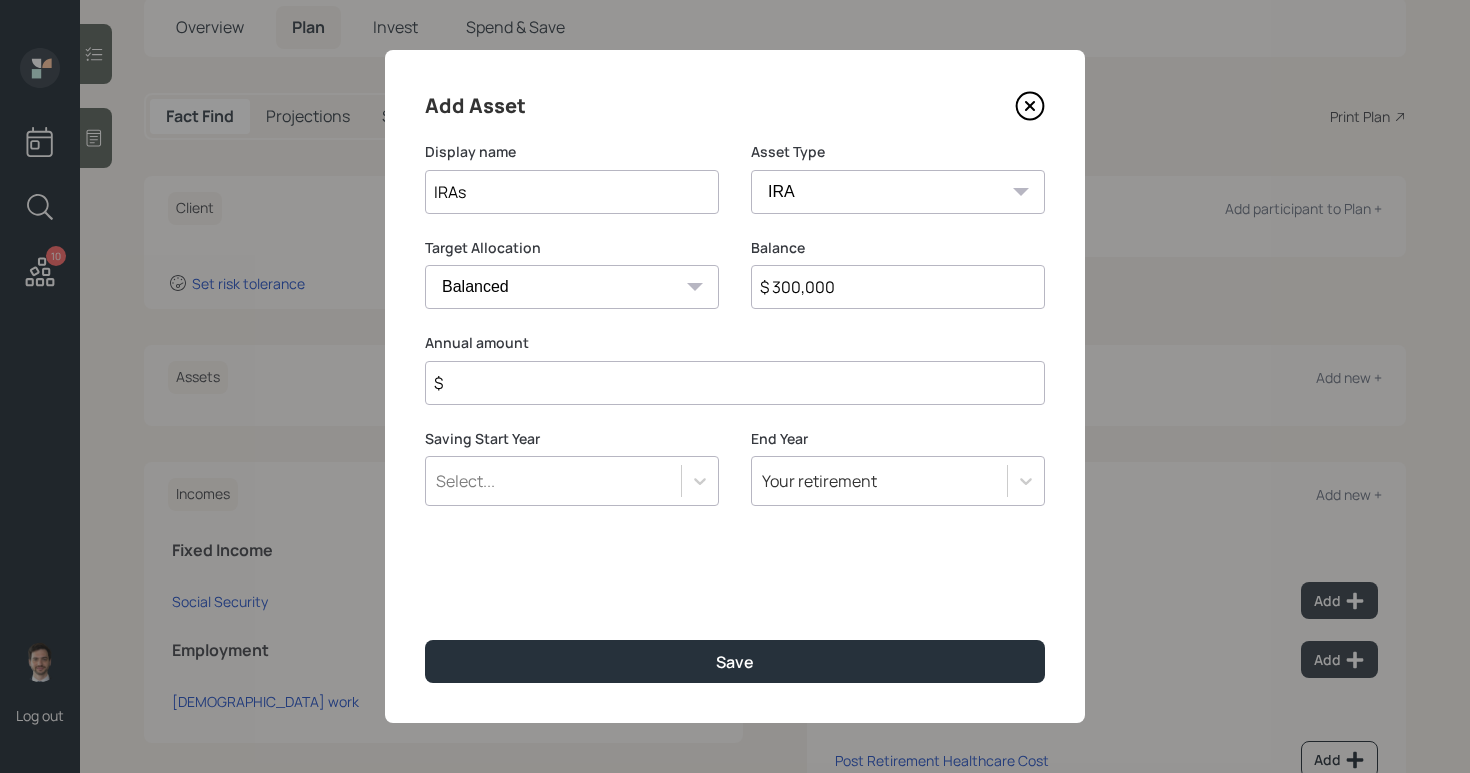 type on "$ 300,000" 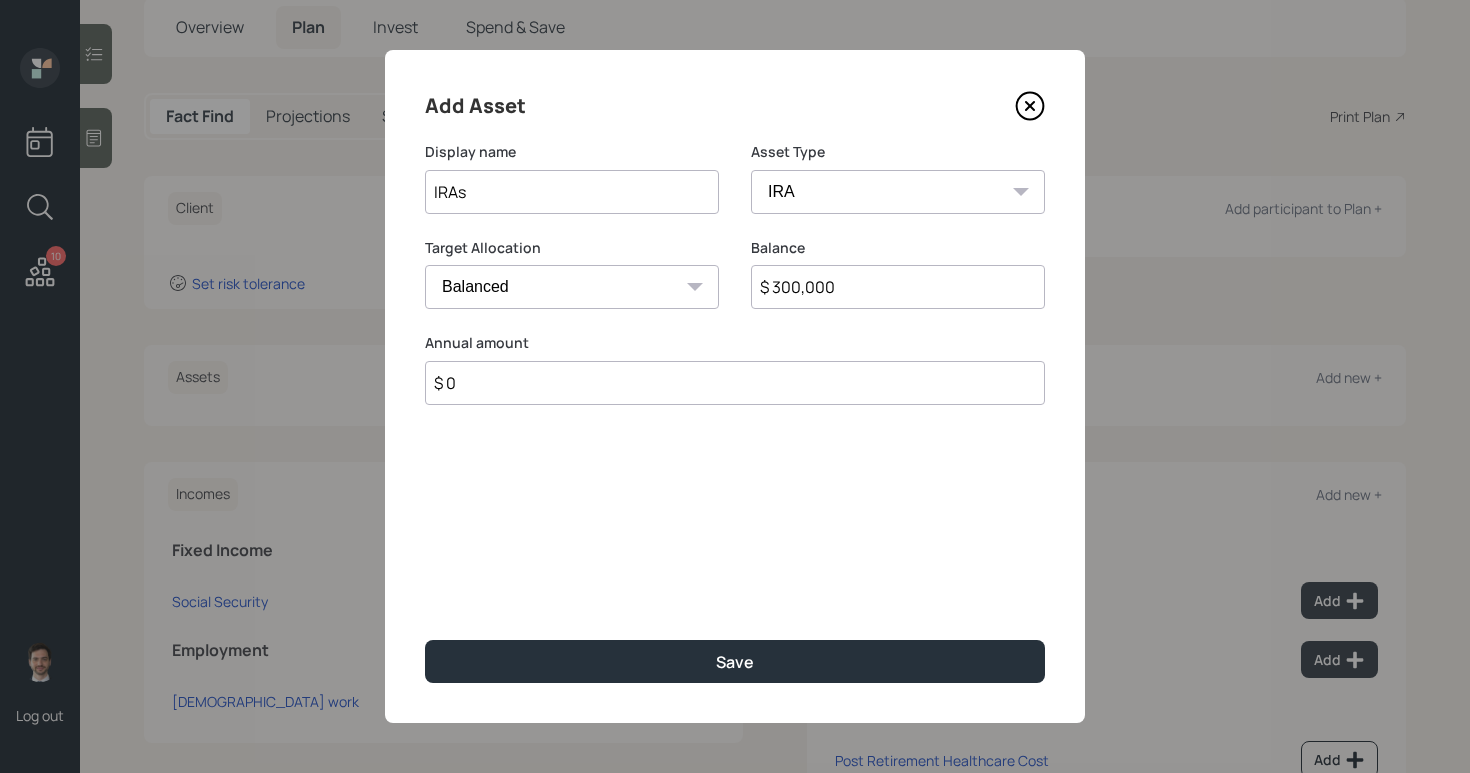 type on "$ 0" 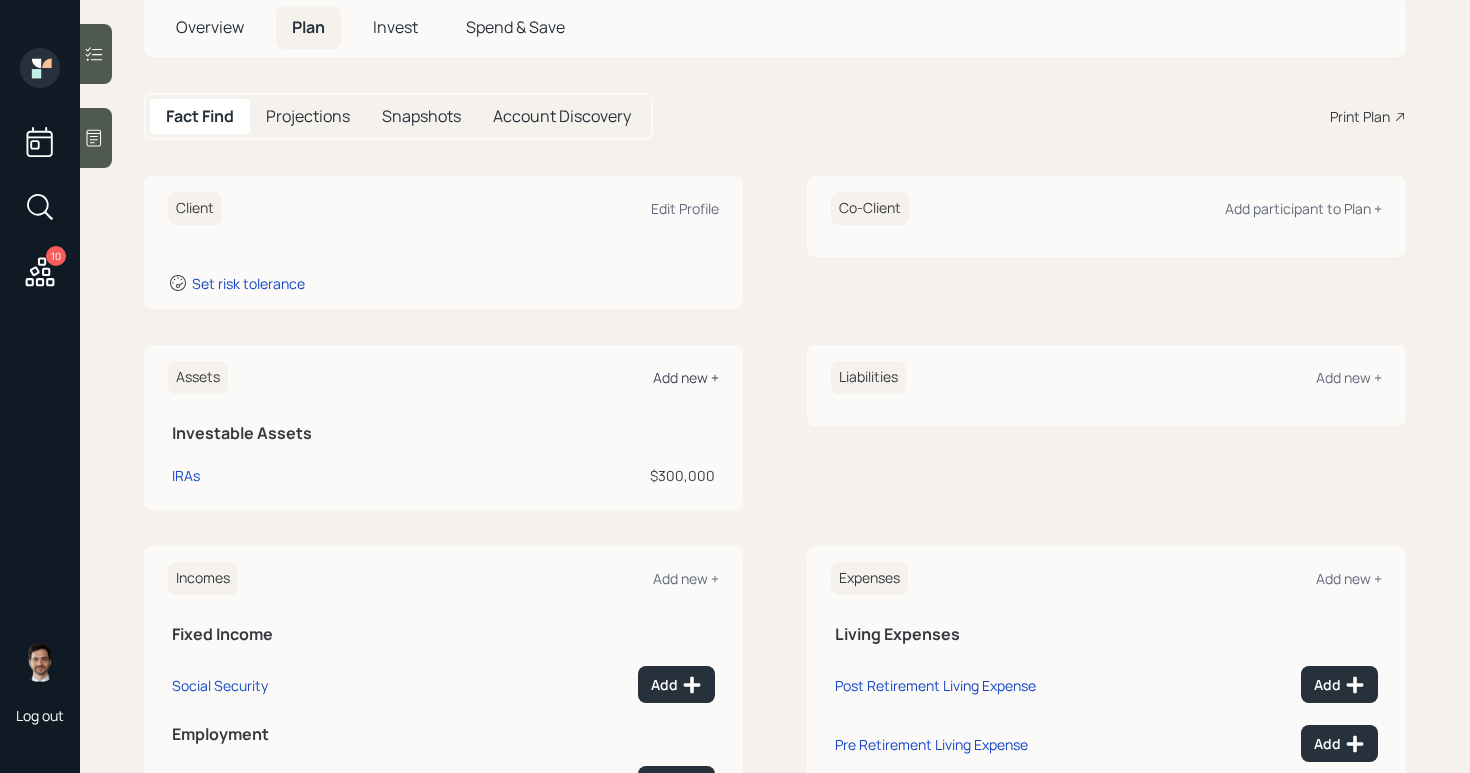 click on "Add new +" at bounding box center (686, 377) 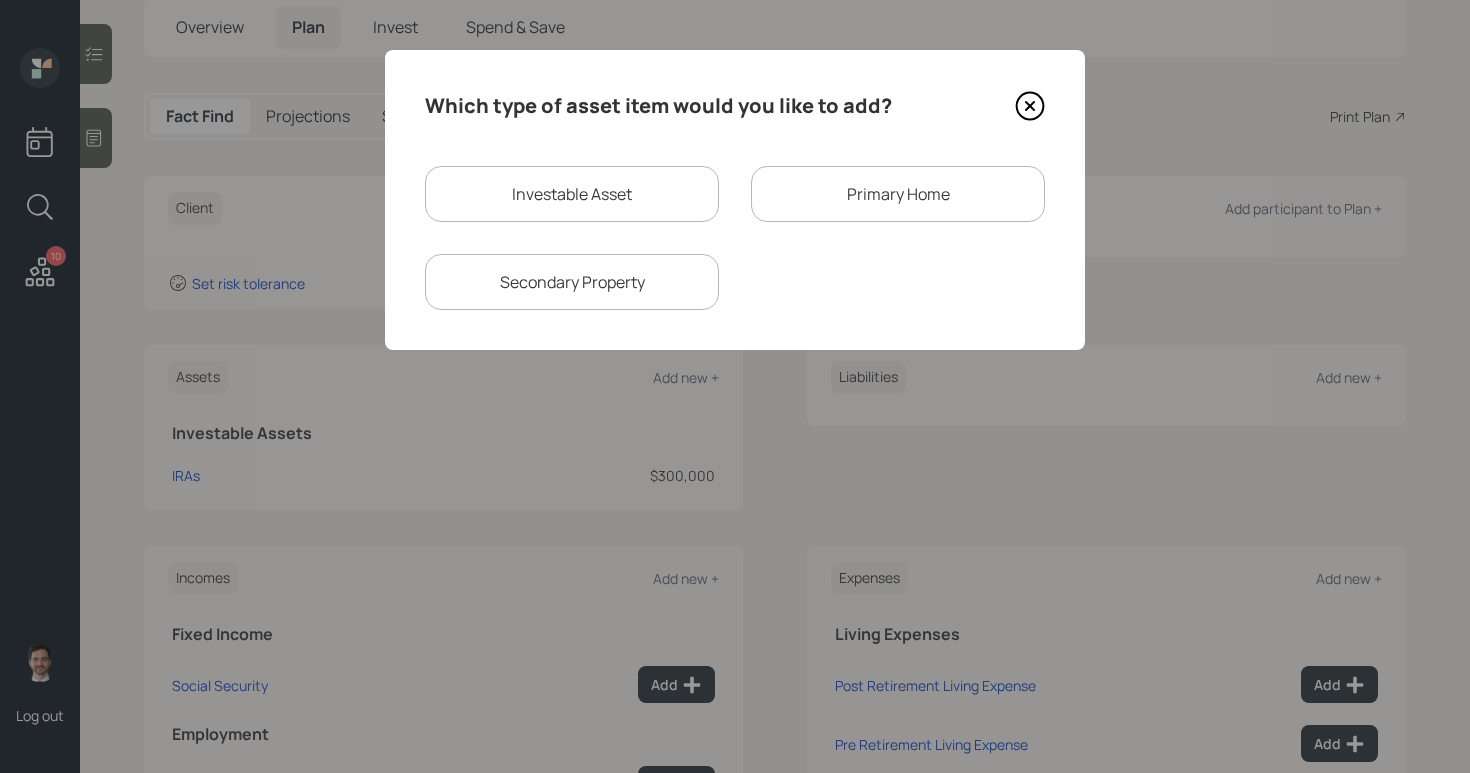 click on "Investable Asset" at bounding box center [572, 194] 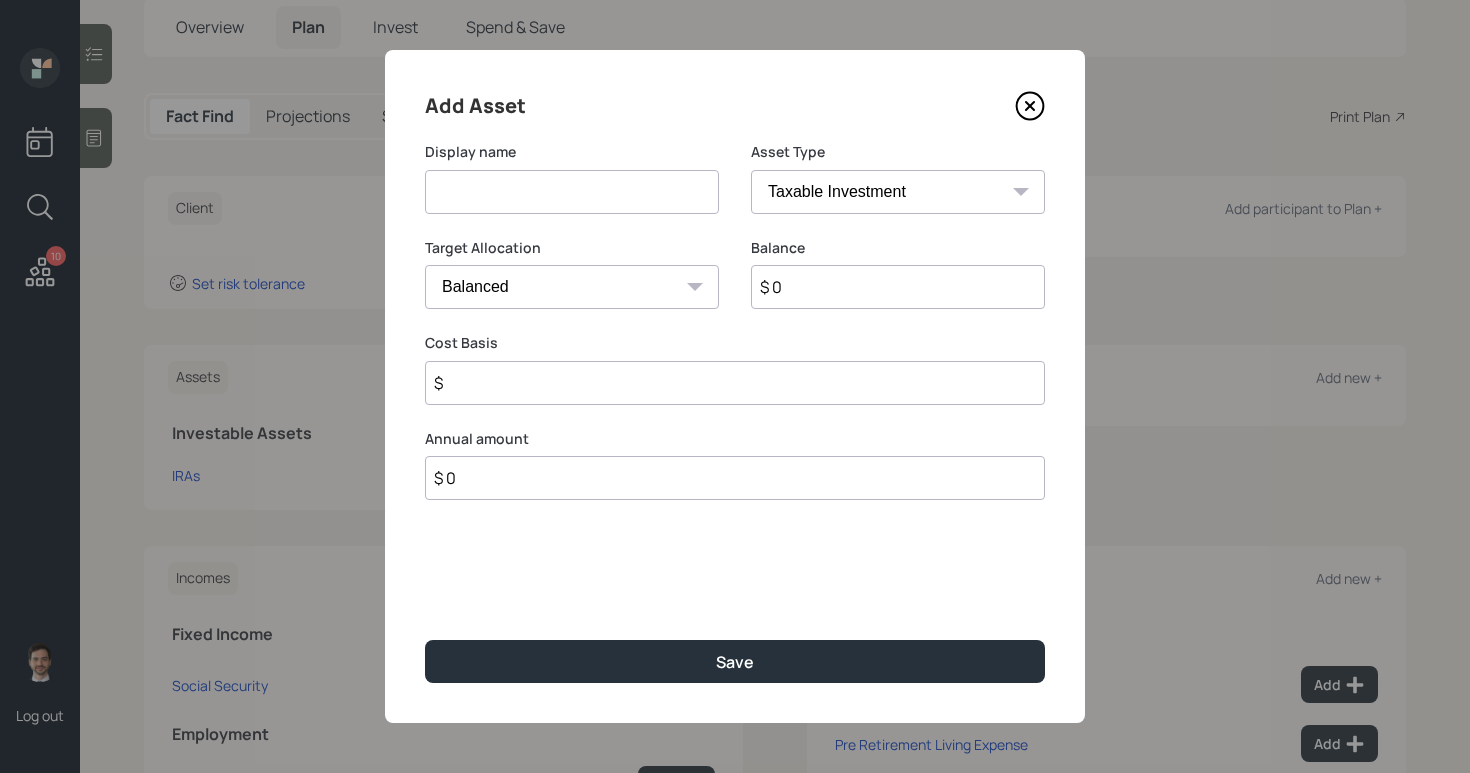 click at bounding box center [572, 192] 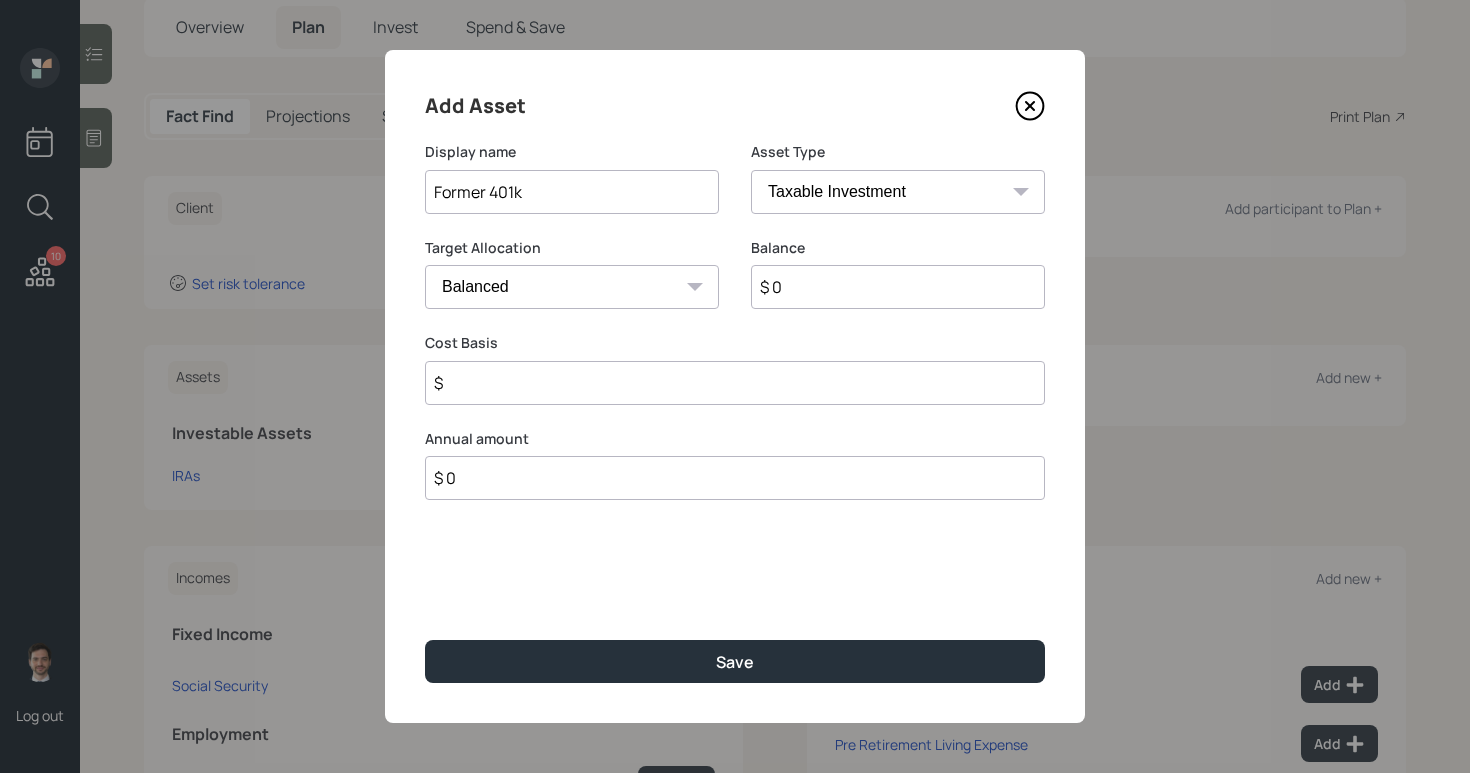 type on "Former 401k" 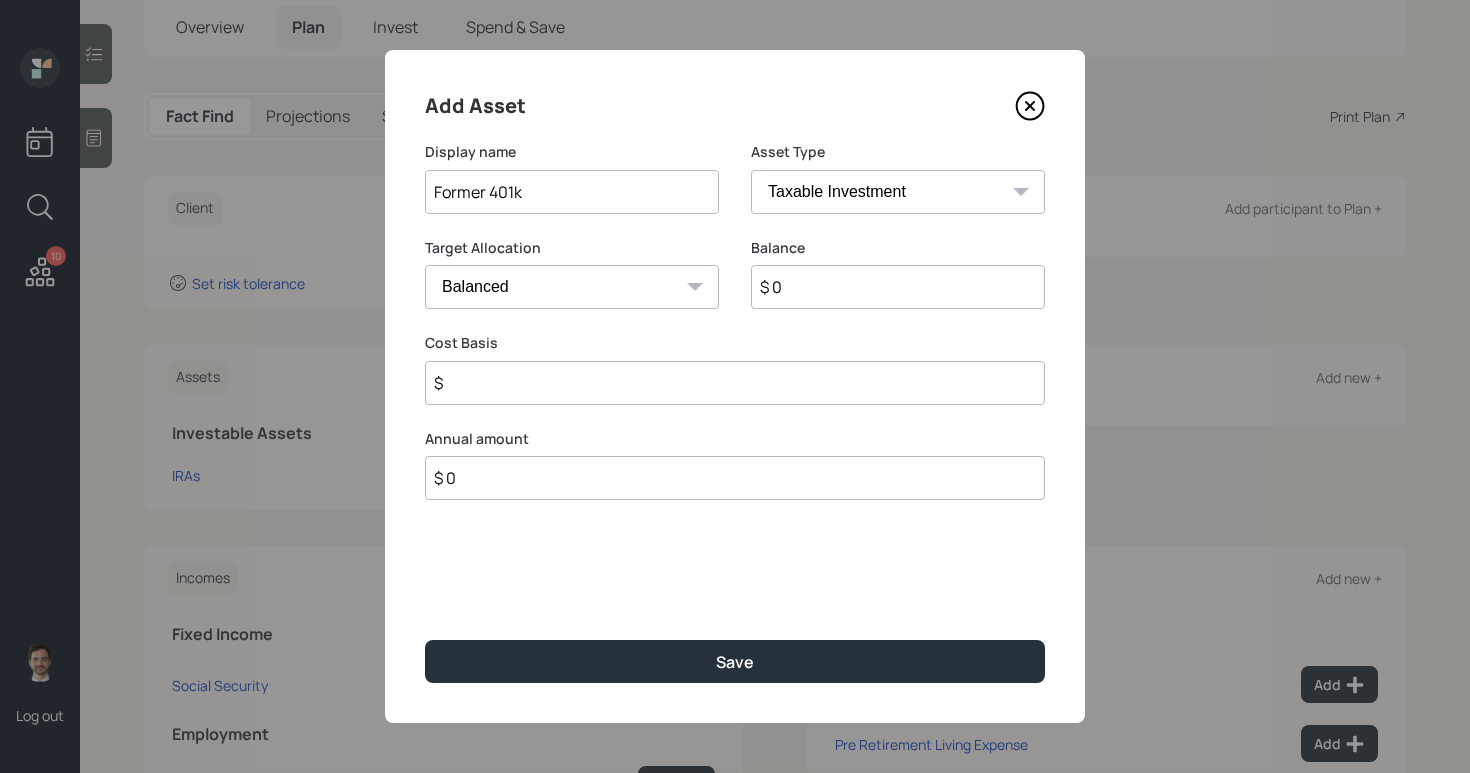select on "ira" 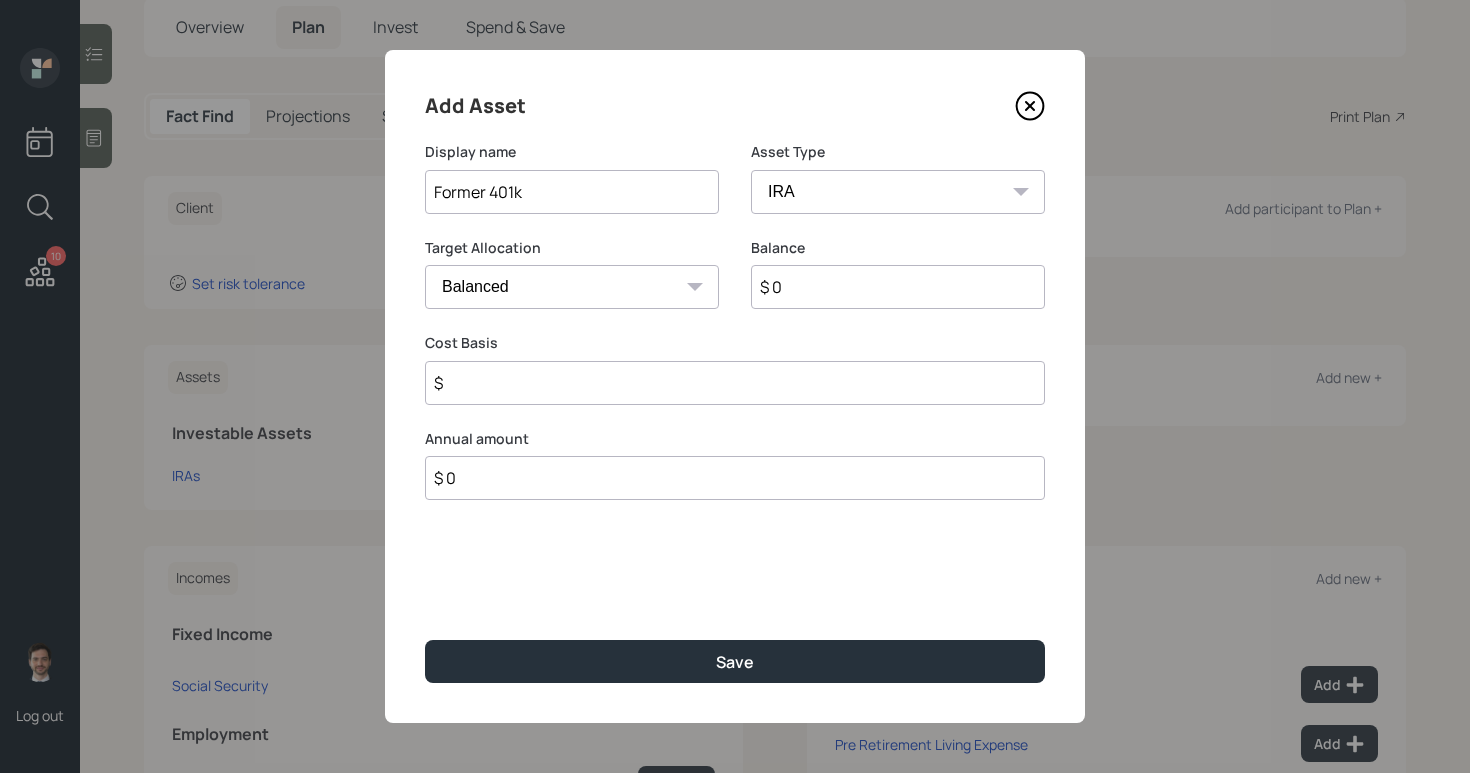 type on "$" 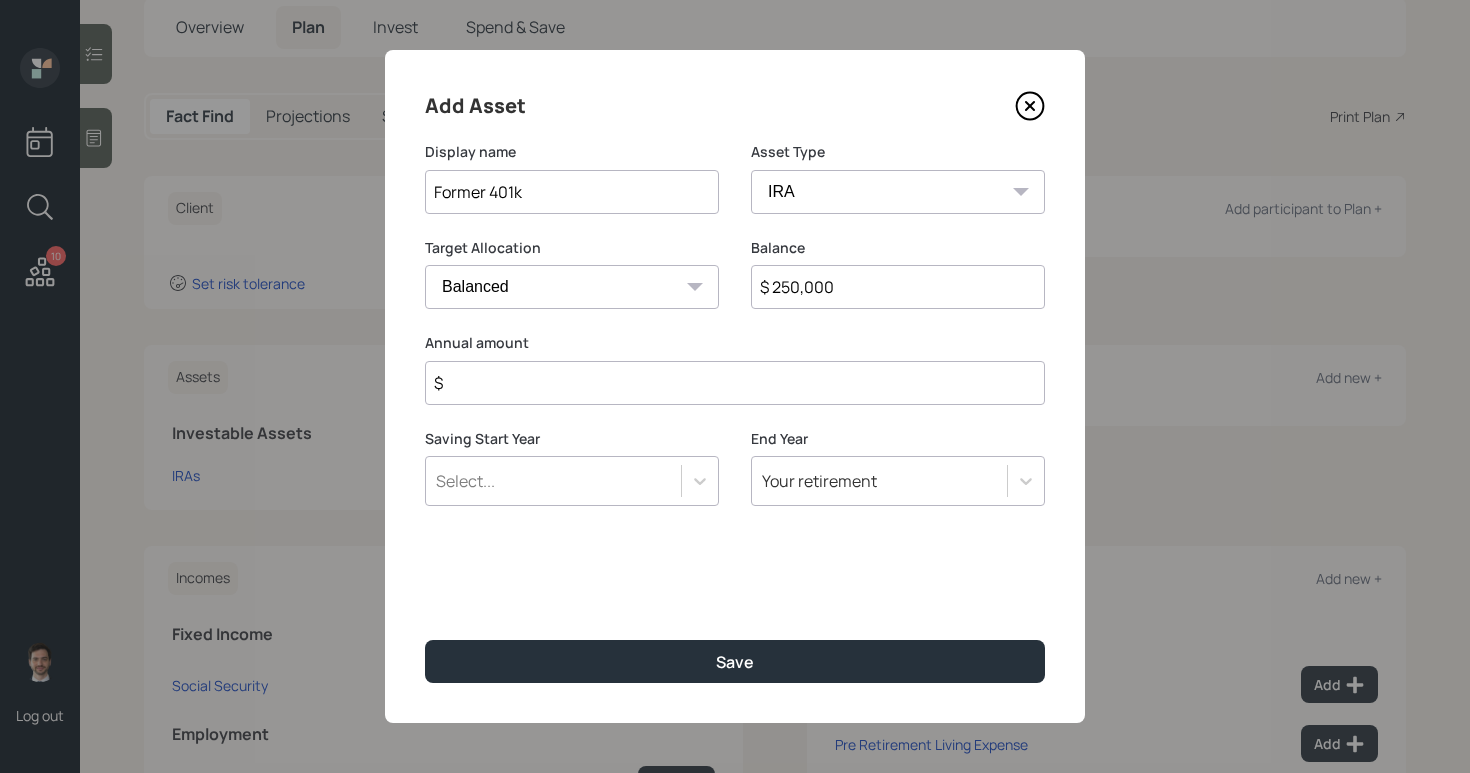 type on "$ 250,000" 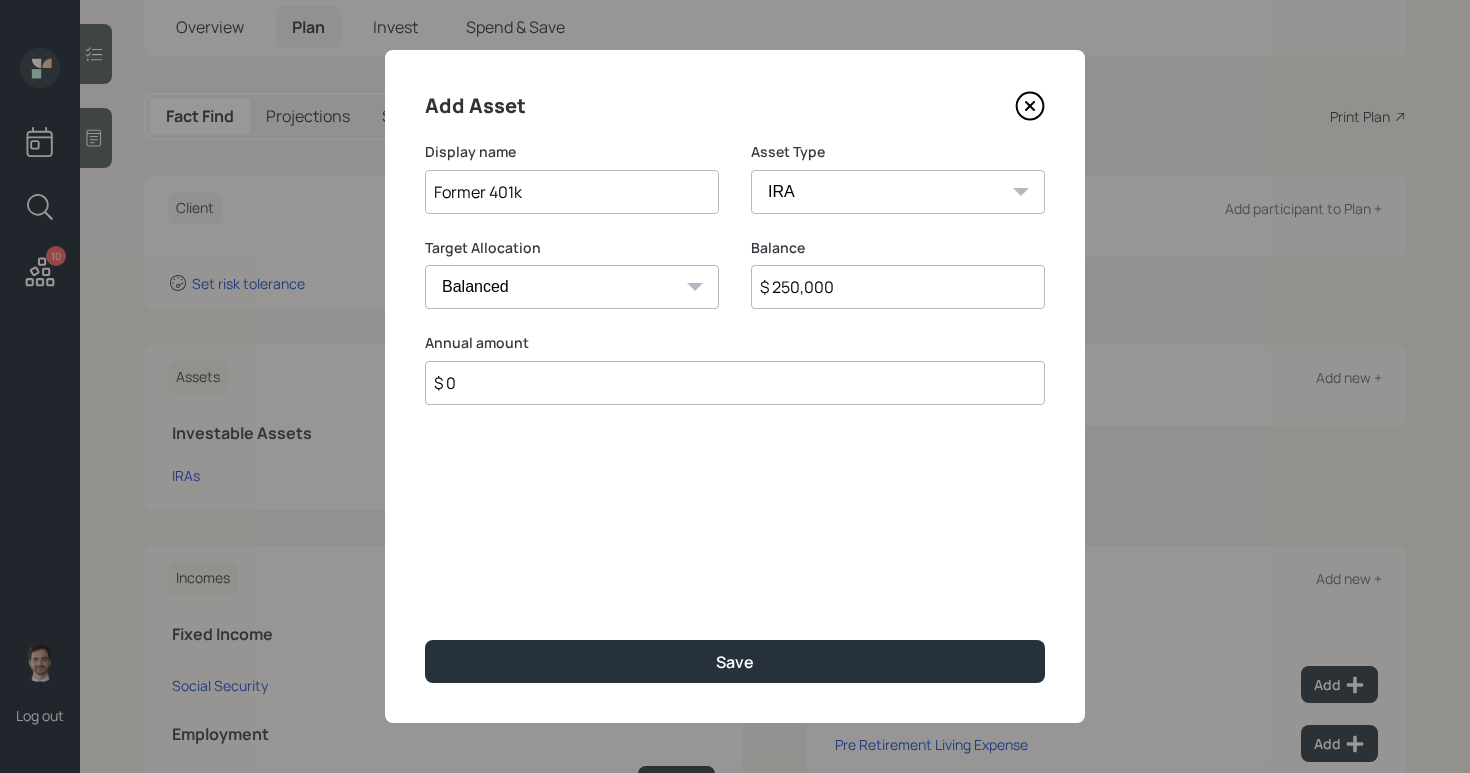 type on "$ 0" 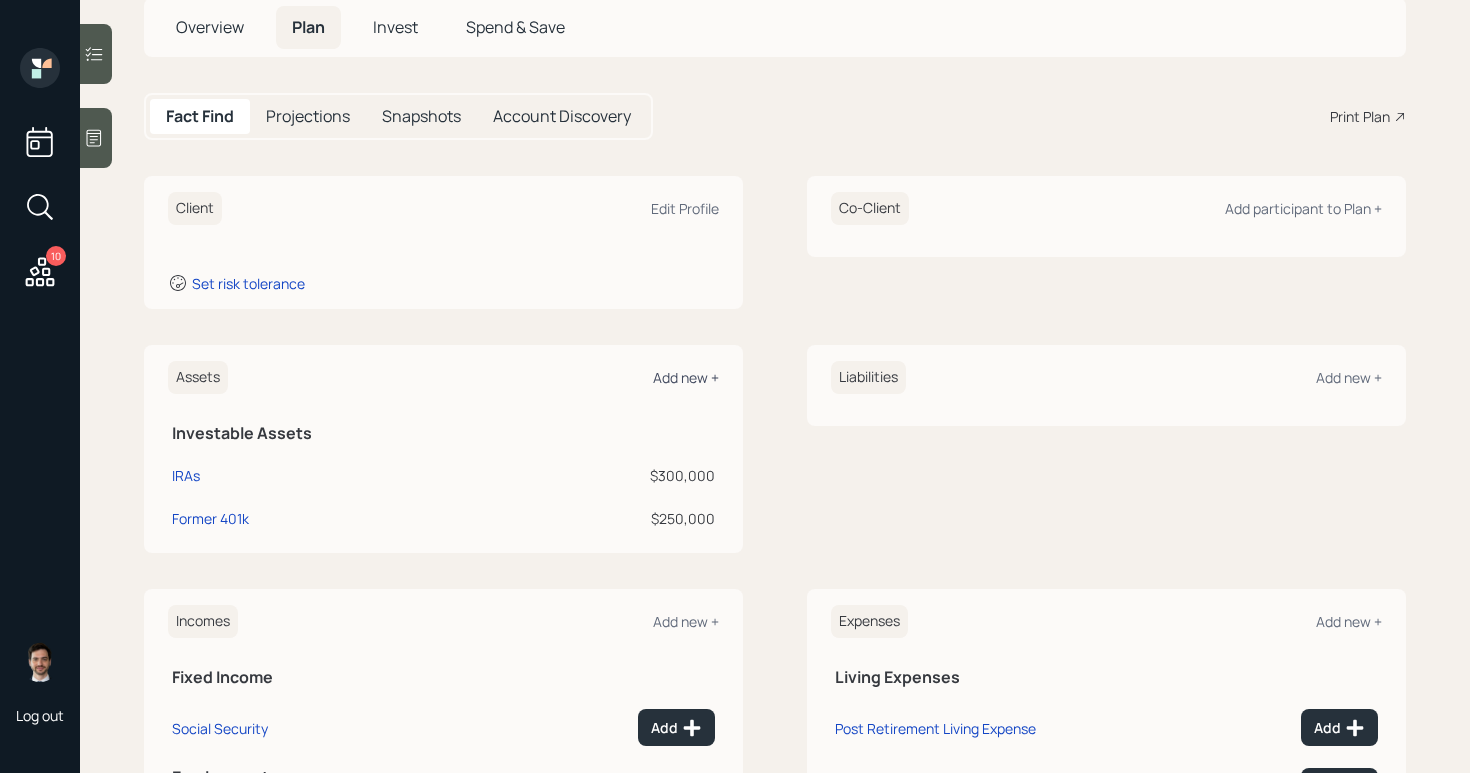 click on "Add new +" at bounding box center [686, 377] 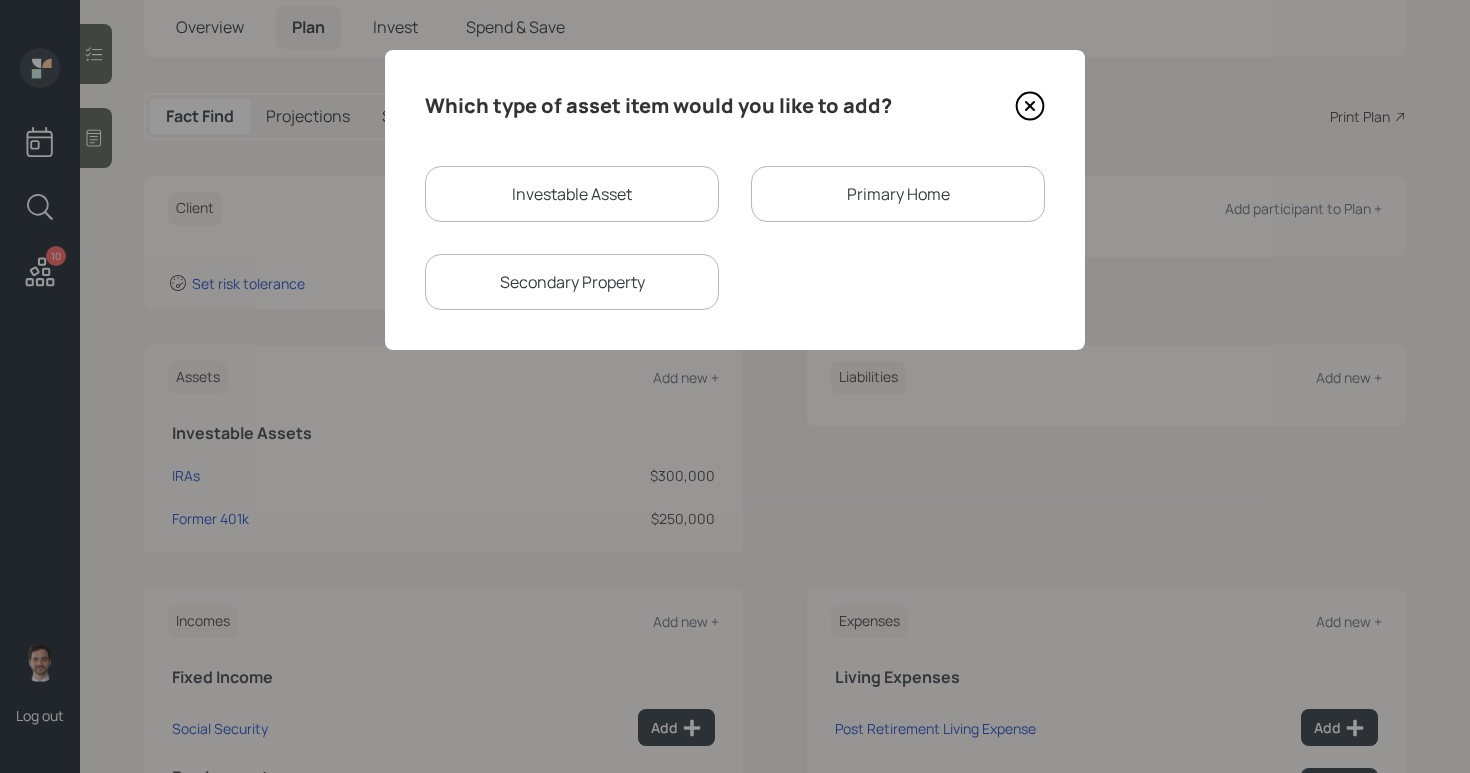 click on "Investable Asset" at bounding box center (572, 194) 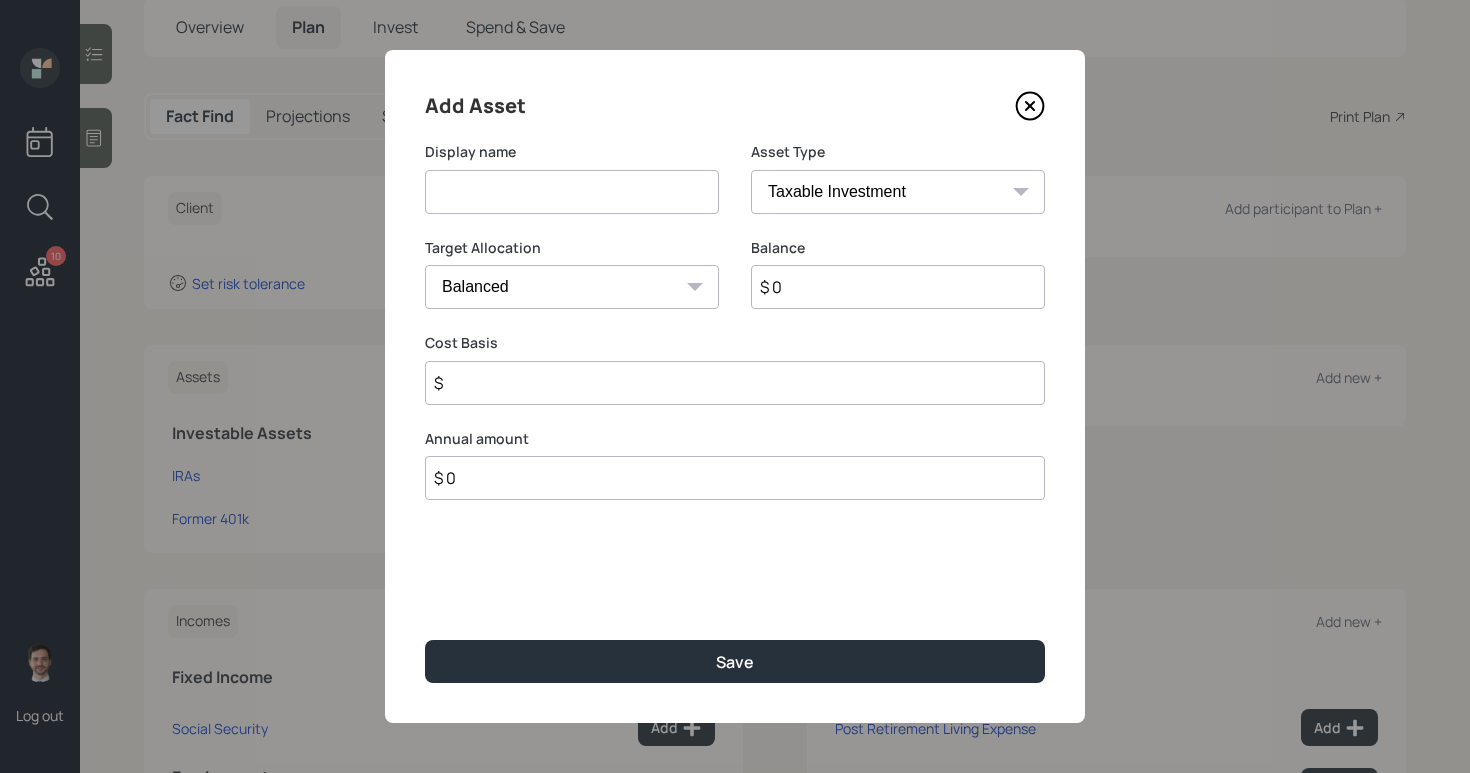 click at bounding box center (572, 192) 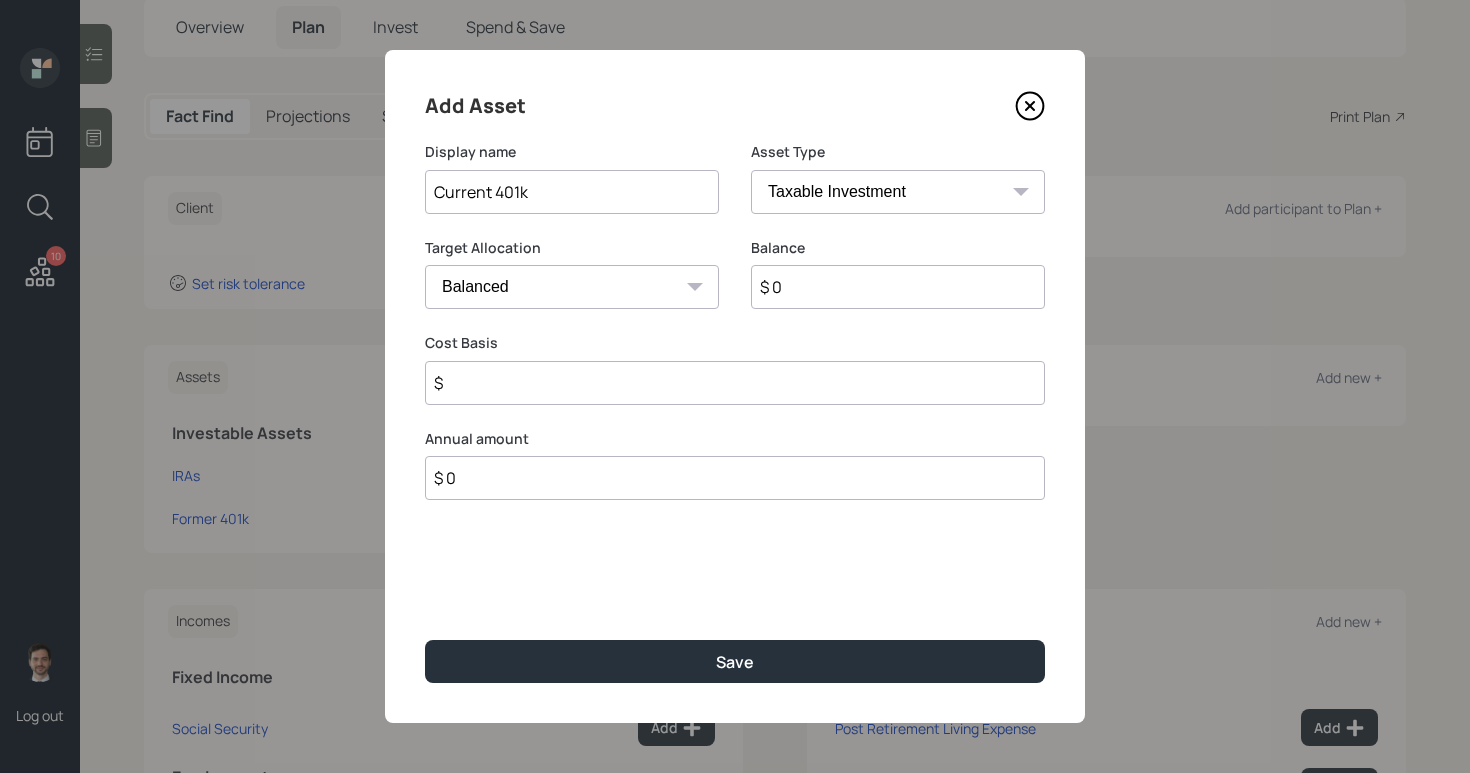type on "Current 401k" 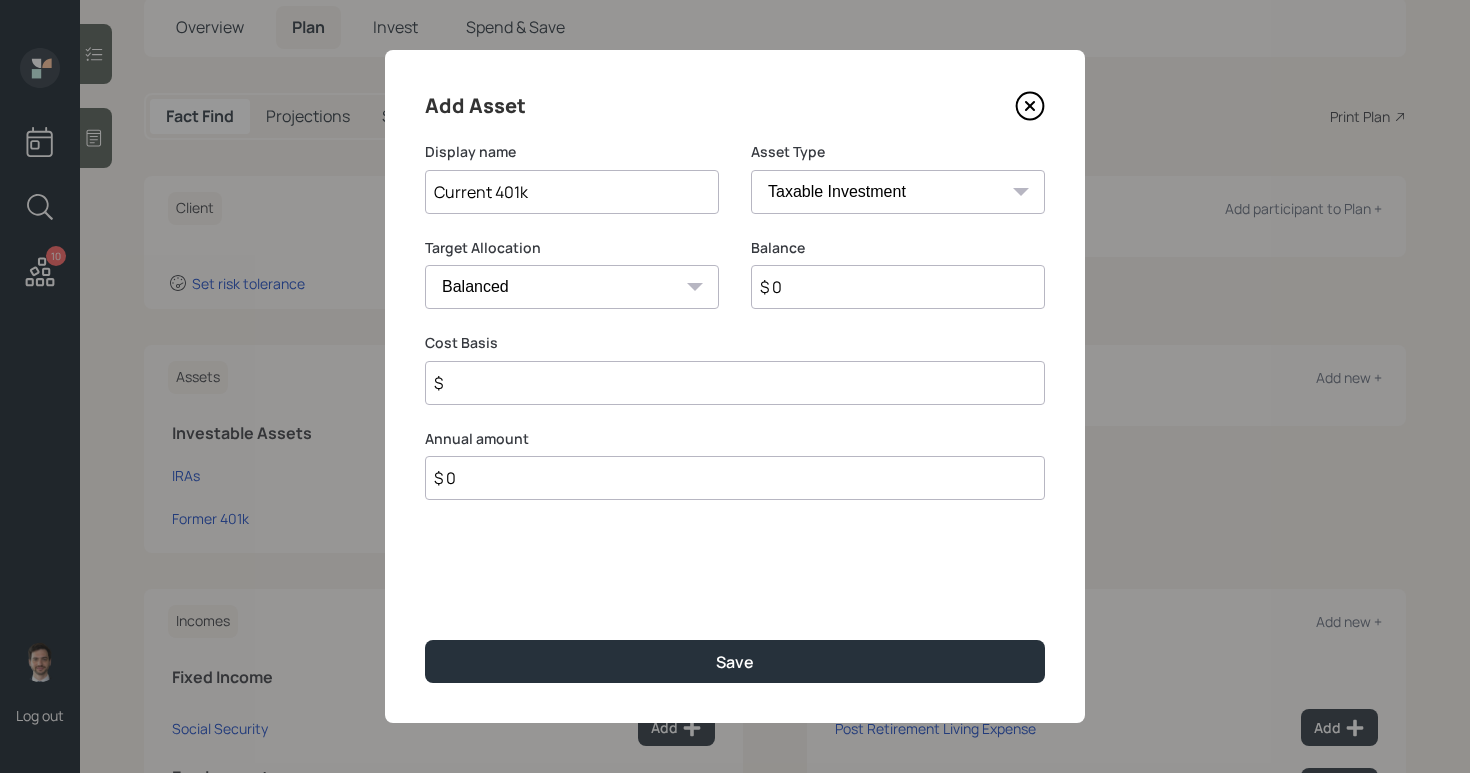 select on "company_sponsored" 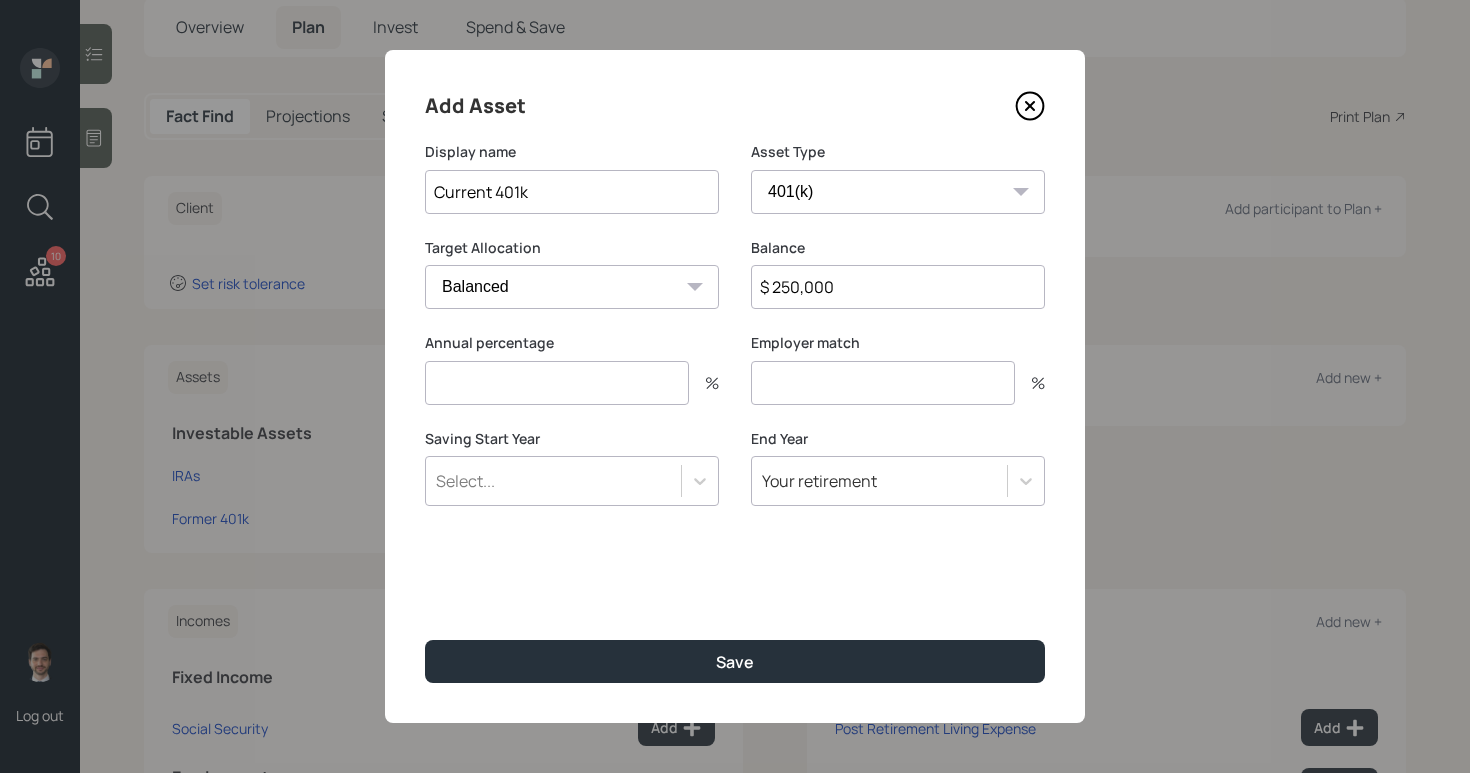 type on "$ 250,000" 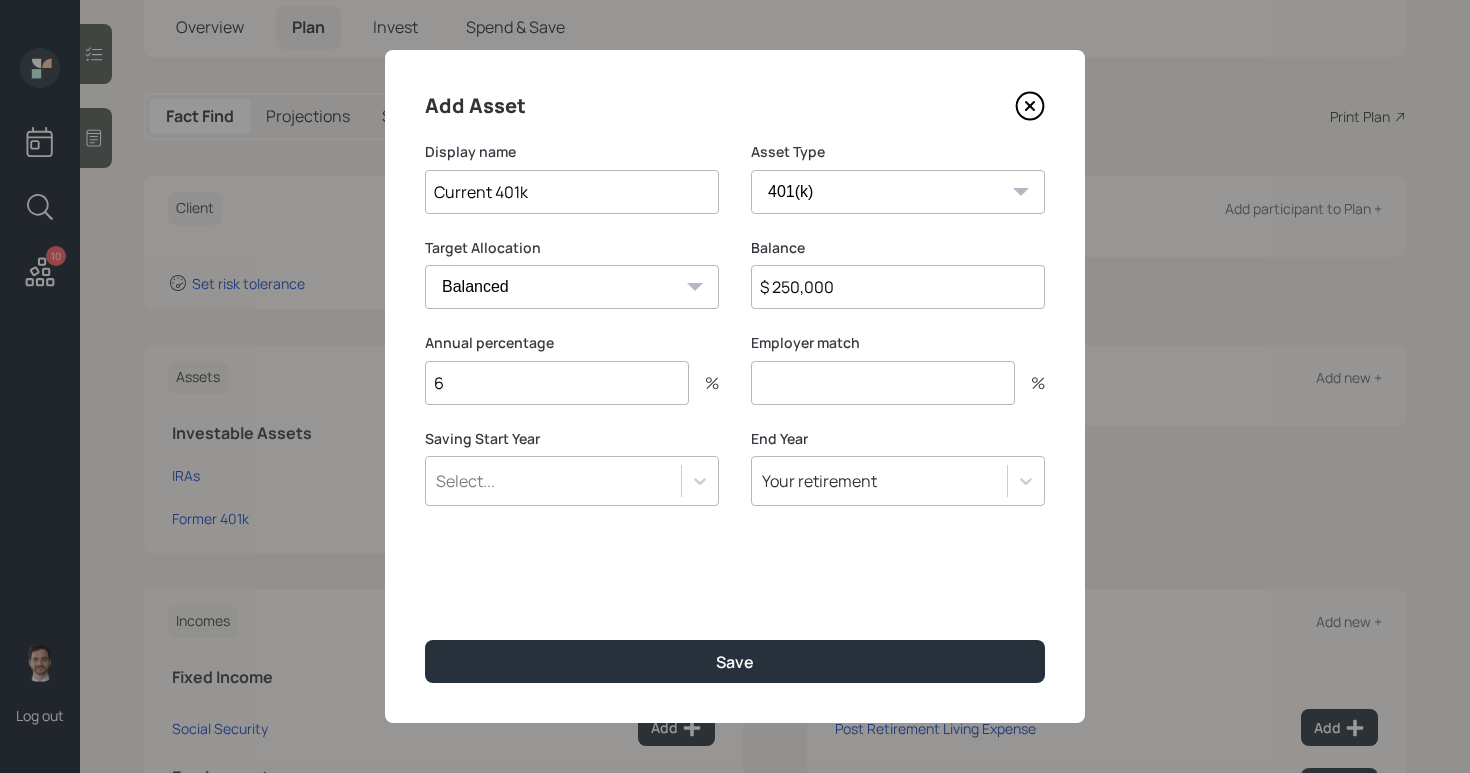 type on "6" 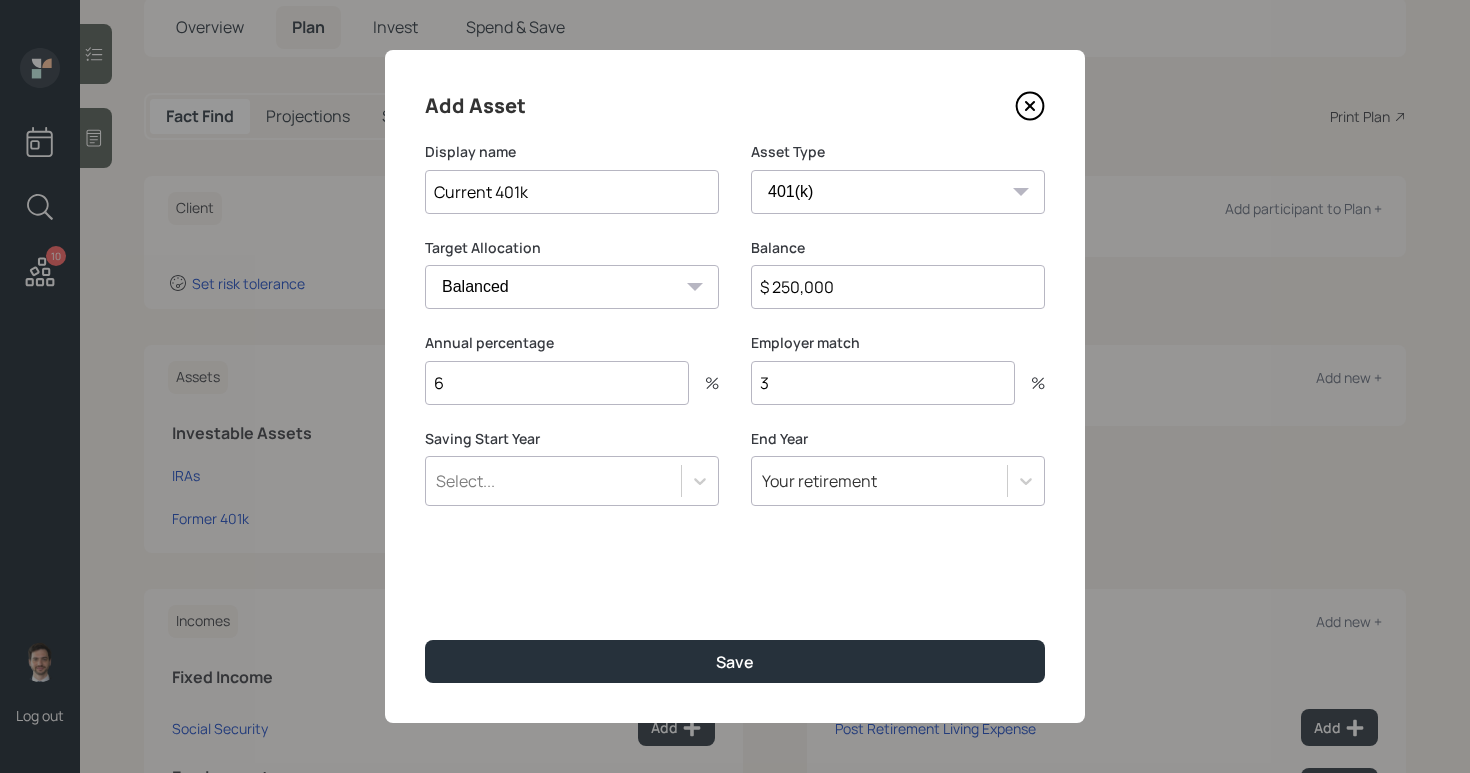 type on "3" 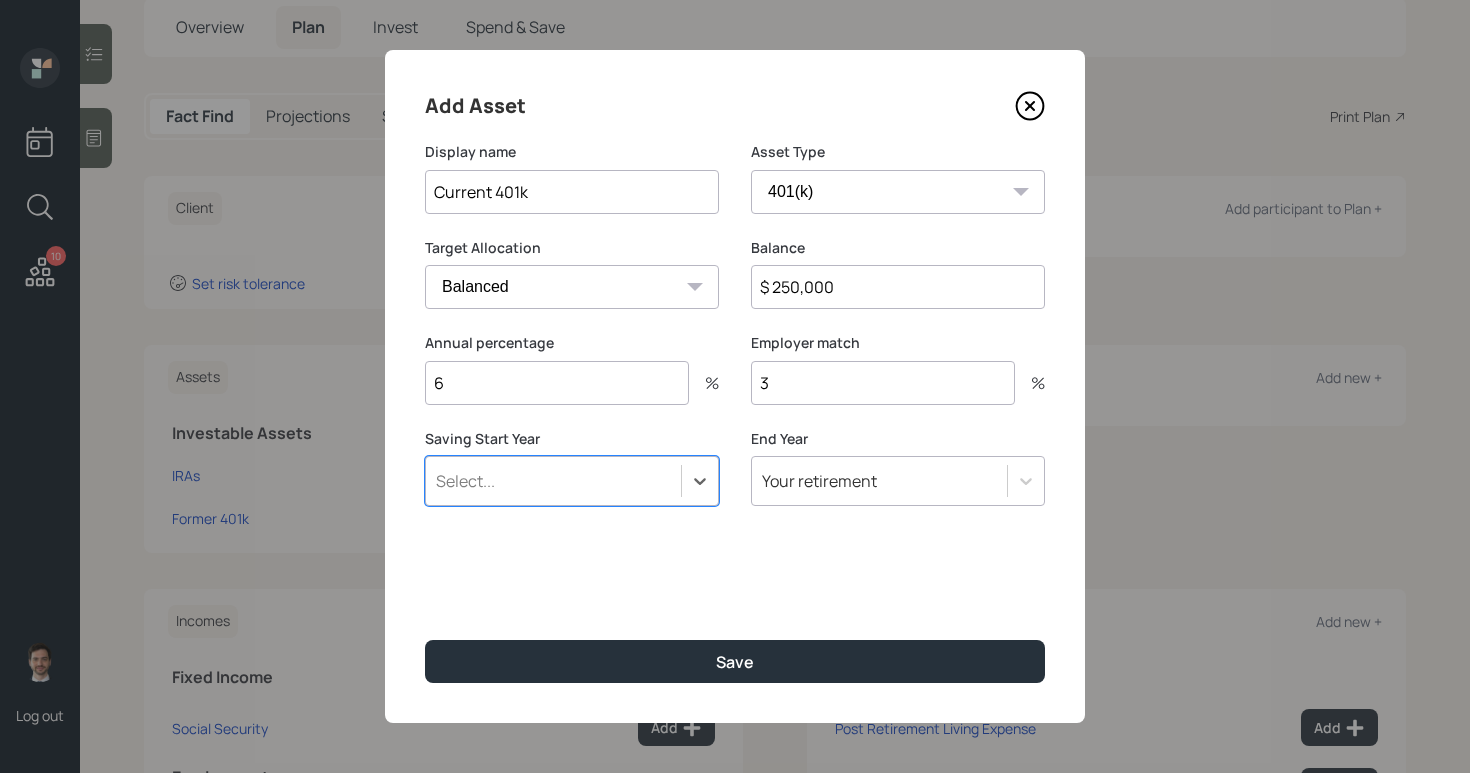 type on "a" 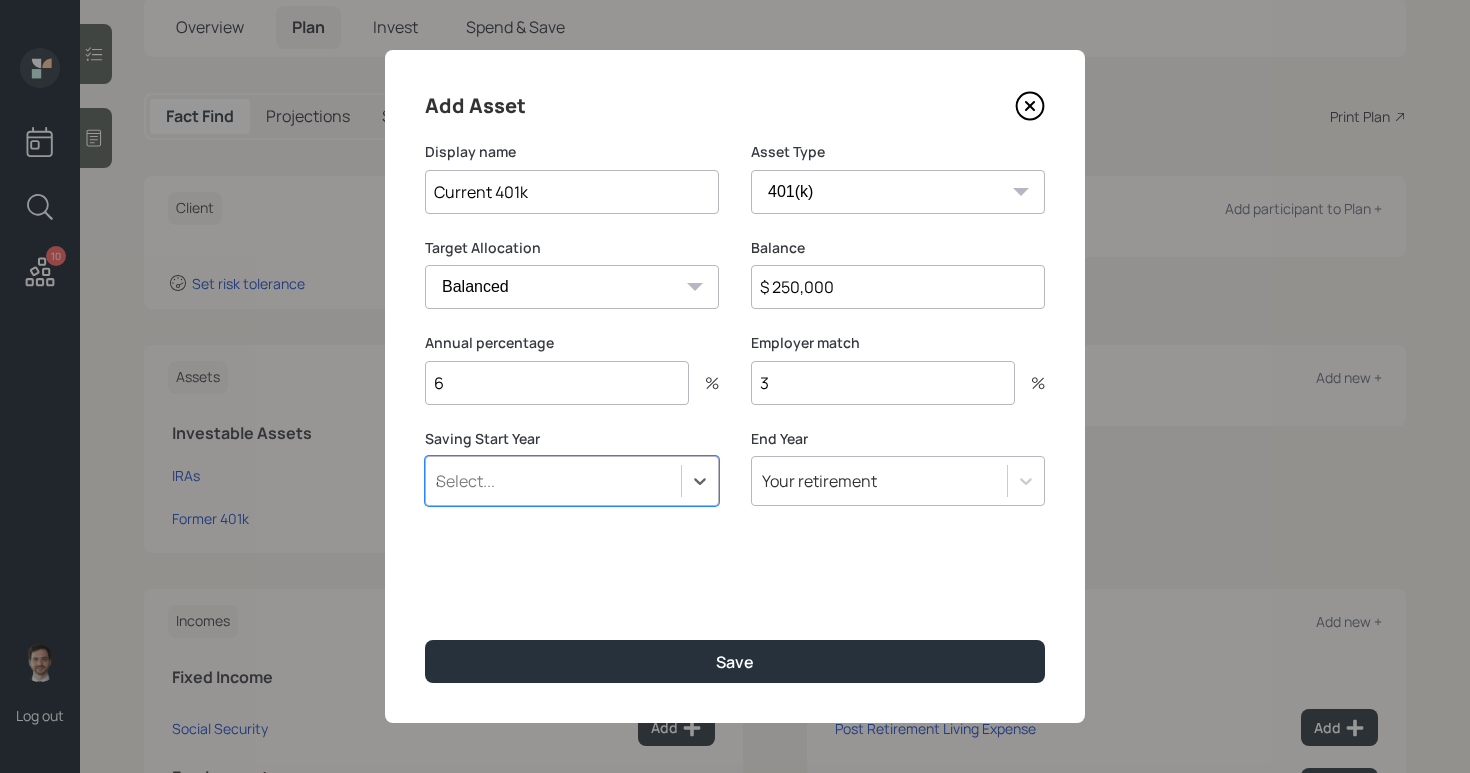 scroll, scrollTop: 0, scrollLeft: 0, axis: both 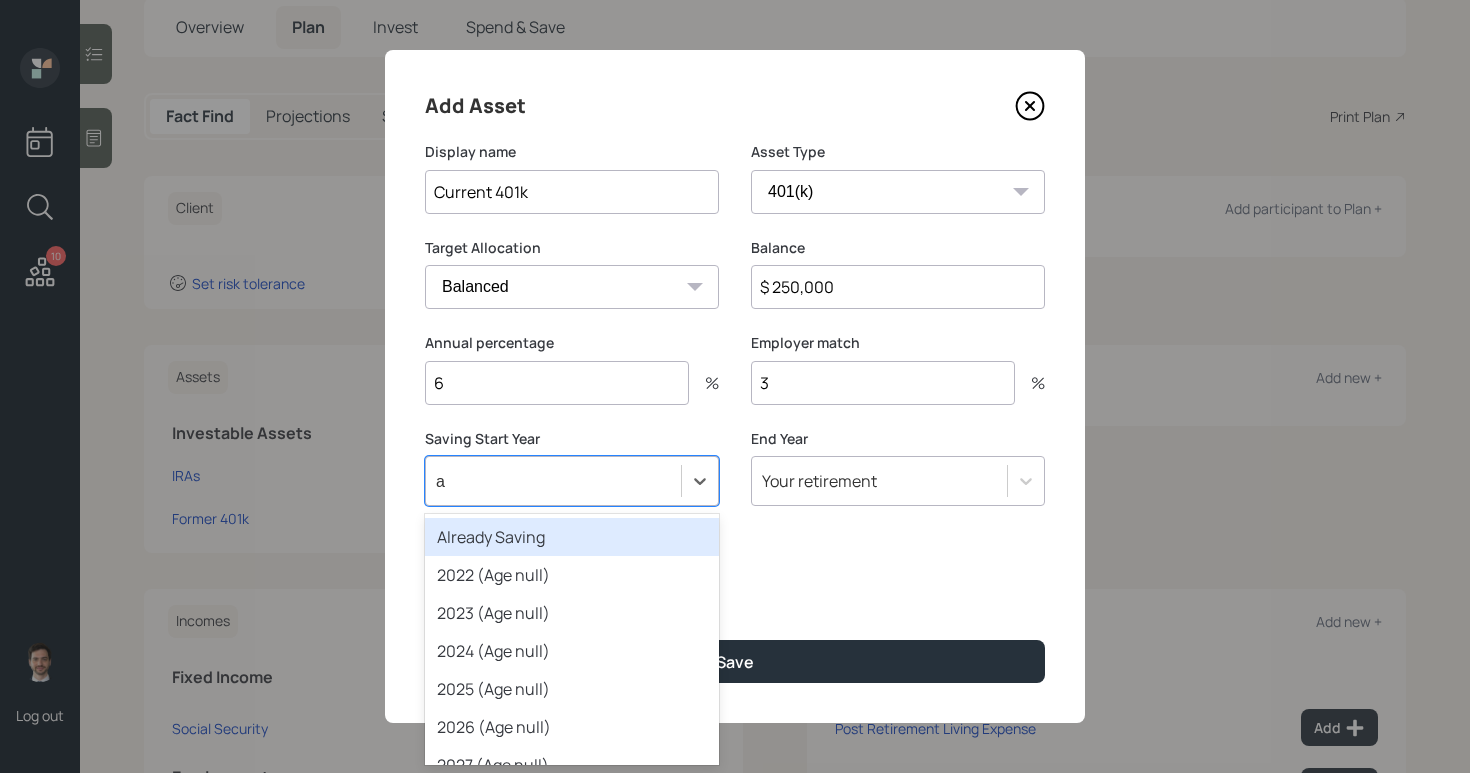 type 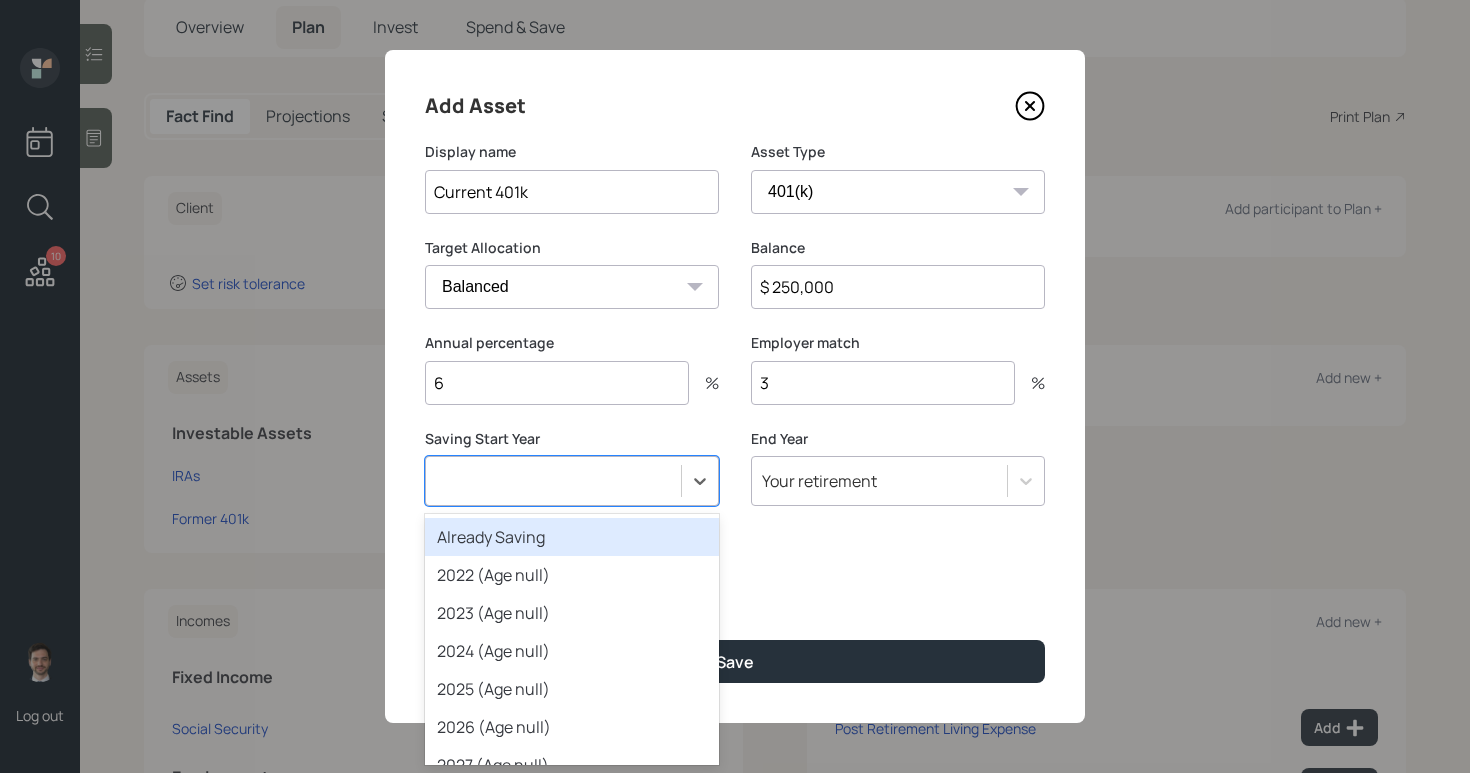 click on "Save" at bounding box center [735, 661] 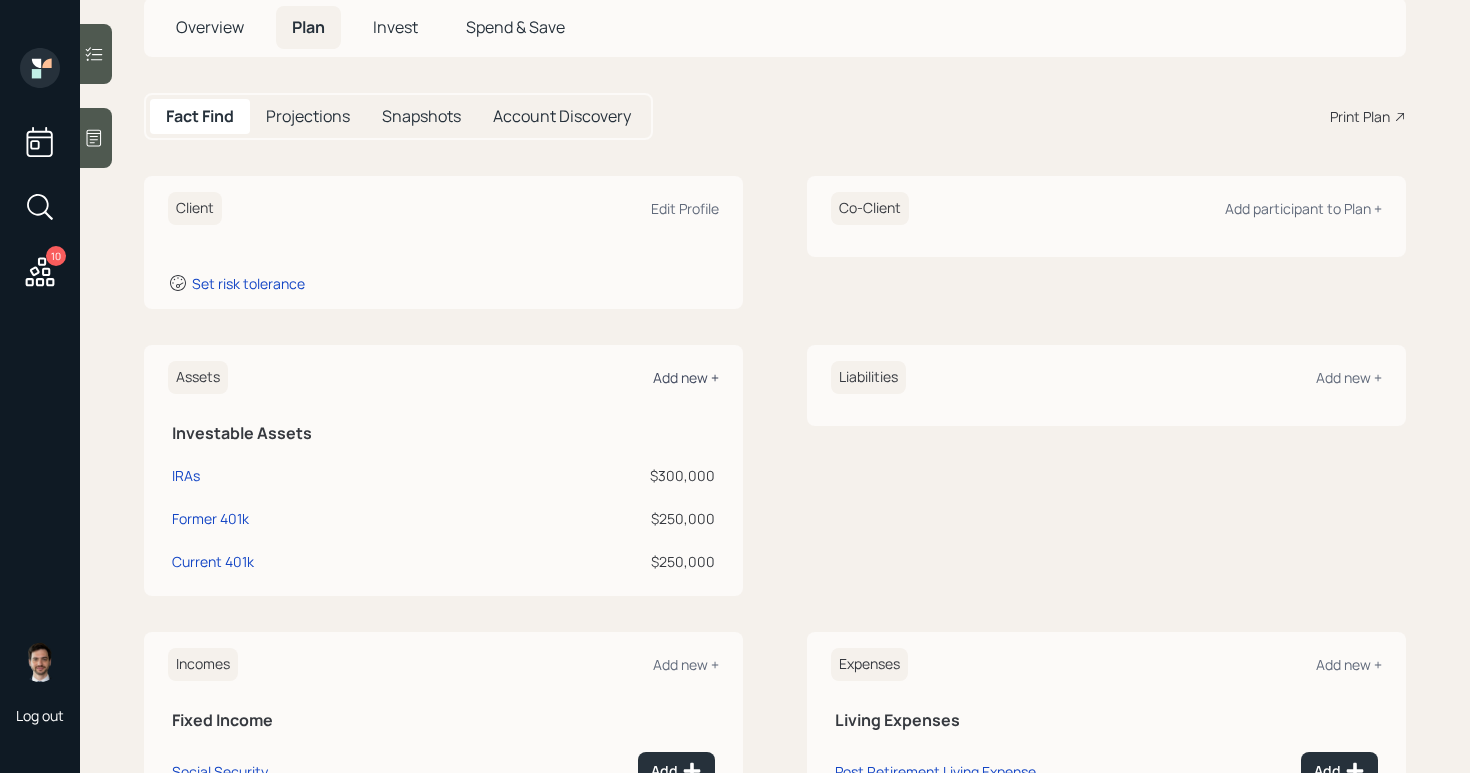 click on "Add new +" at bounding box center (686, 377) 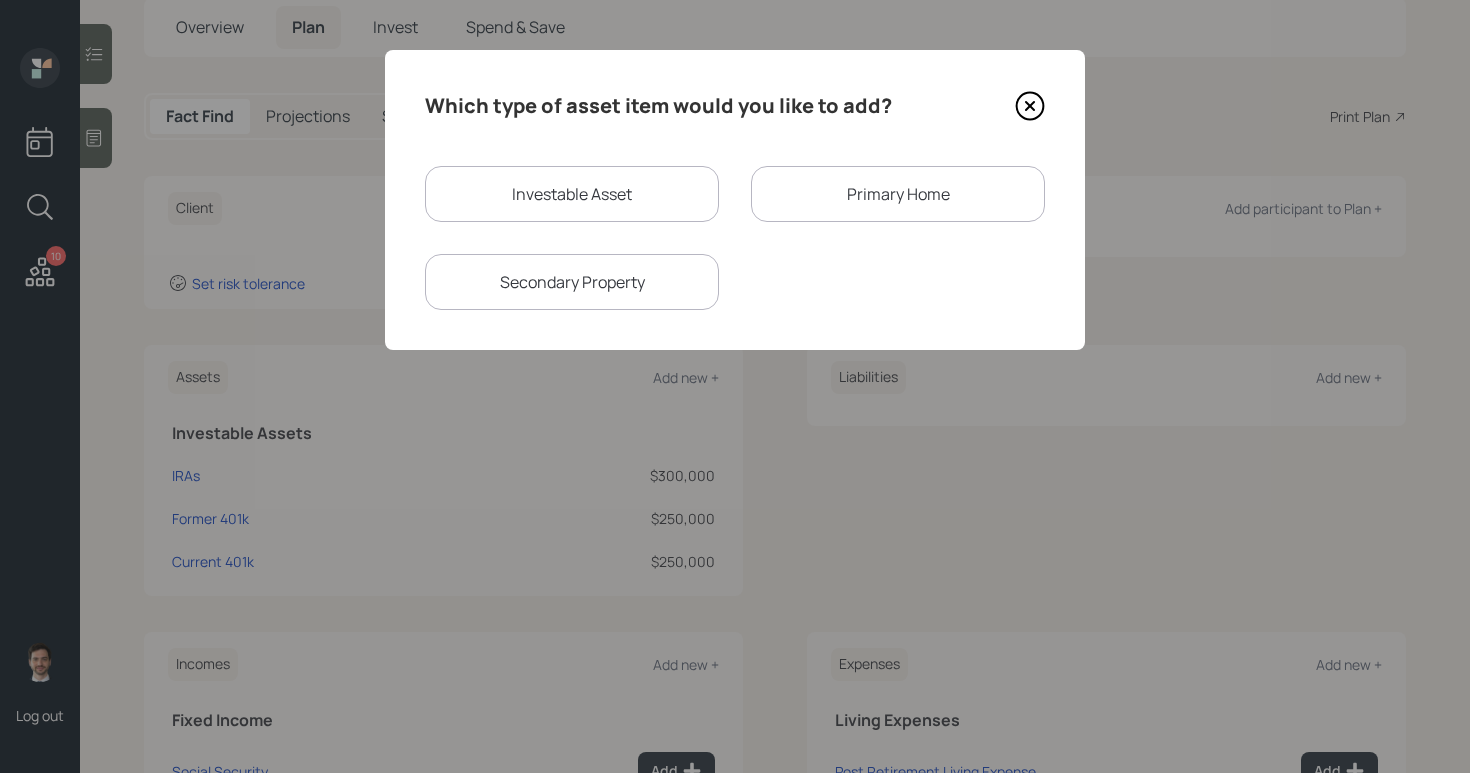 click on "Primary Home" at bounding box center [898, 194] 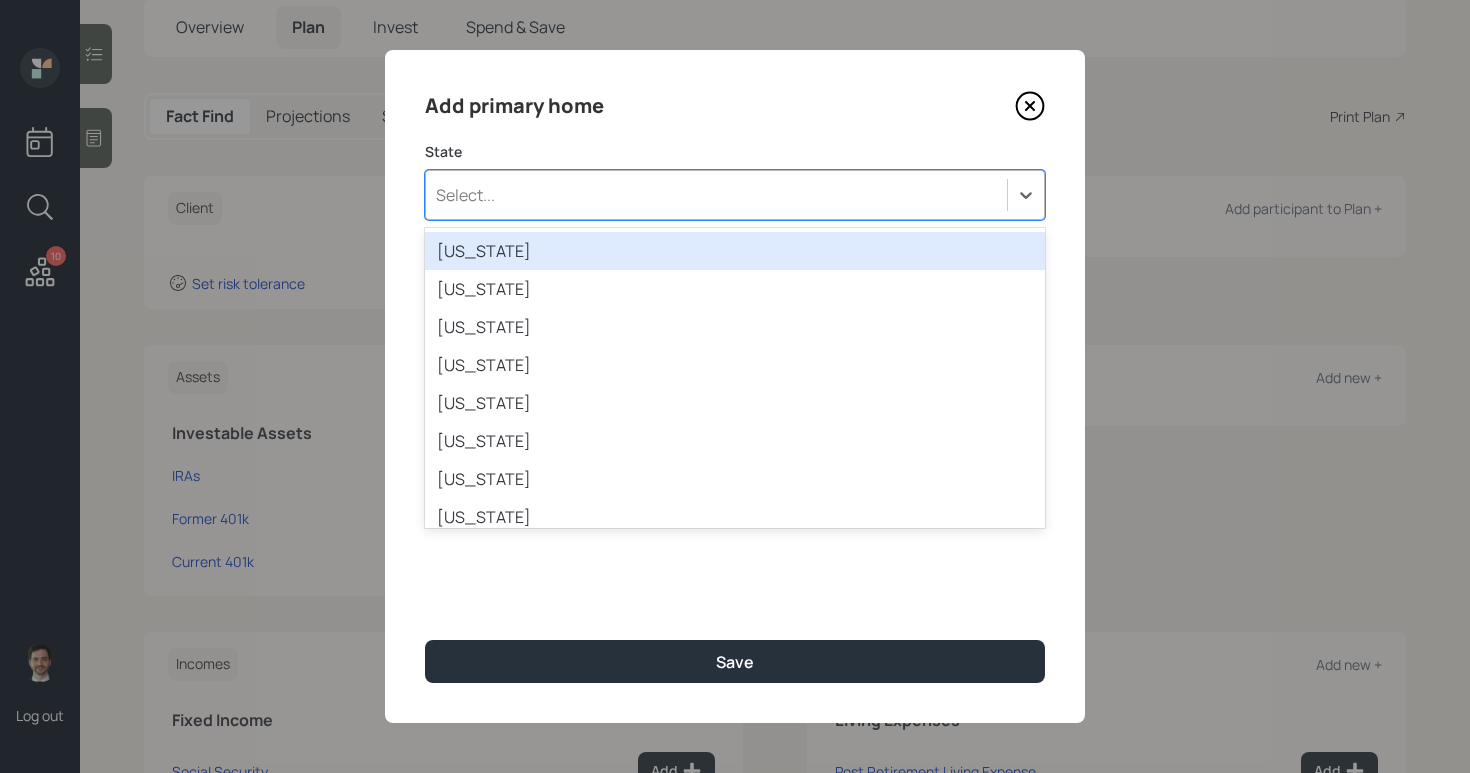 click on "Select..." at bounding box center (716, 195) 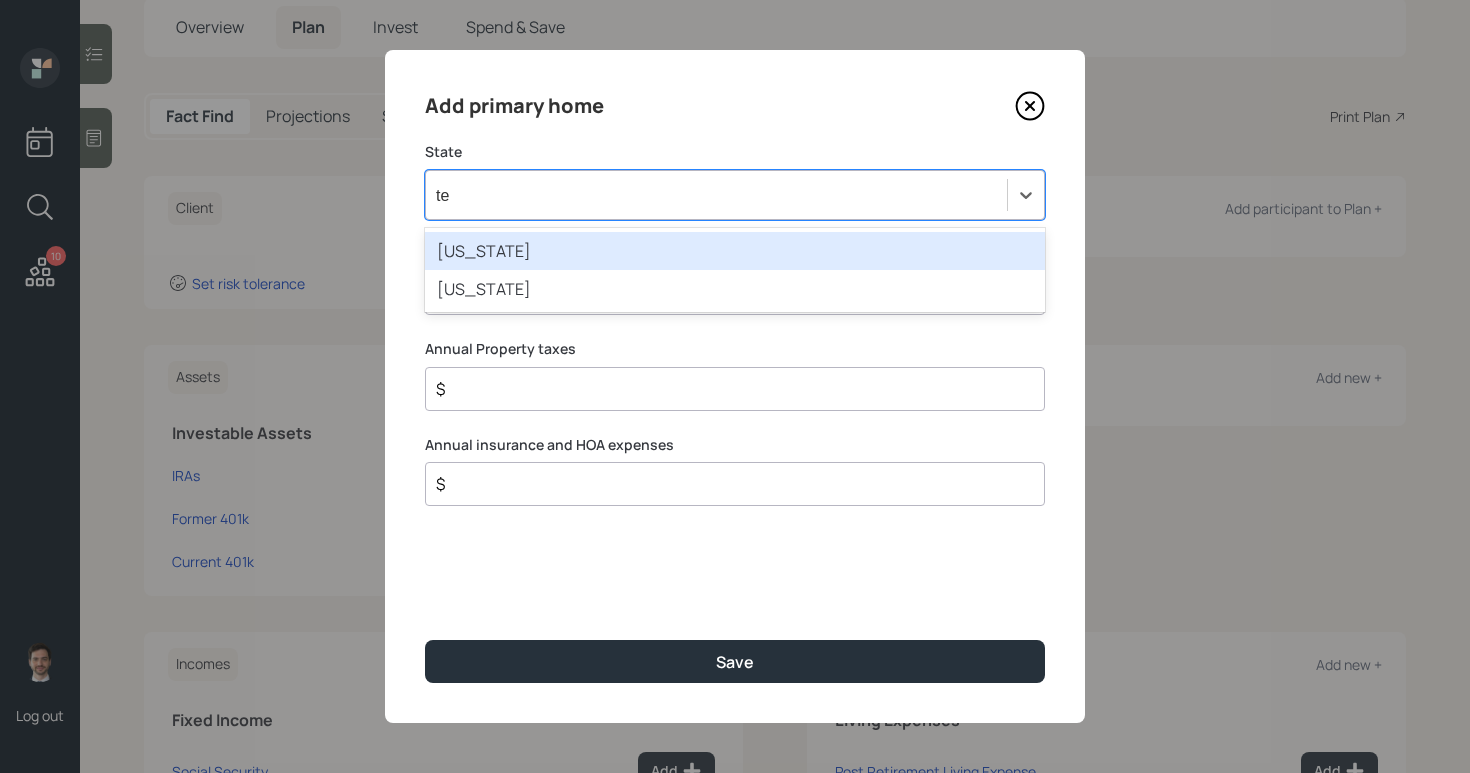 type on "tex" 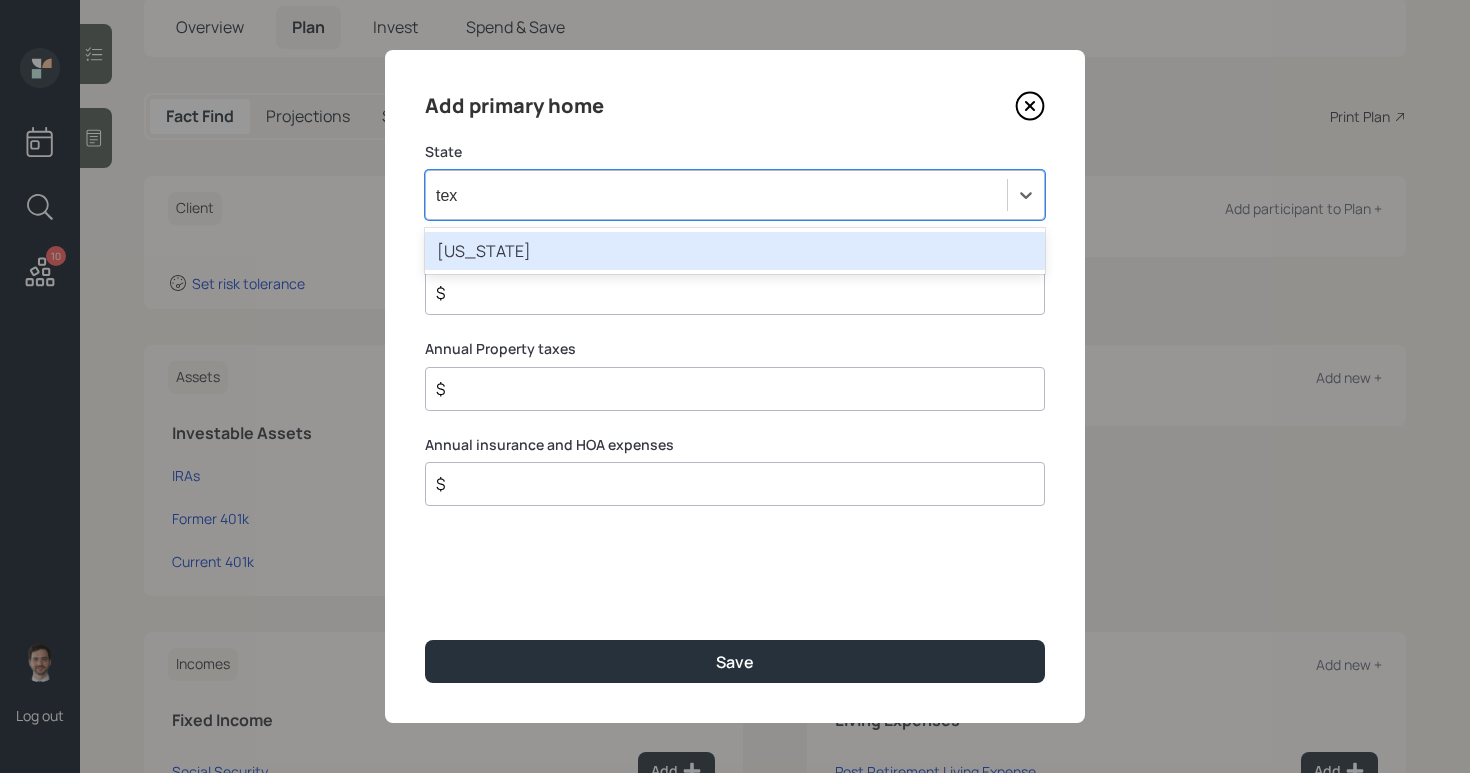 type 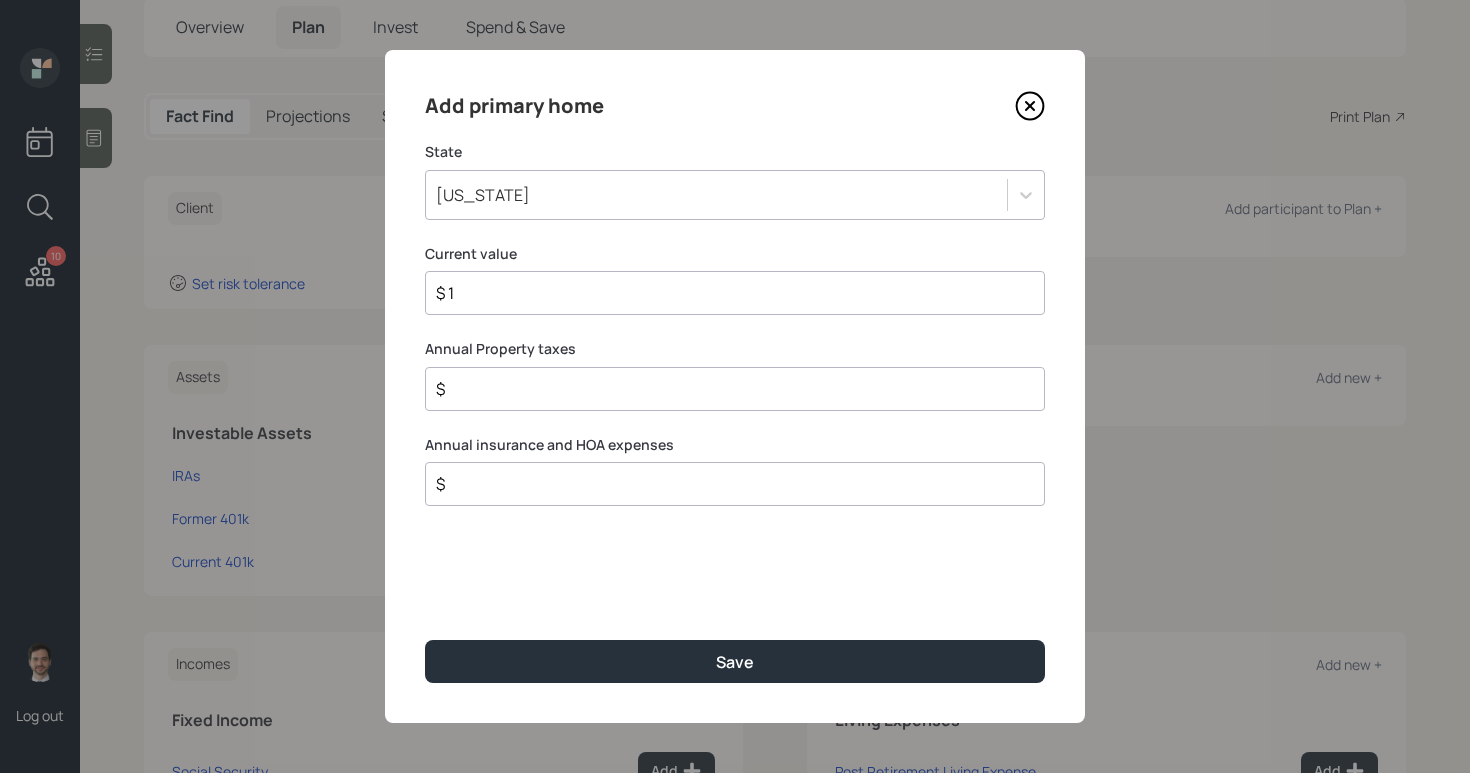 type on "$ 1" 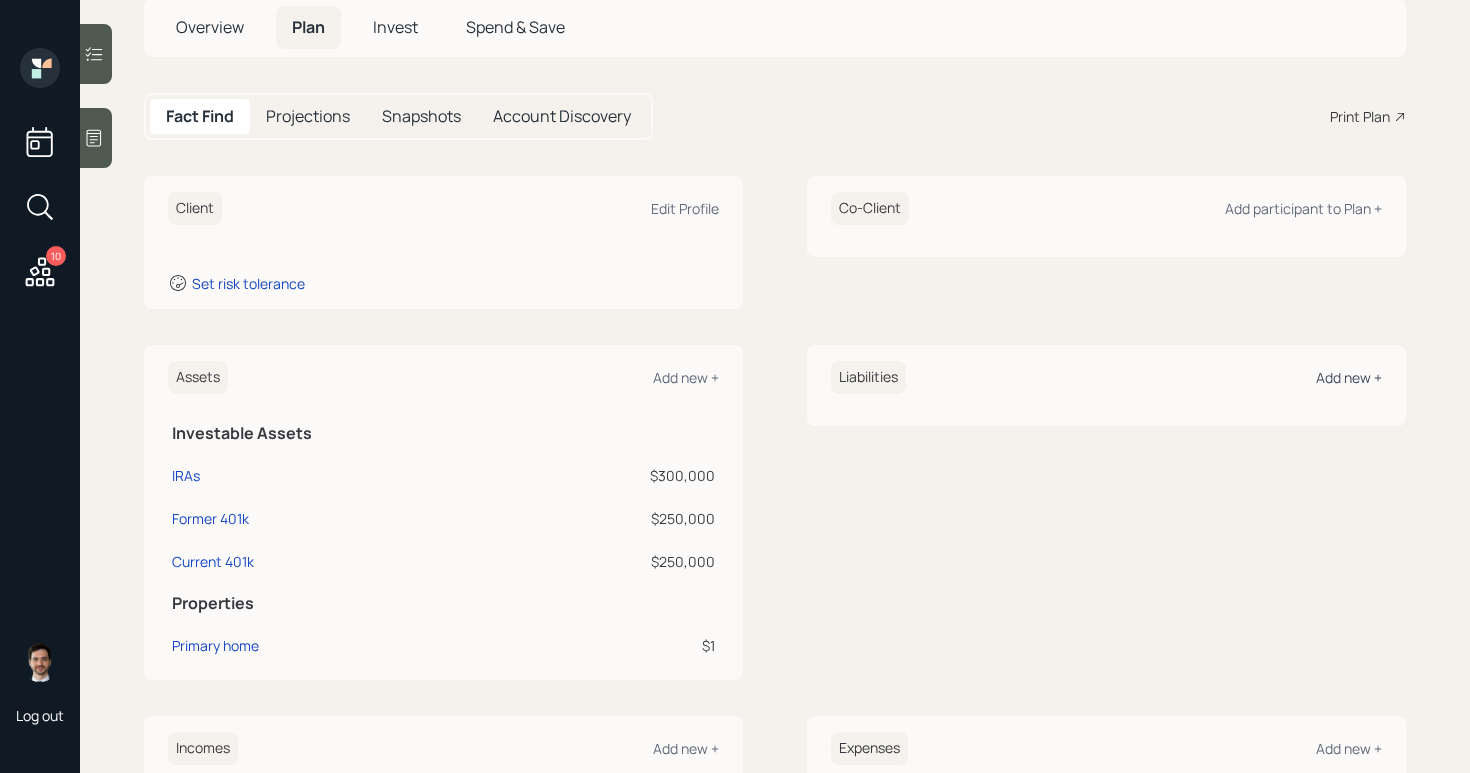 click on "Add new +" at bounding box center [1349, 377] 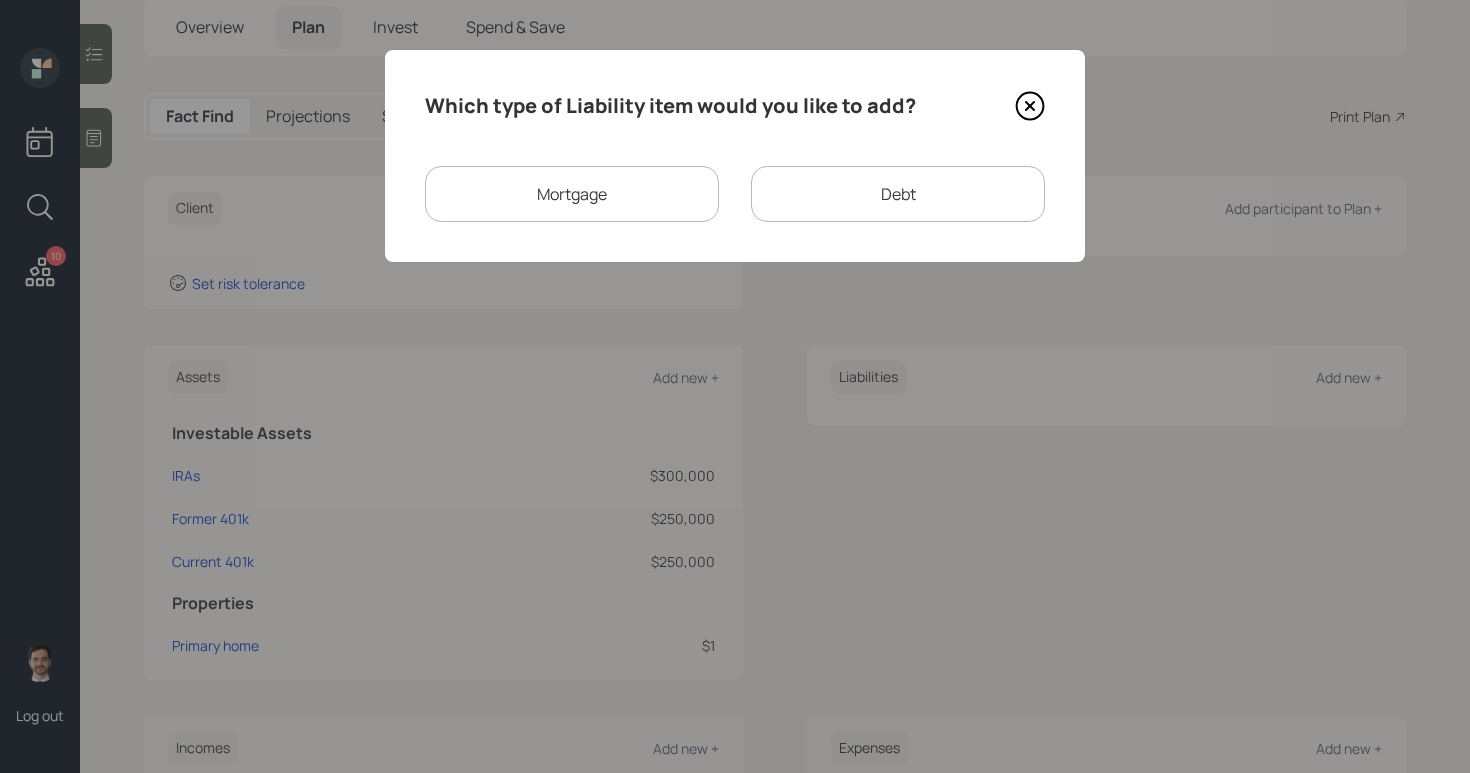 click 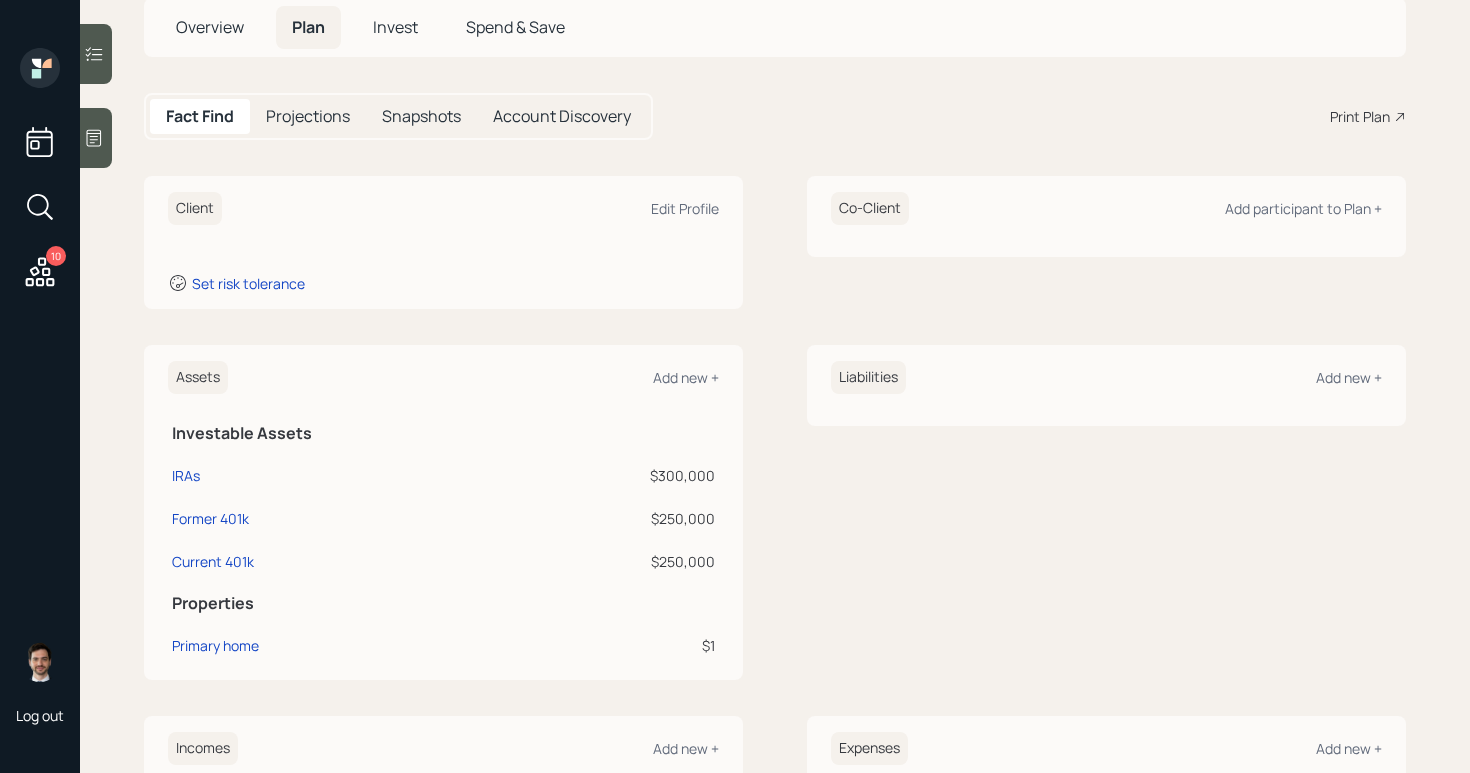 click on "Assets Add new +" at bounding box center (443, 377) 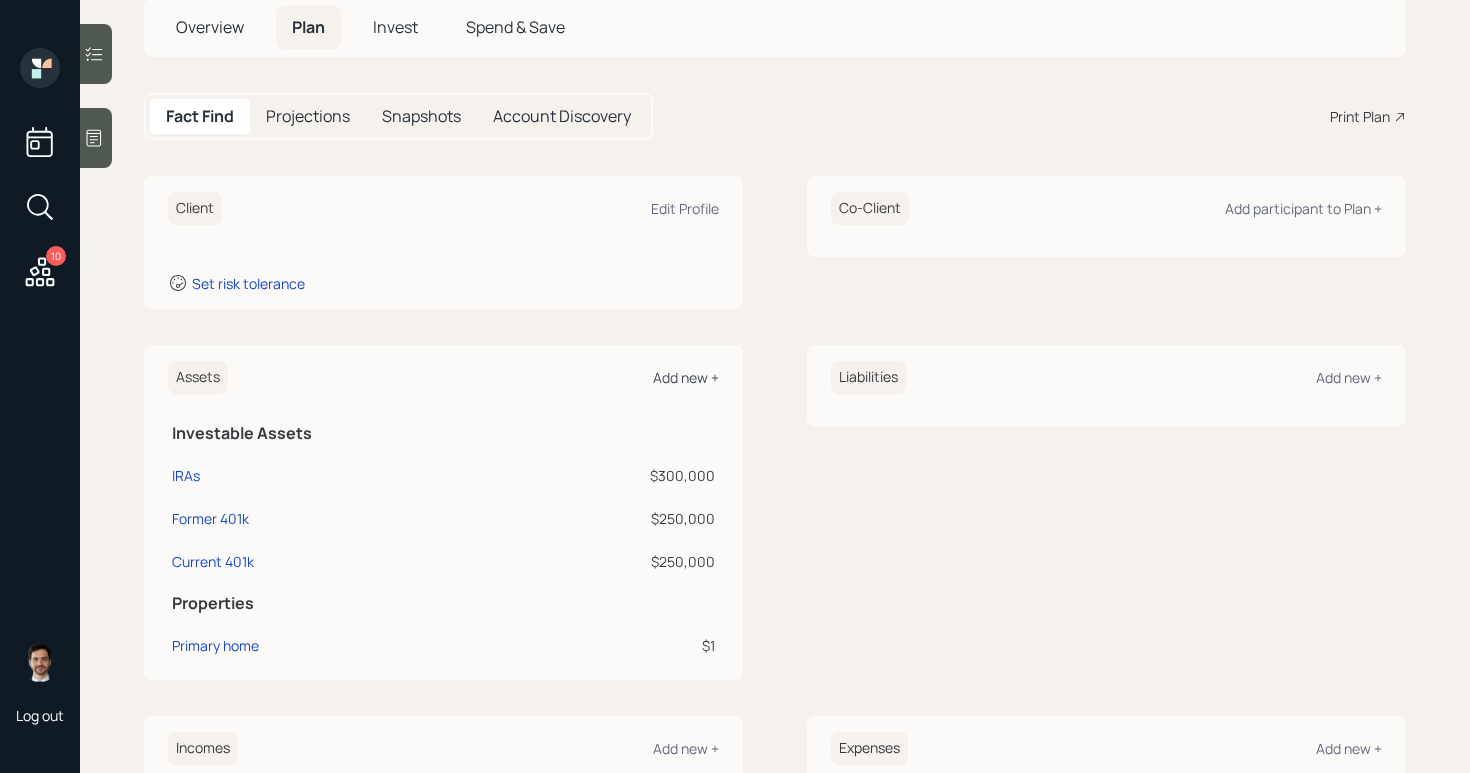 click on "Add new +" at bounding box center [686, 377] 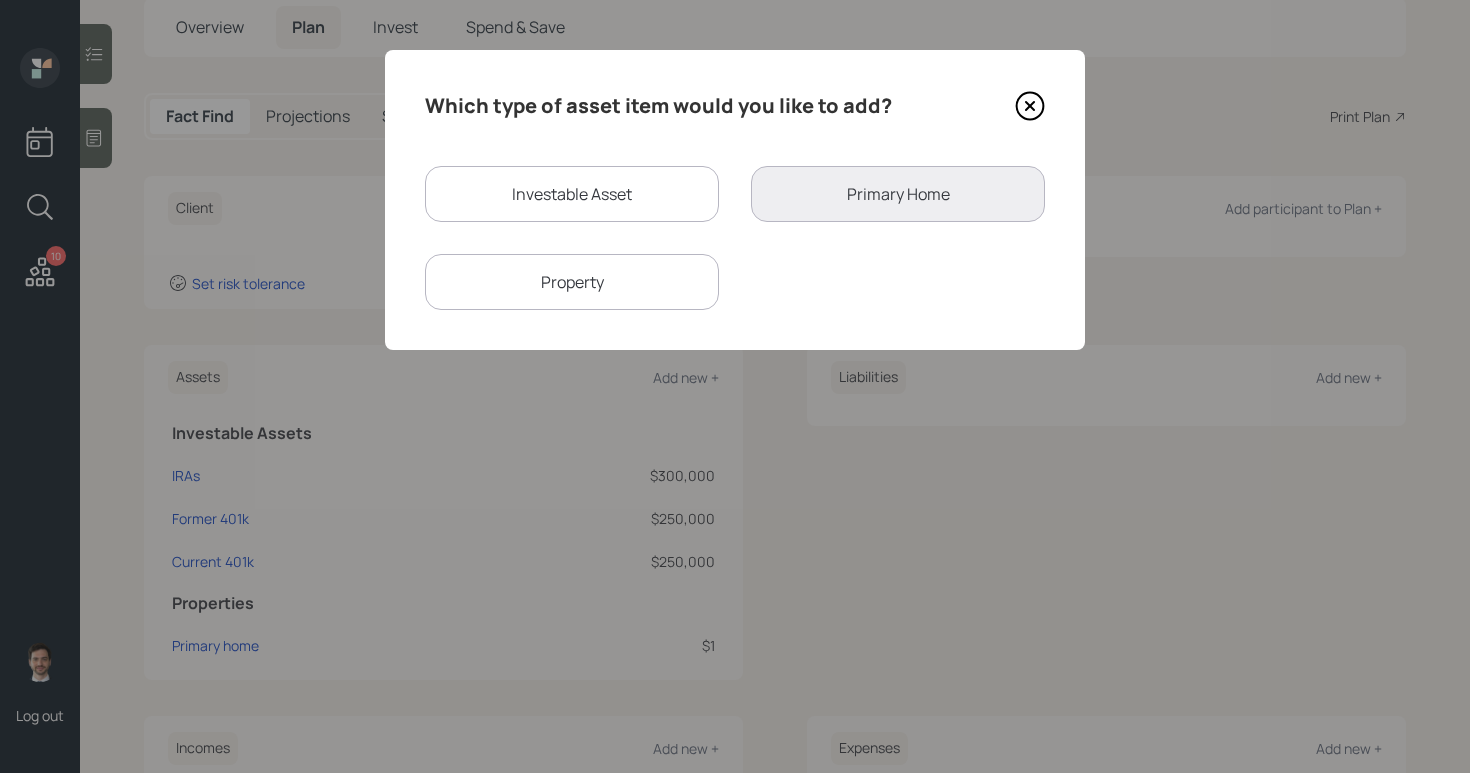 click on "Investable Asset" at bounding box center (572, 194) 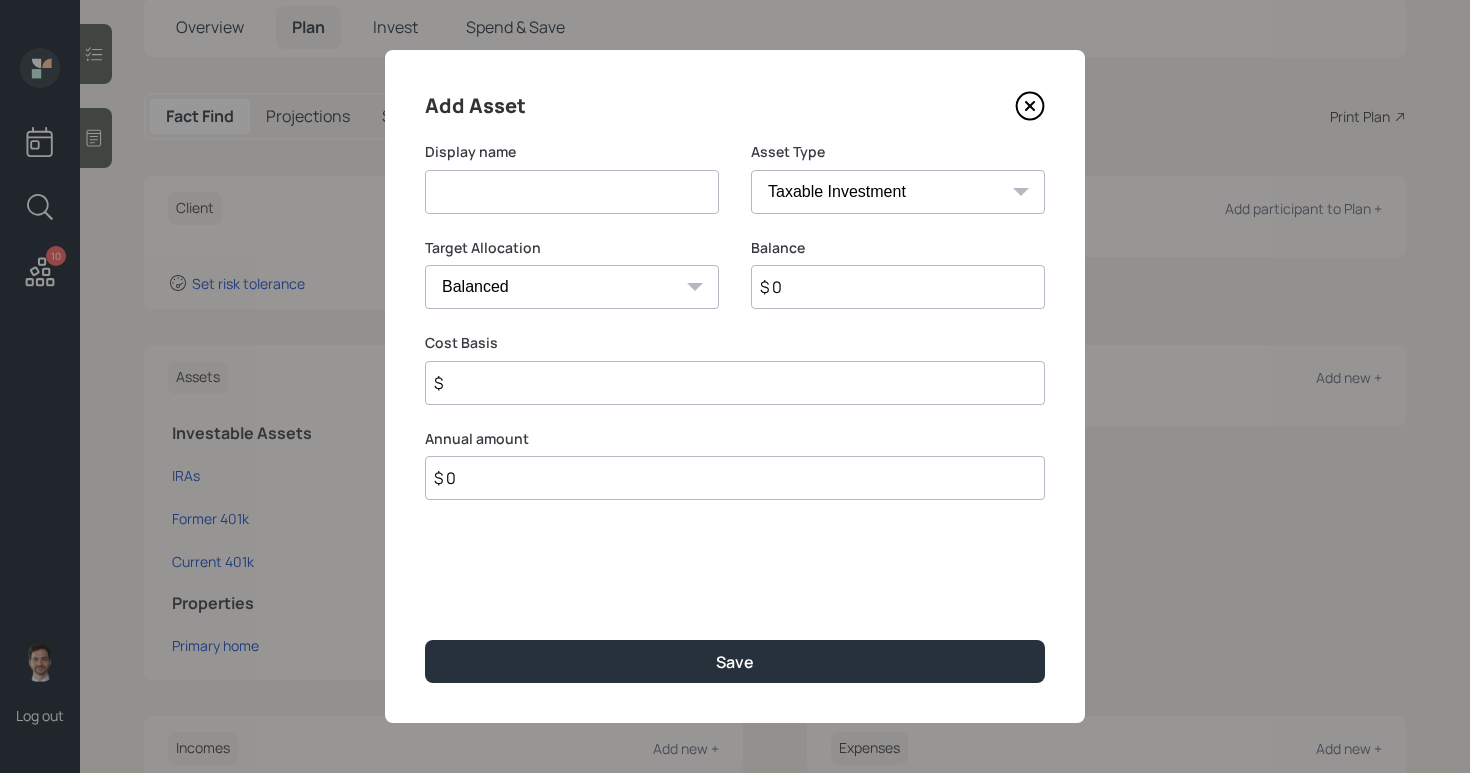 click at bounding box center (572, 192) 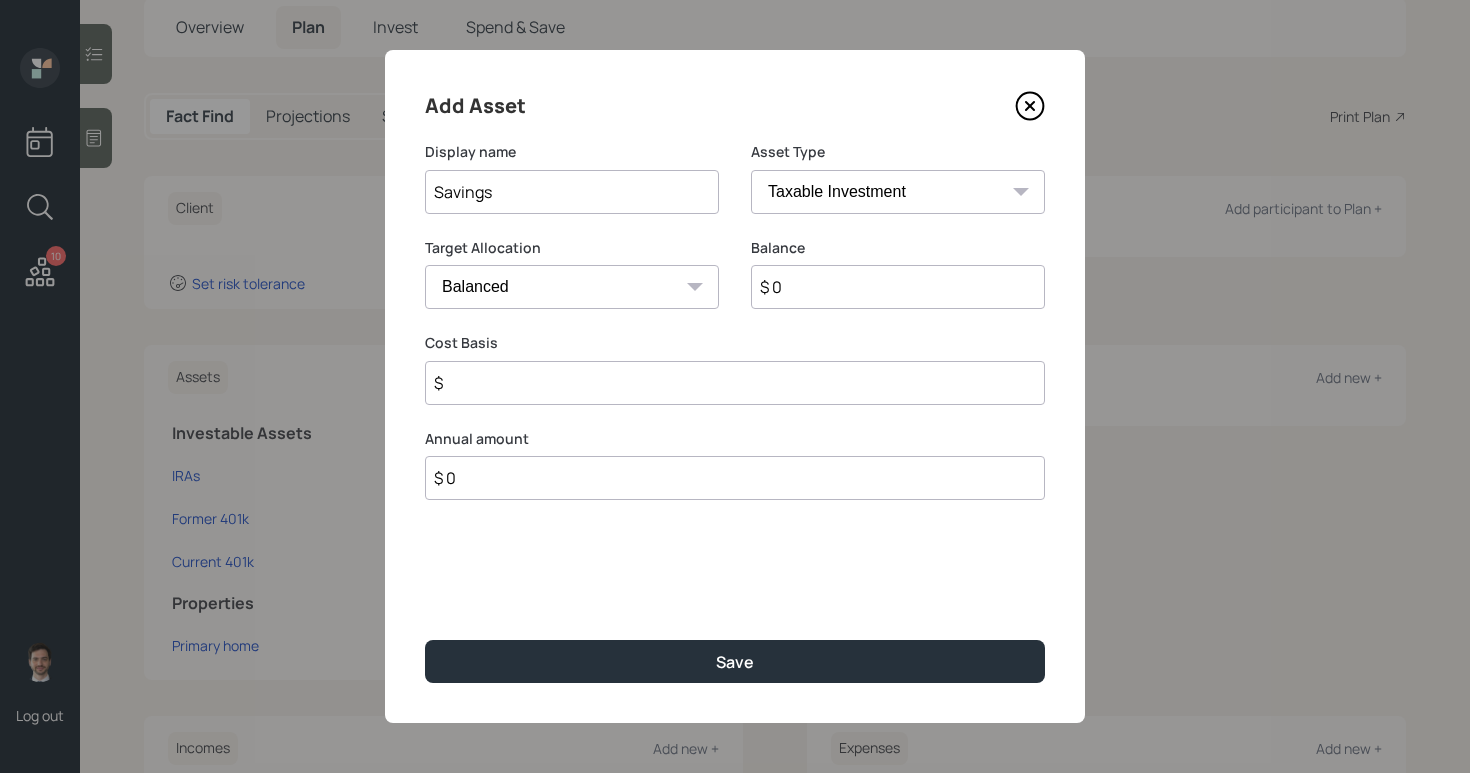 type on "Savings" 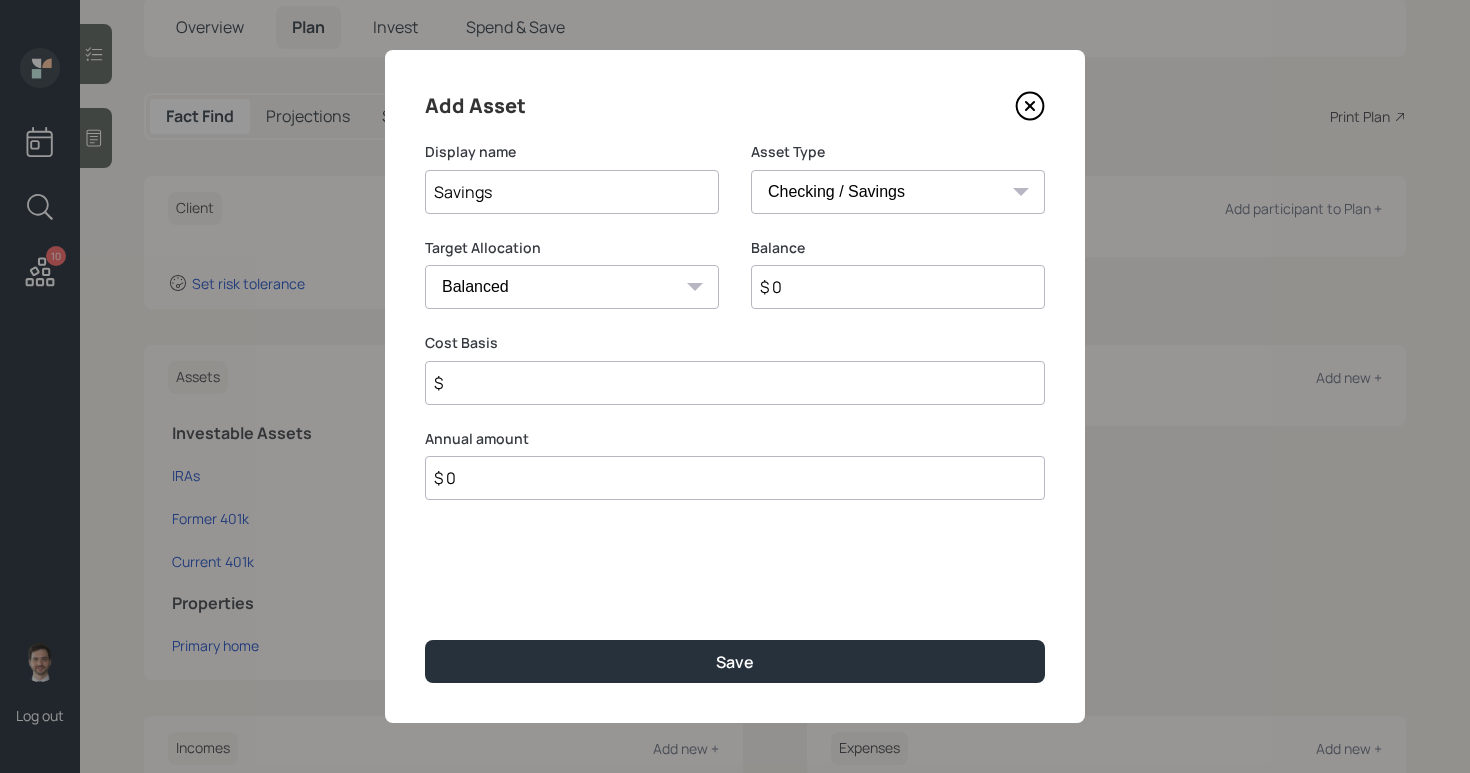 type on "$" 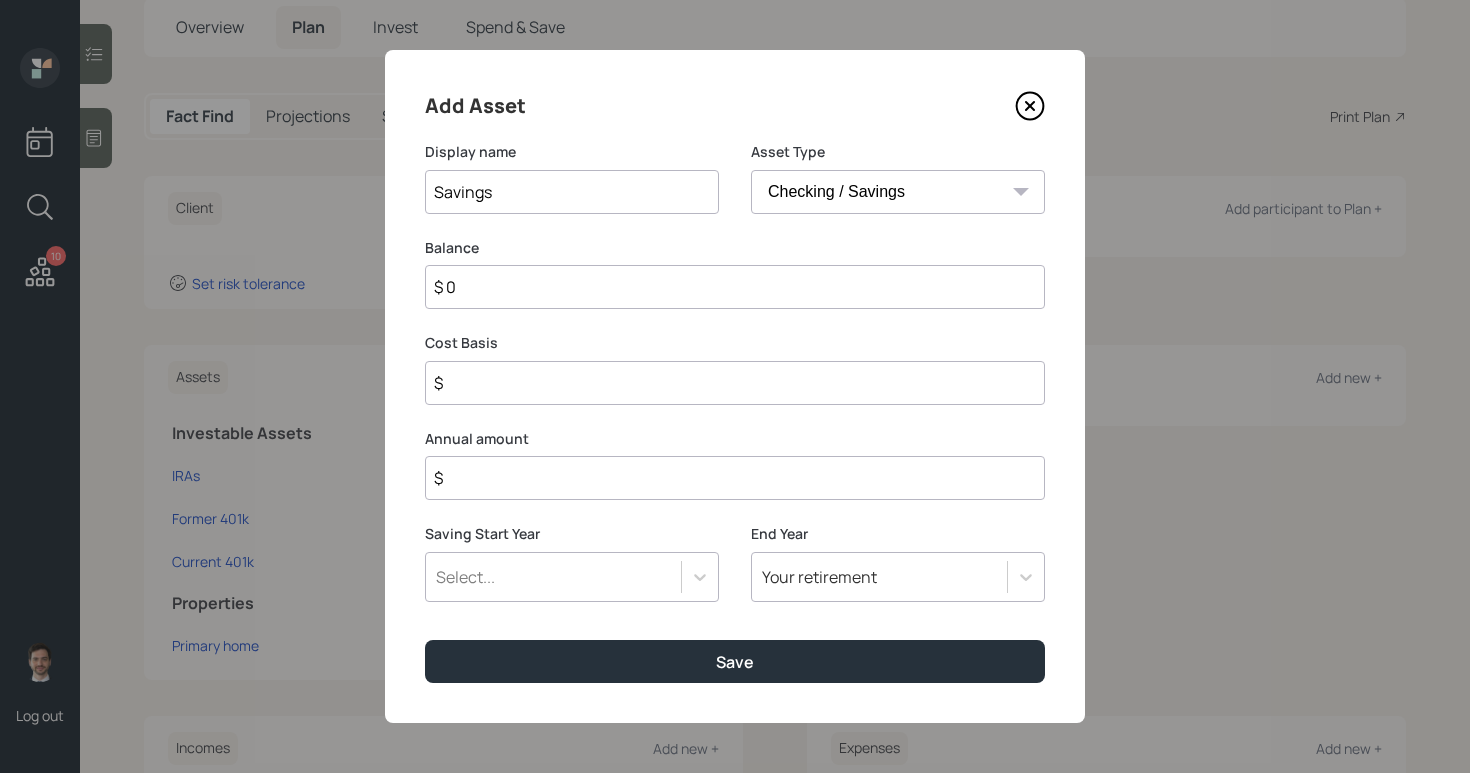 select on "taxable" 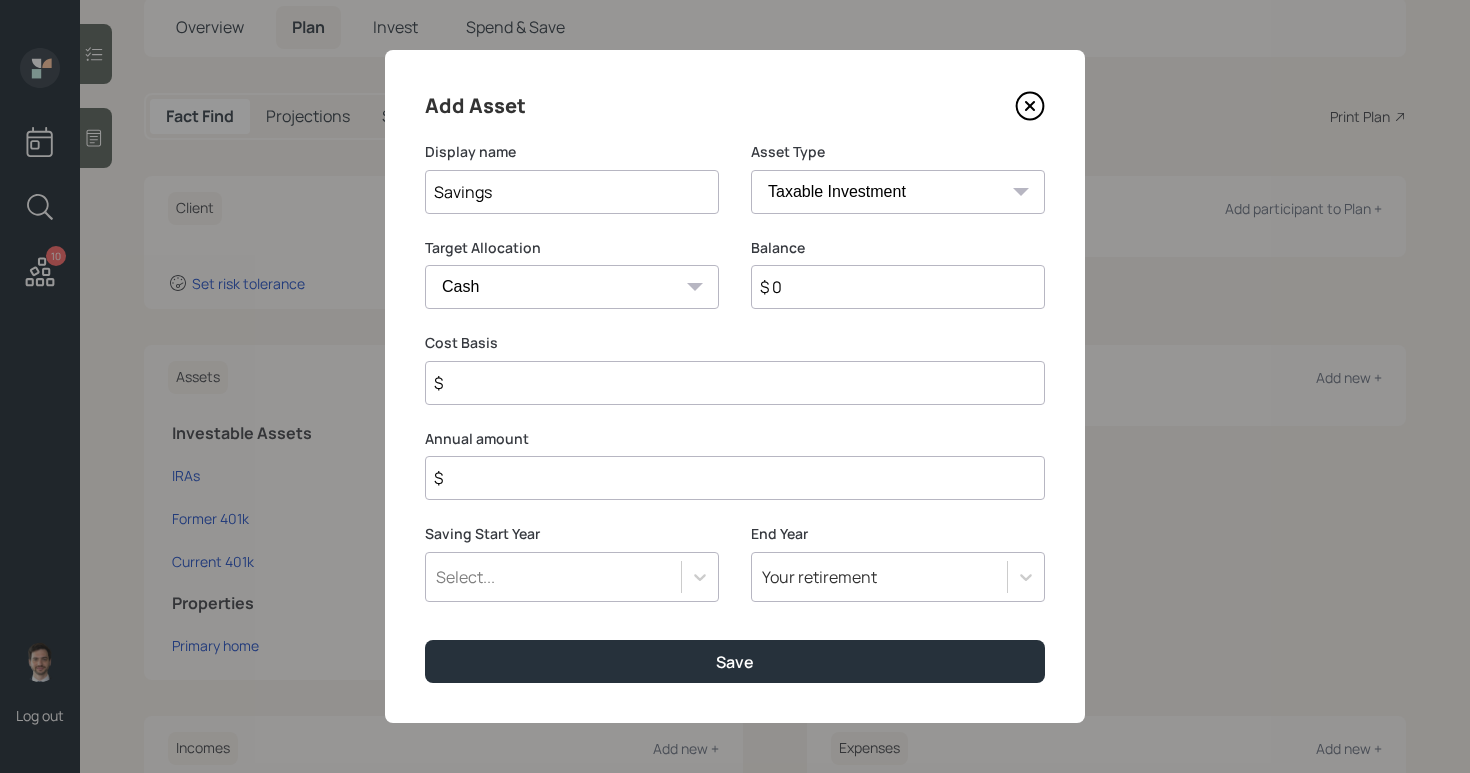 type on "$ 7" 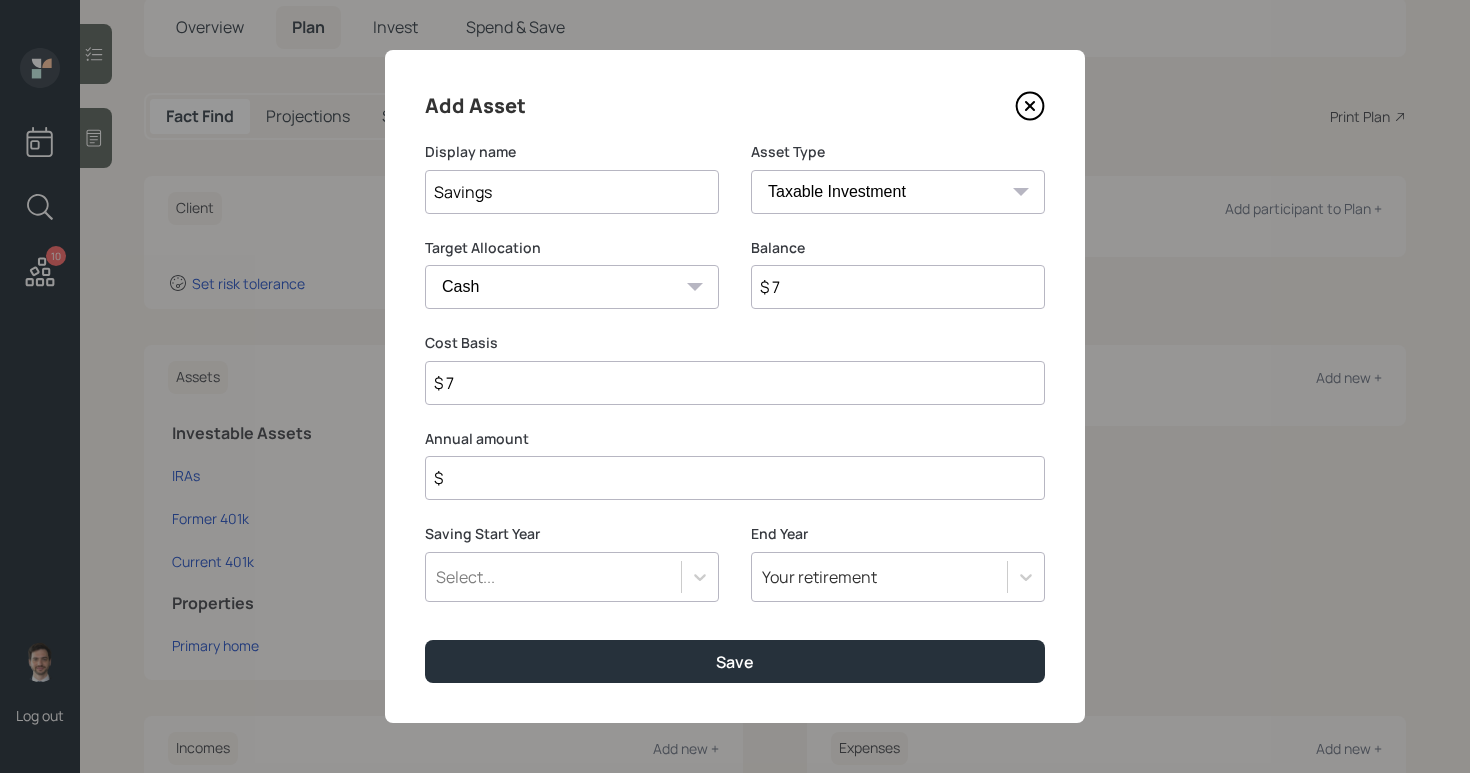 type on "$ 75" 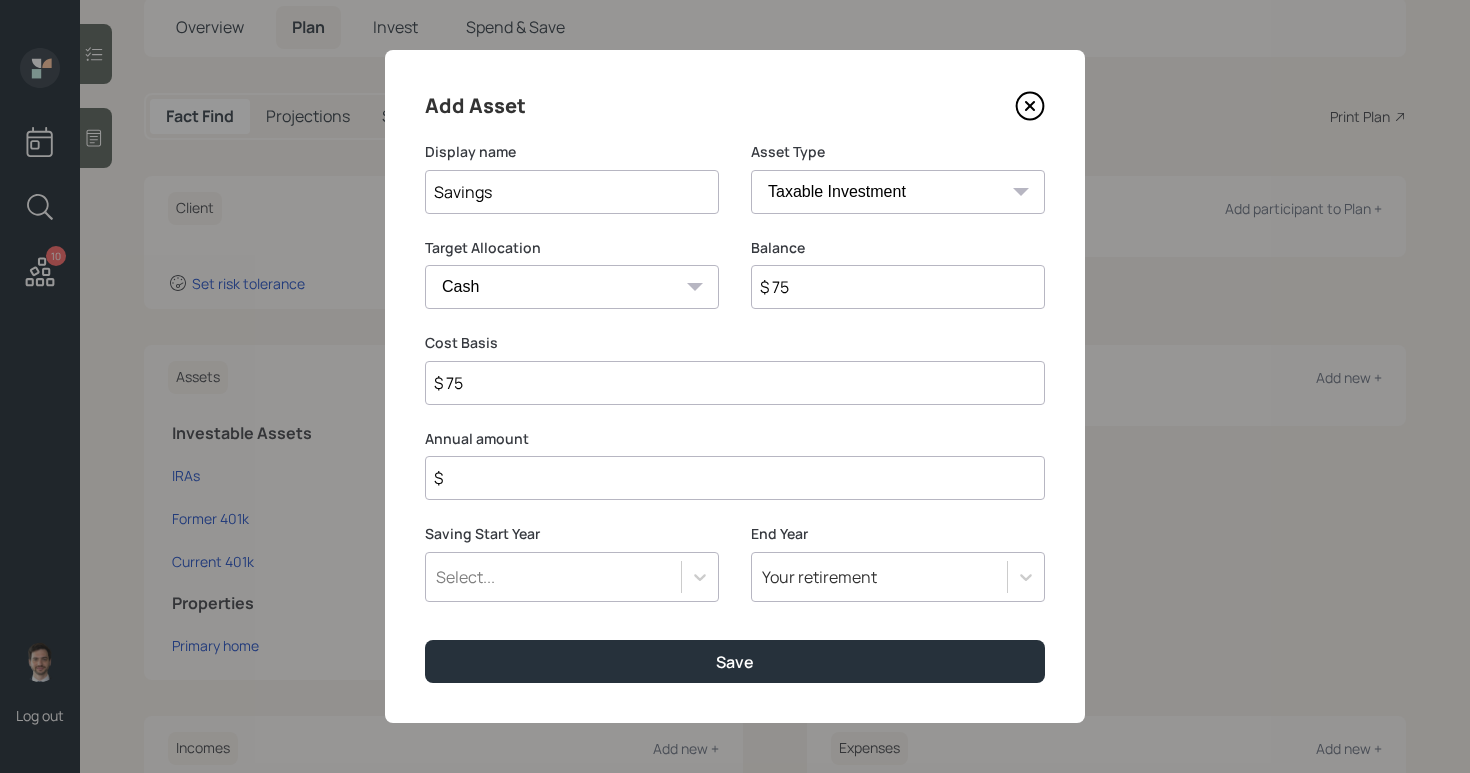 type on "$ 750" 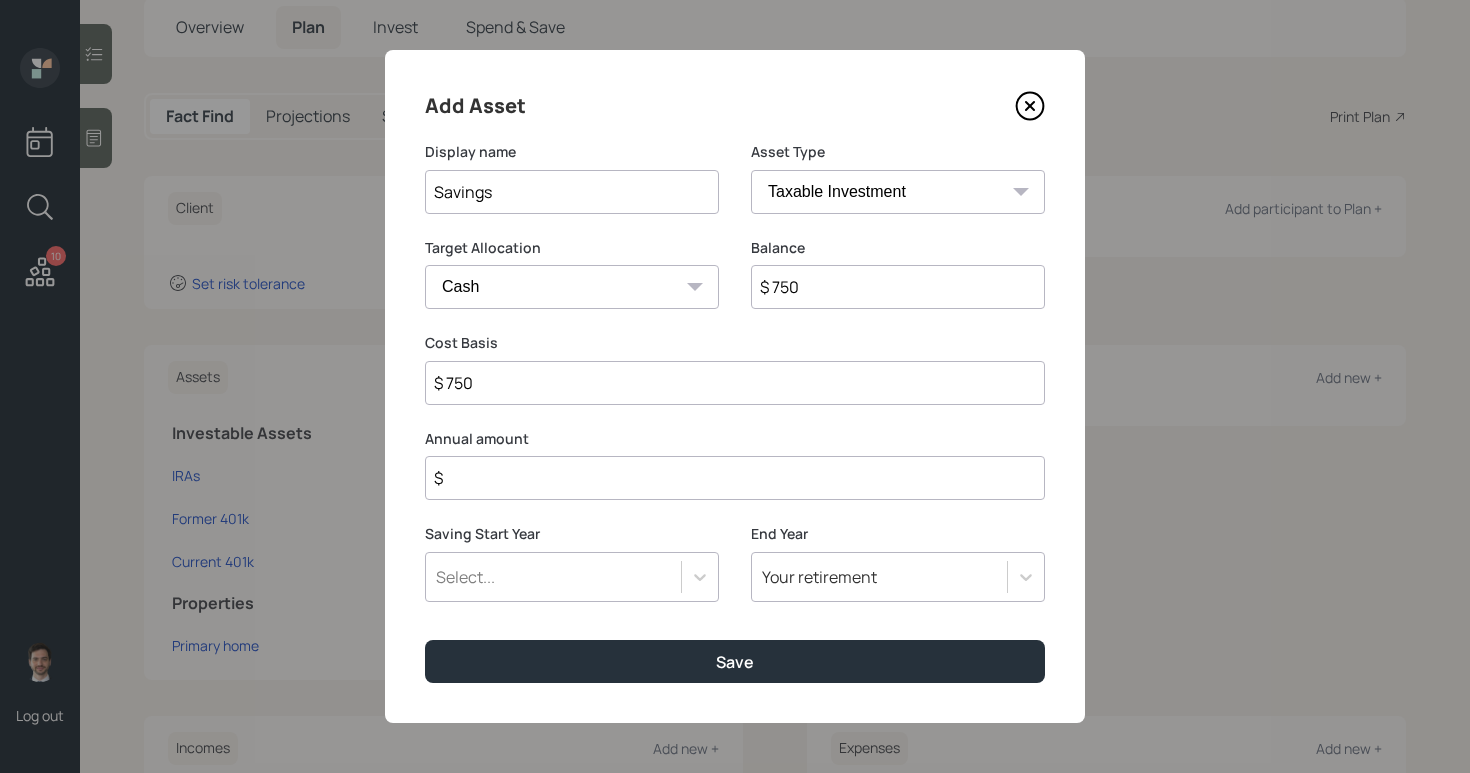 type on "$ 7,500" 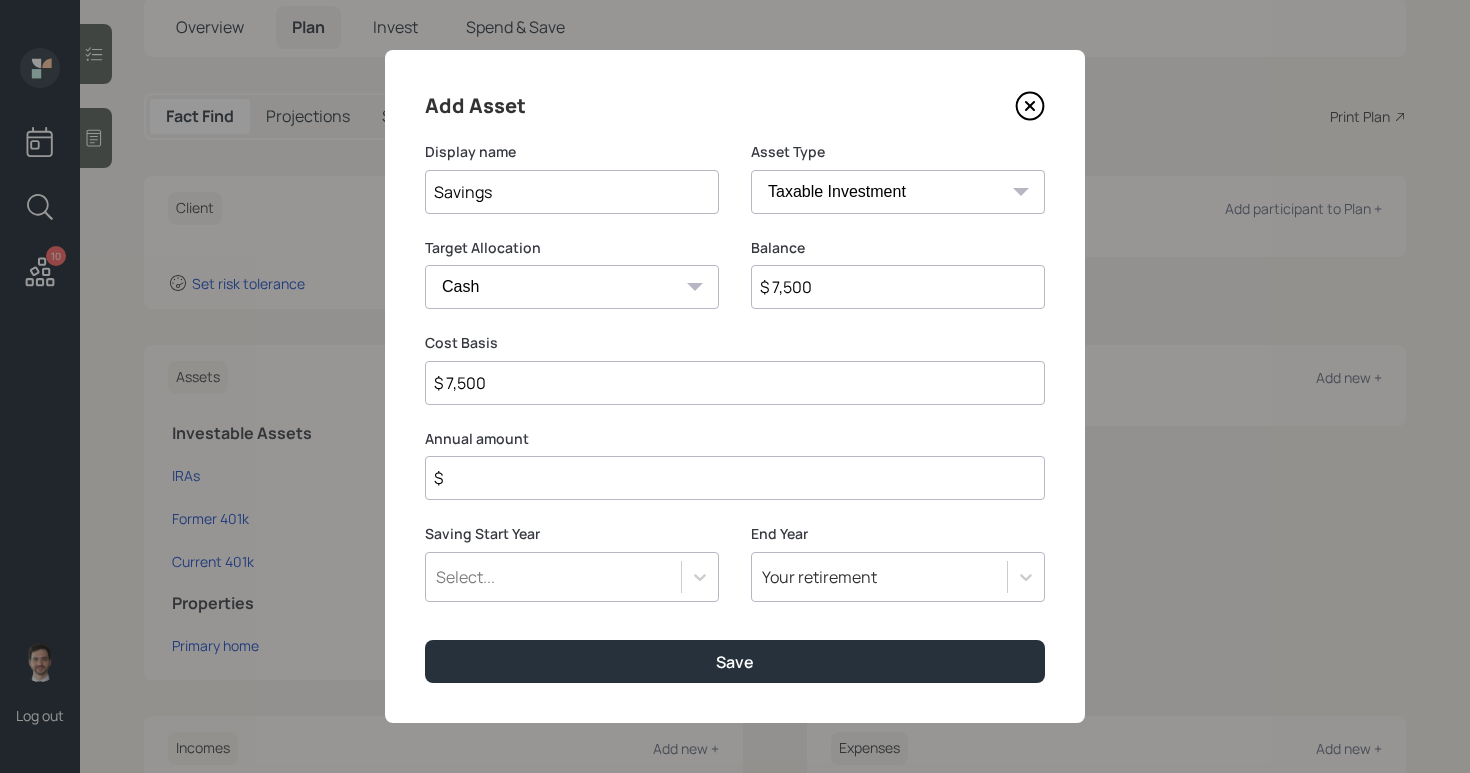 type on "$ 75,000" 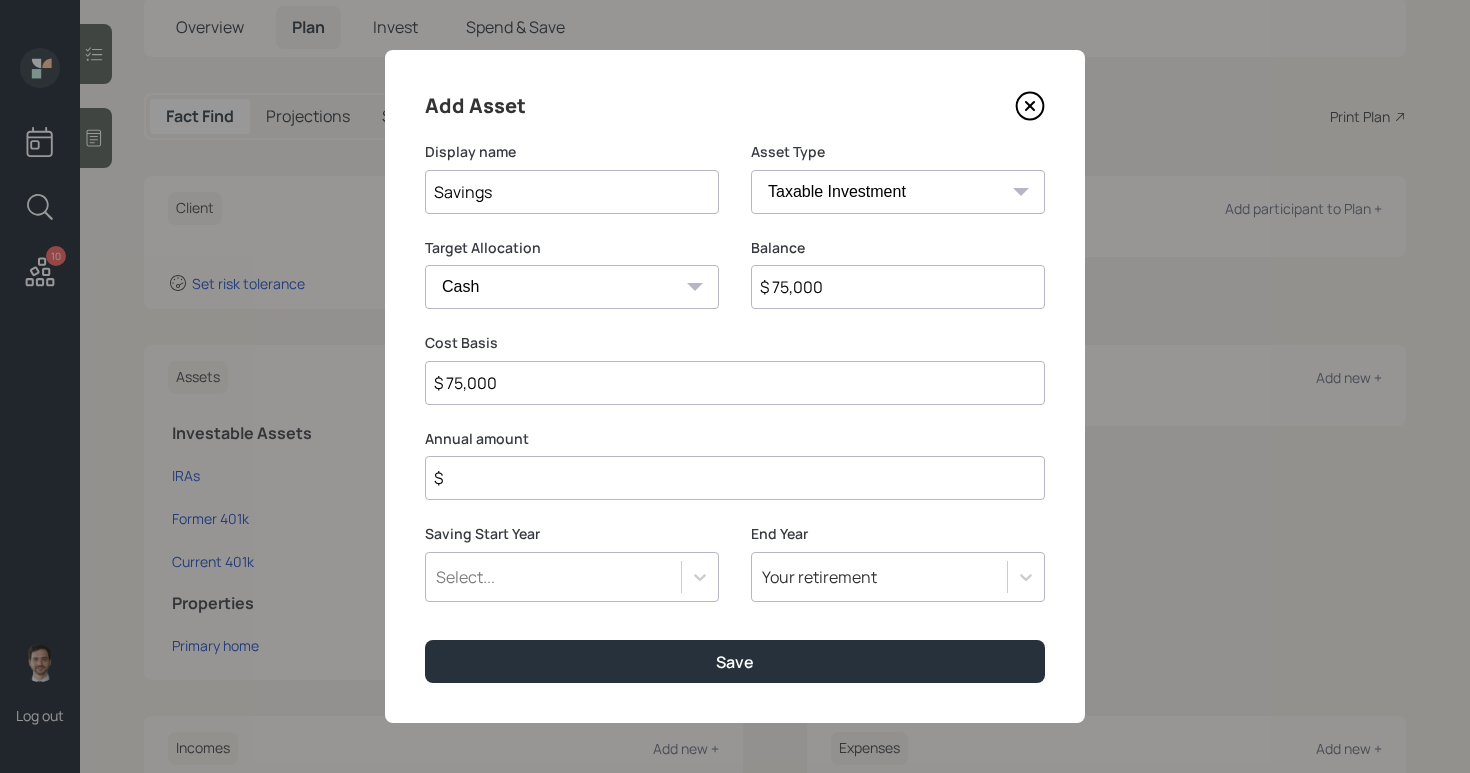 type on "$ 750,000" 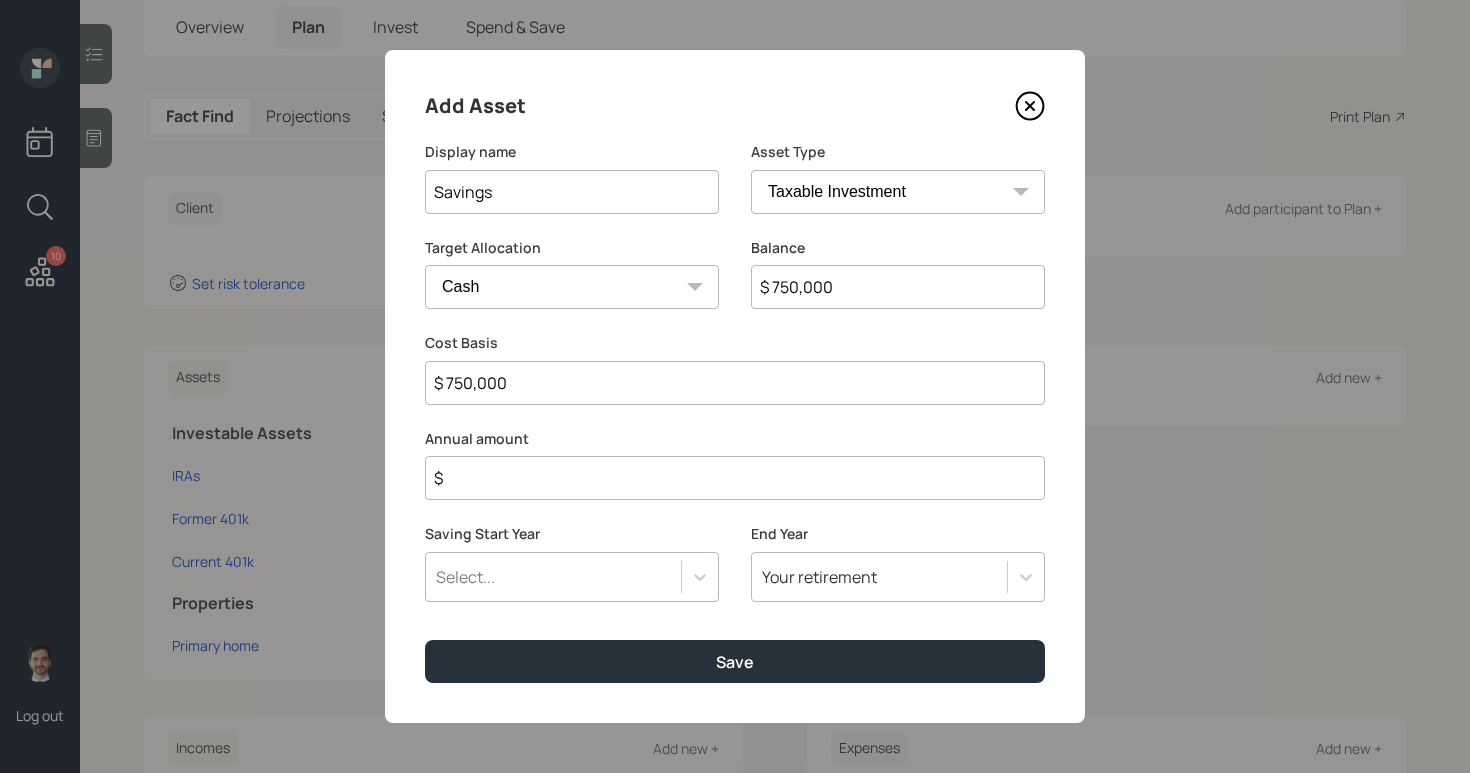 type on "$ 750,000" 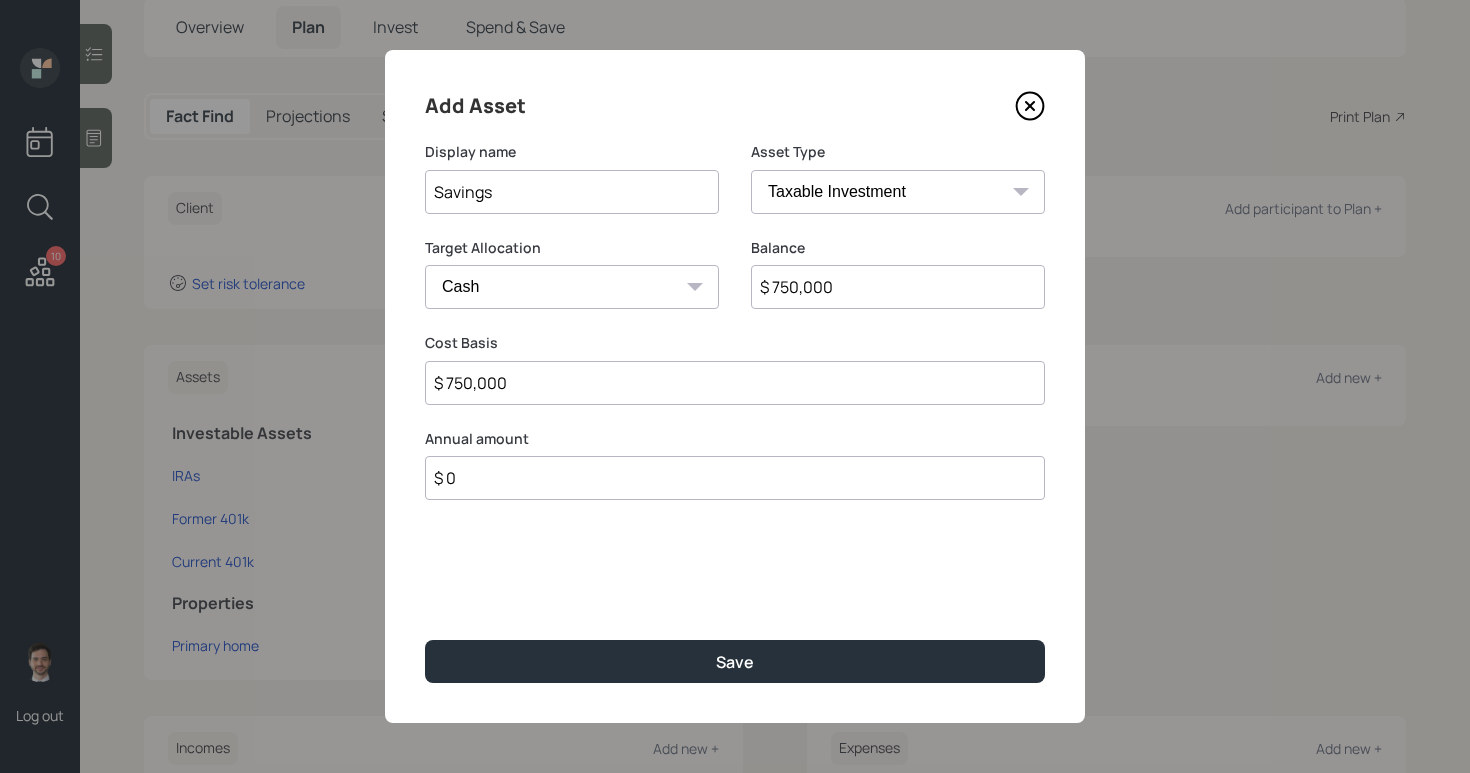 type on "$ 0" 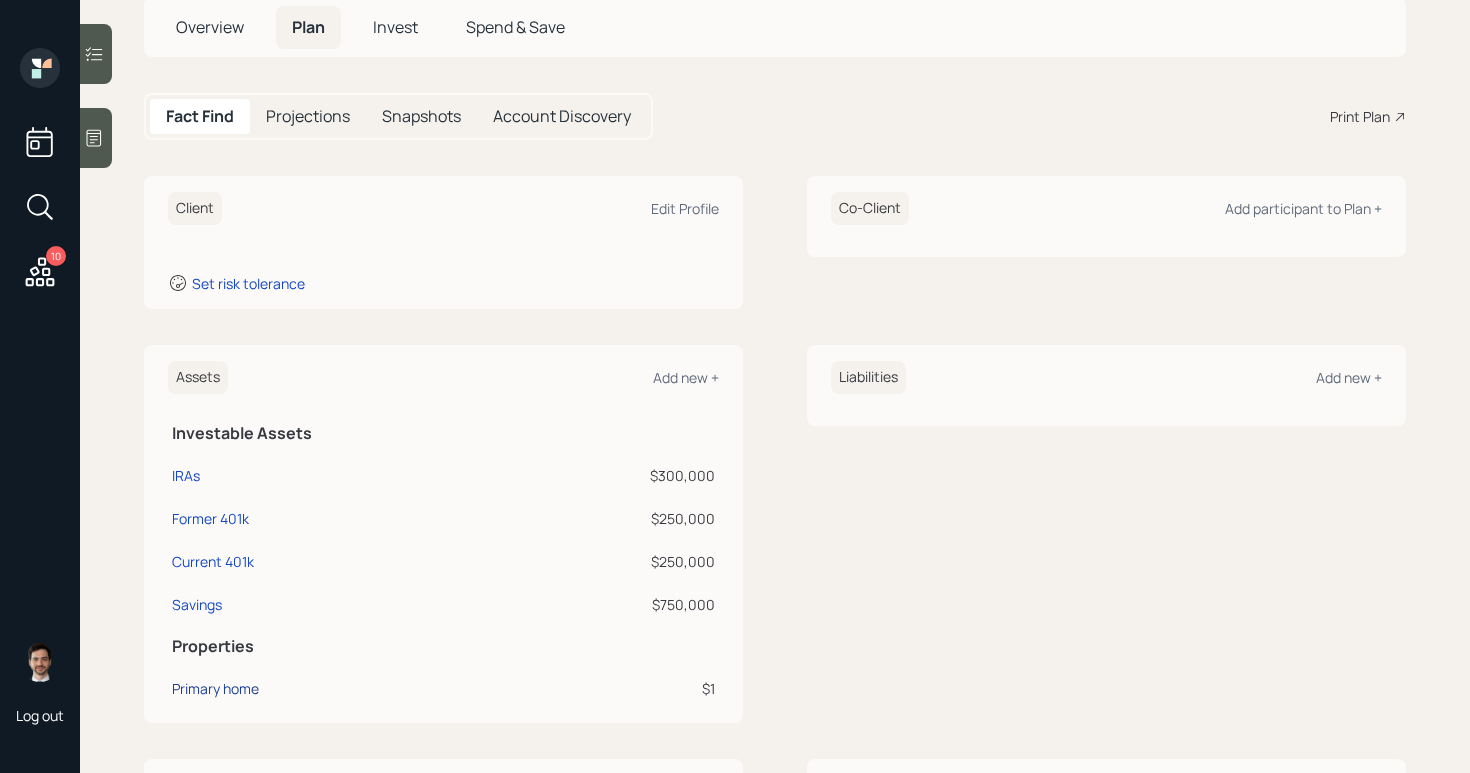 click on "Primary home" at bounding box center (215, 688) 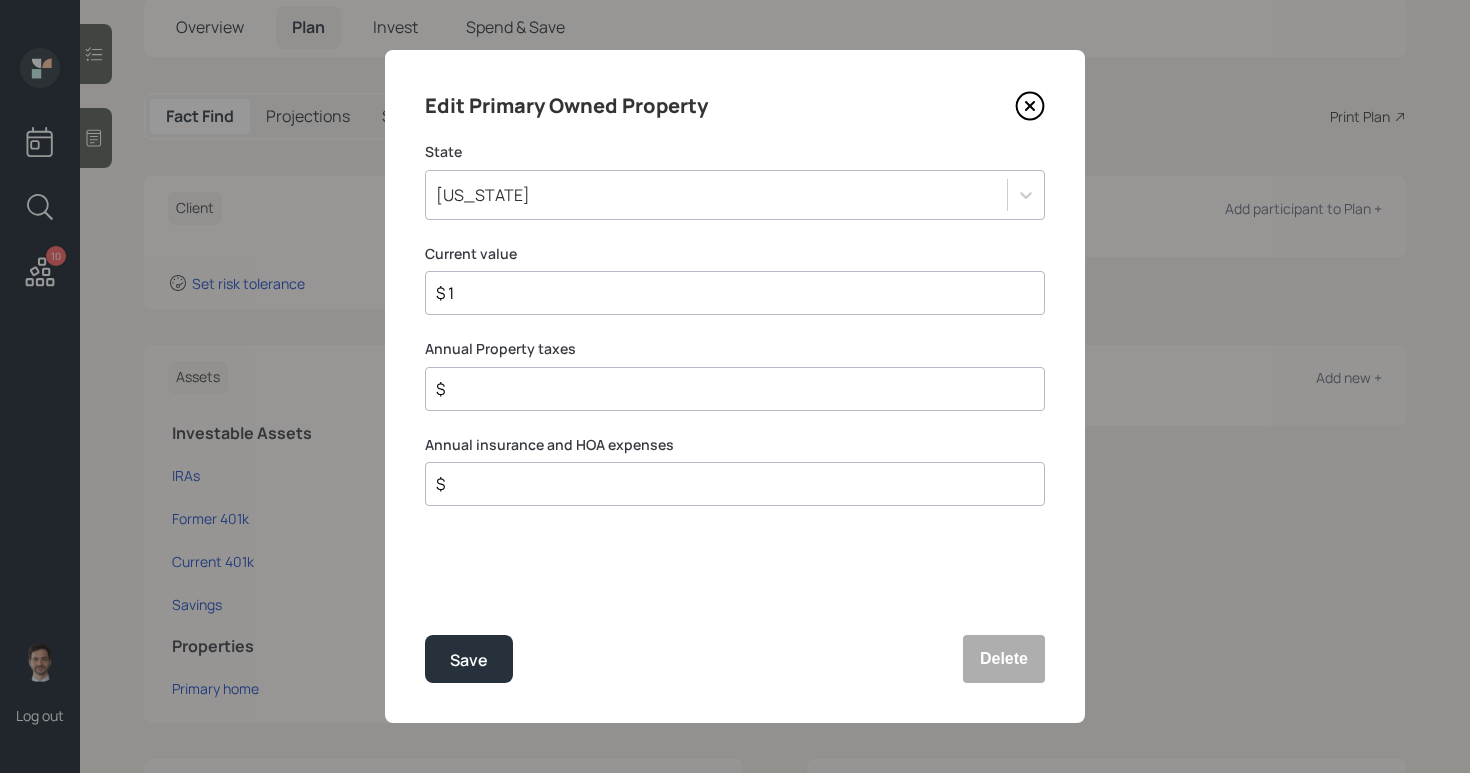 click on "$" at bounding box center [727, 389] 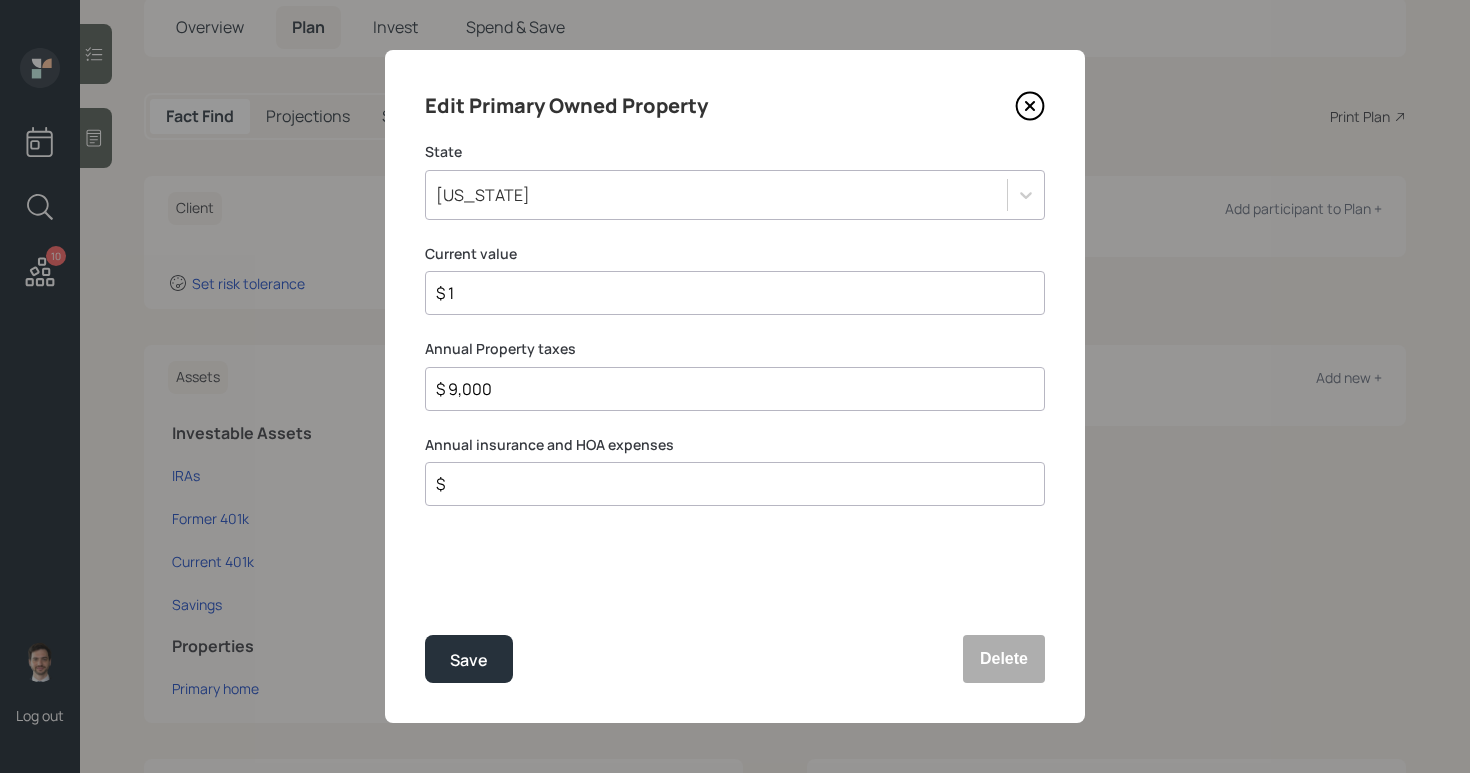 type on "$ 9,000" 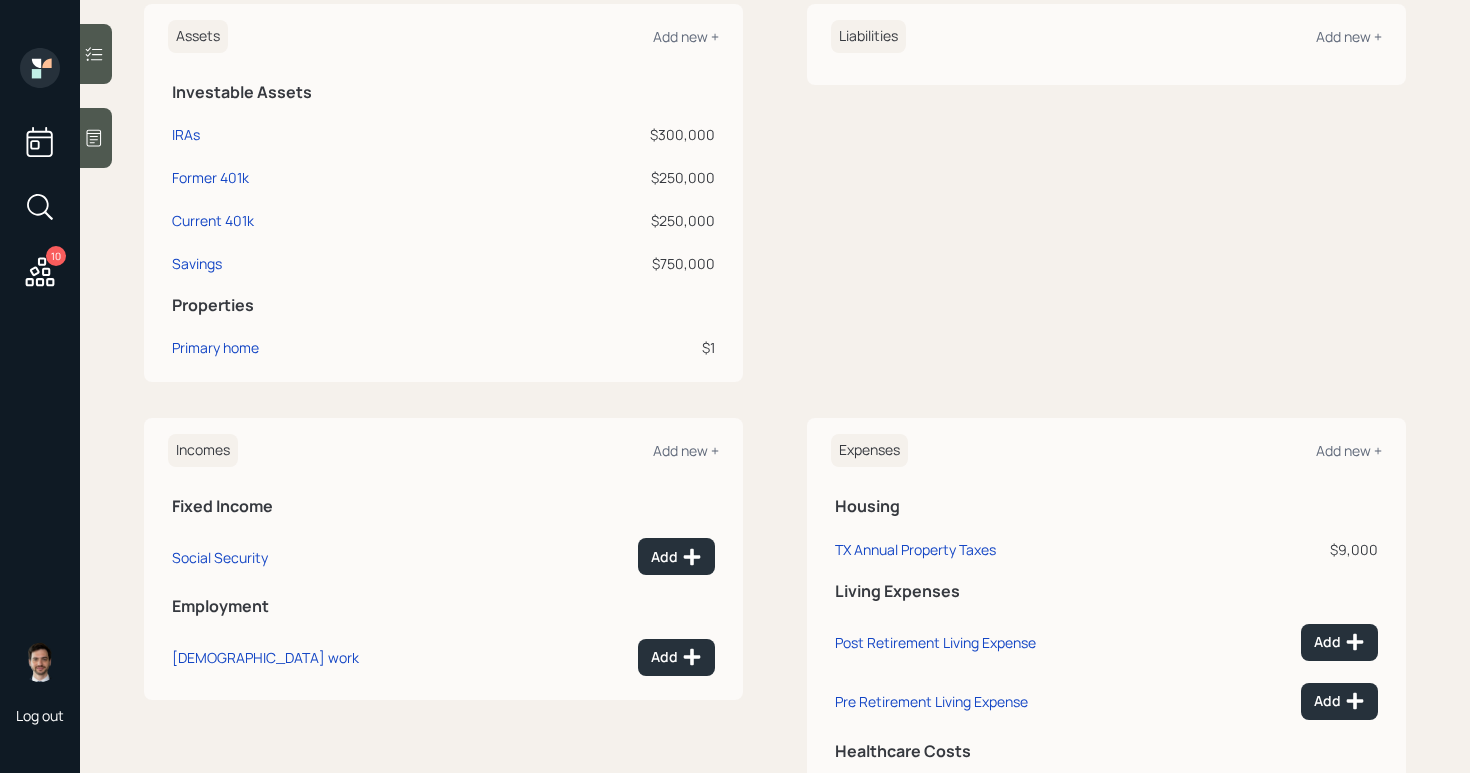 scroll, scrollTop: 480, scrollLeft: 0, axis: vertical 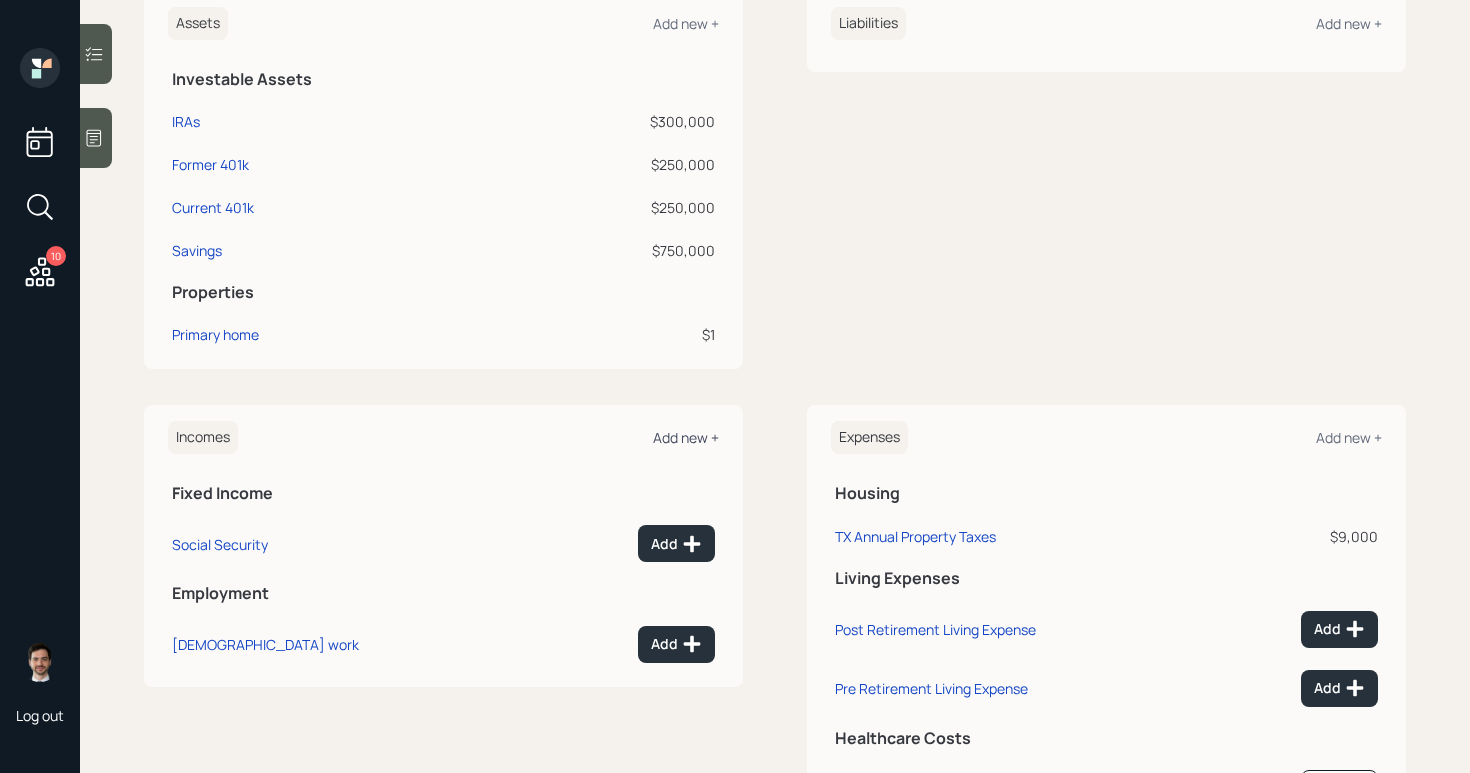 click on "Add new +" at bounding box center [686, 437] 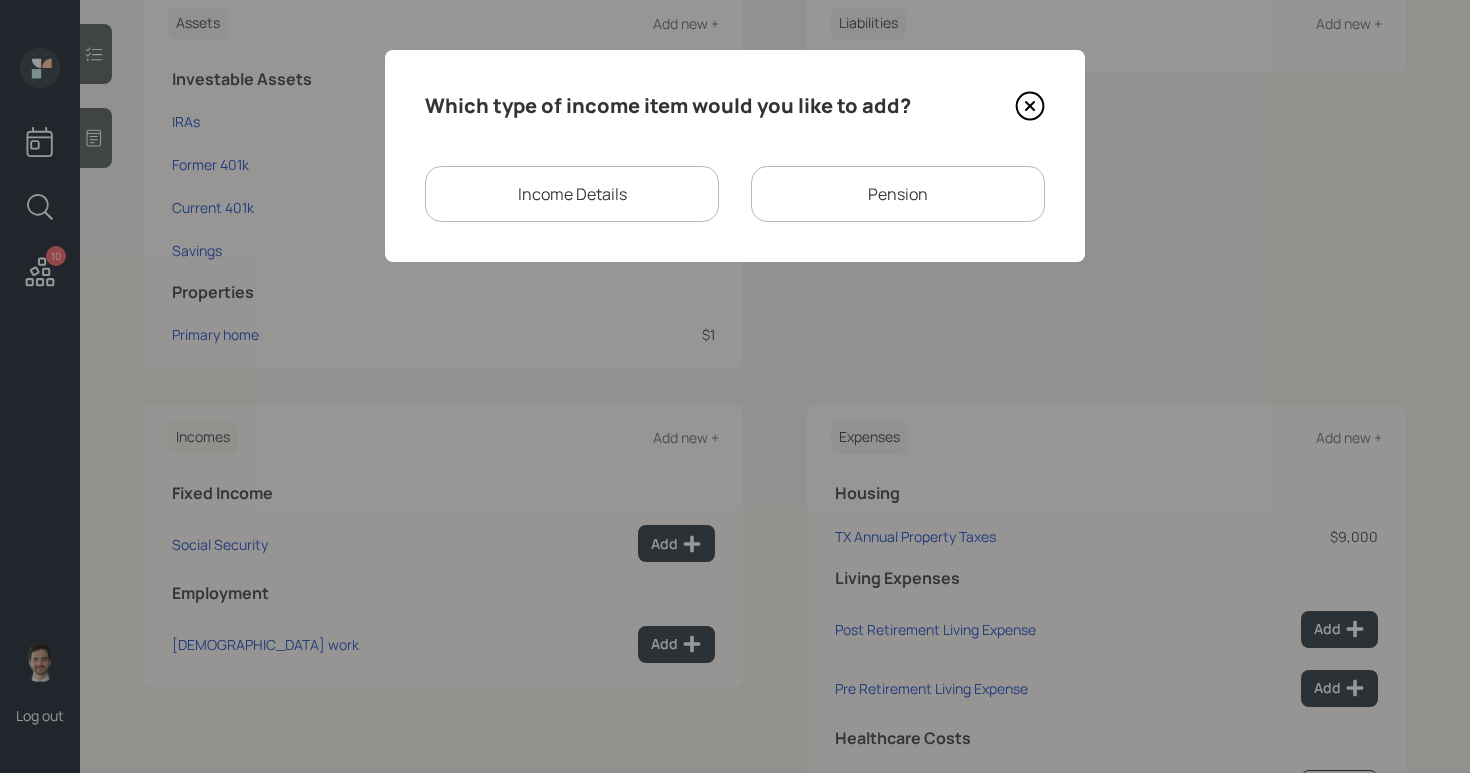 click on "Income Details" at bounding box center (572, 194) 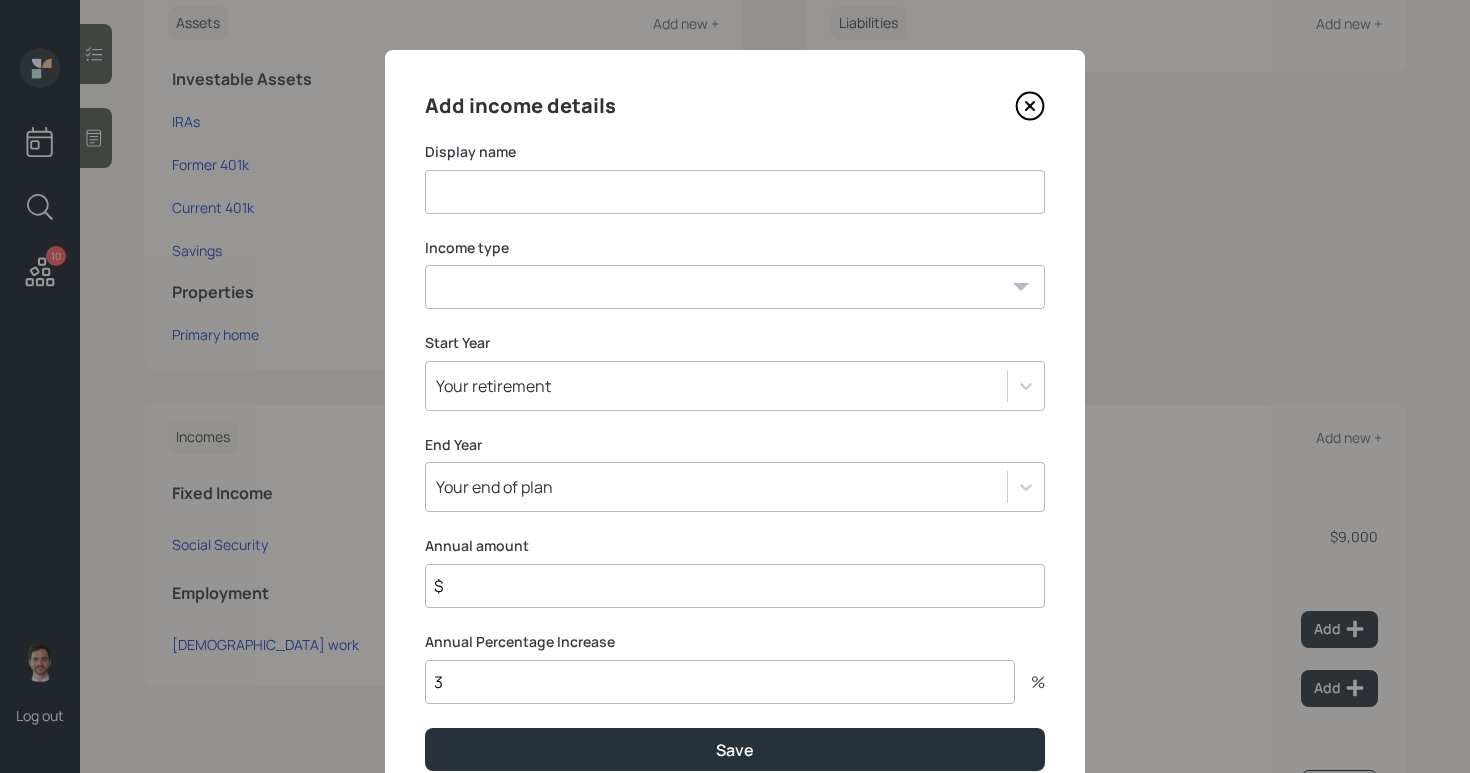 click at bounding box center [735, 192] 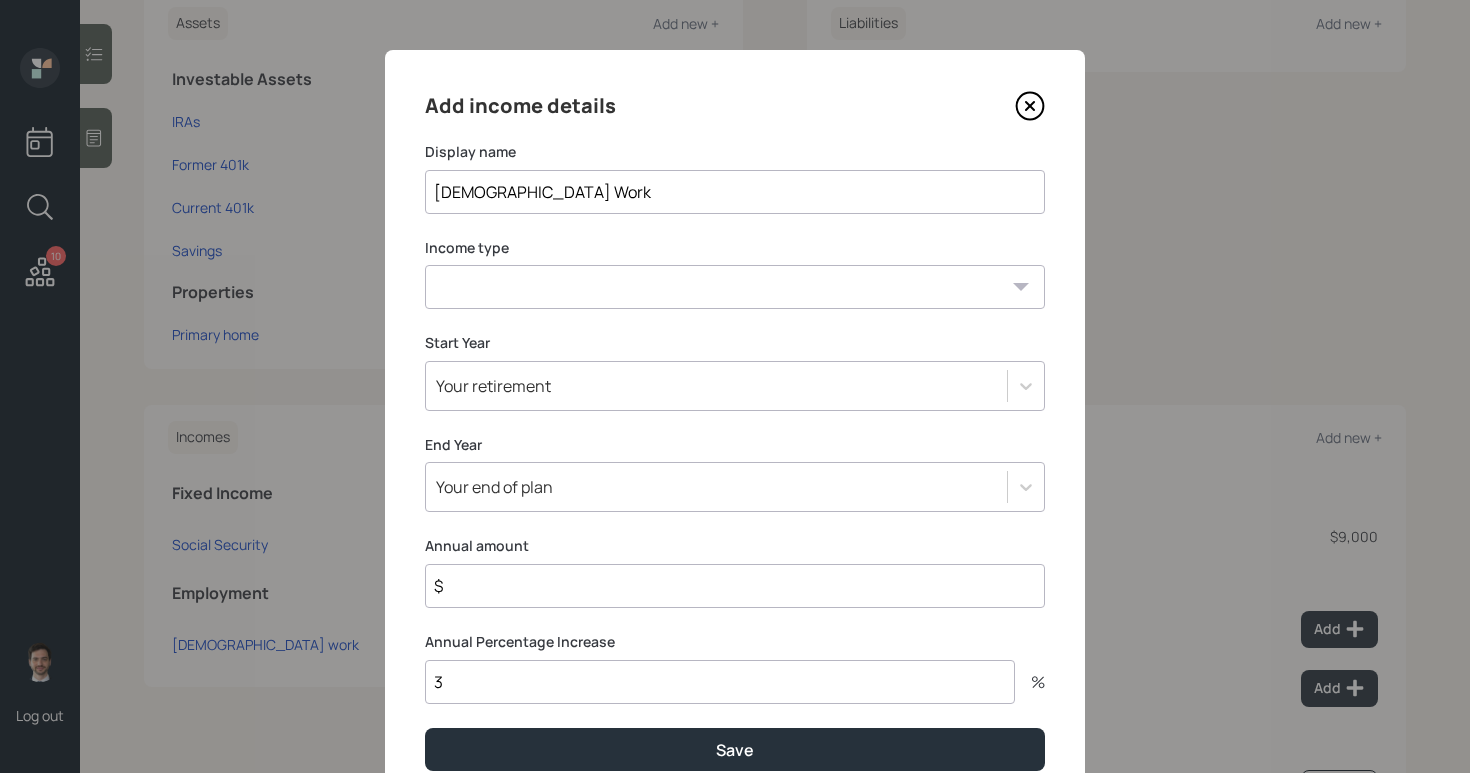 type on "[DEMOGRAPHIC_DATA] Work" 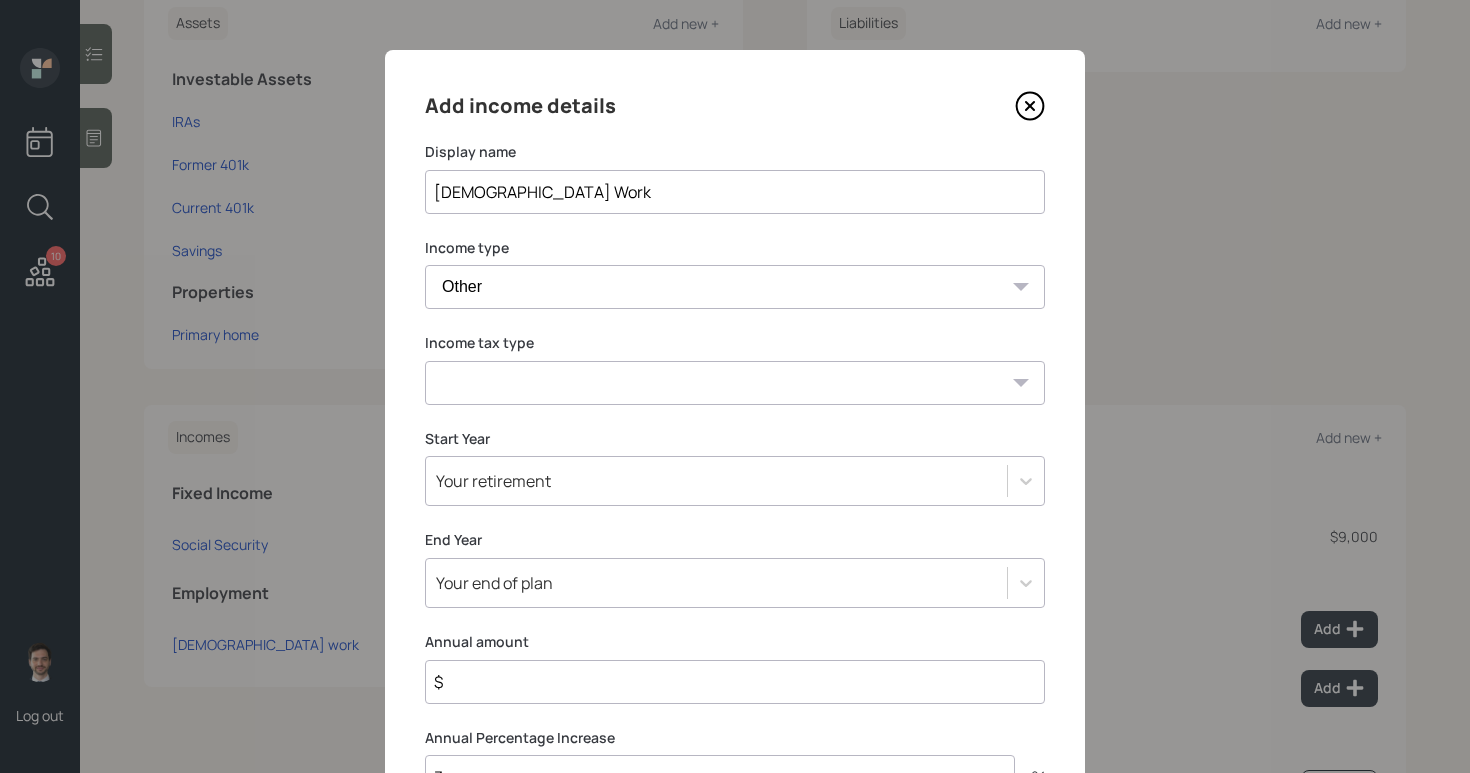 select on "earned" 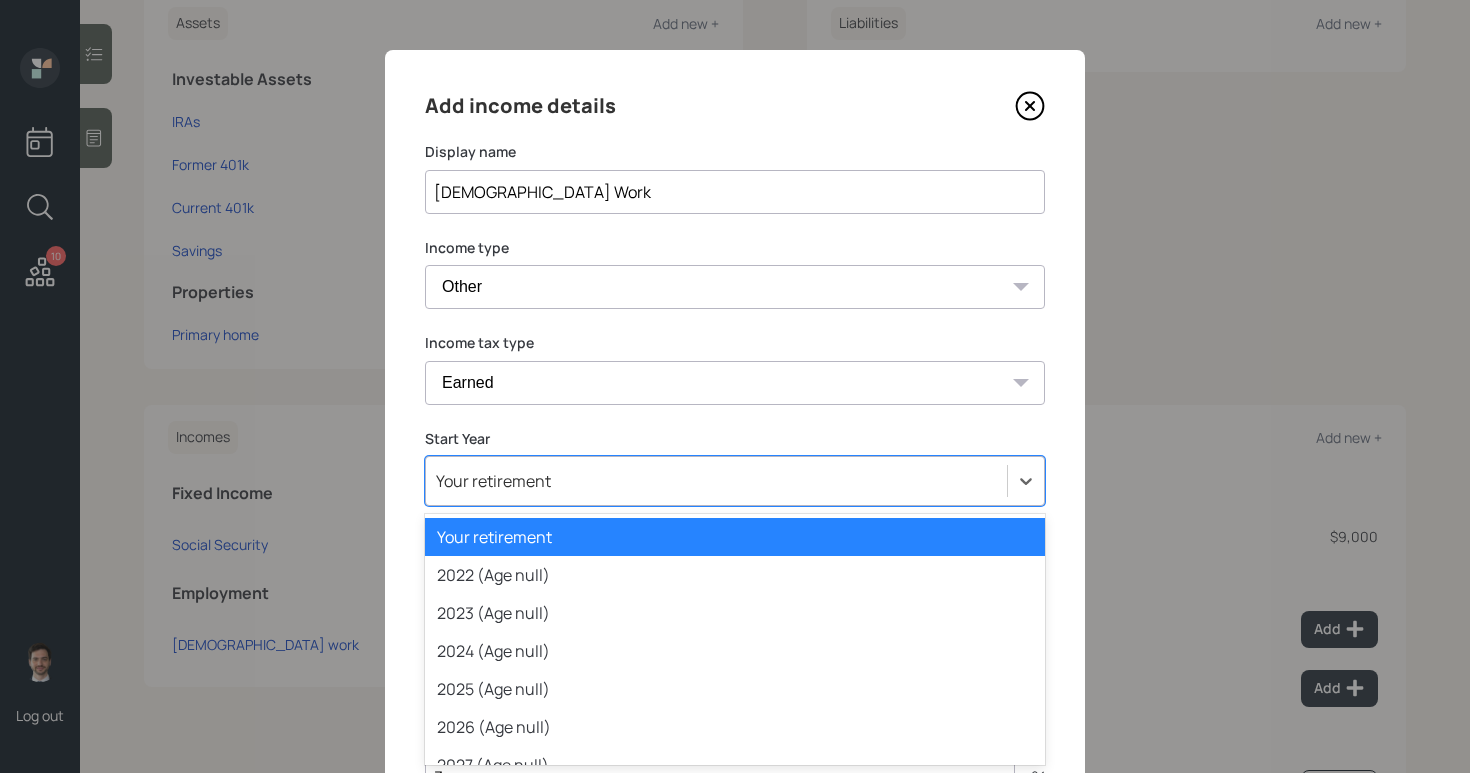 click on "option Your retirement selected, 1 of 79. 79 results available. Use Up and Down to choose options, press Enter to select the currently focused option, press Escape to exit the menu, press Tab to select the option and exit the menu. Your retirement Your retirement 2022 (Age null) 2023 (Age null) 2024 (Age null) 2025 (Age null) 2026 (Age null) 2027 (Age null) 2028 (Age null) 2029 (Age null) 2030 (Age null) 2031 (Age null) 2032 (Age null) 2033 (Age null) 2034 (Age null) 2035 (Age null) 2036 (Age null) 2037 (Age null) 2038 (Age null) 2039 (Age null) 2040 (Age null) 2041 (Age null) 2042 (Age null) 2043 (Age null) 2044 (Age null) 2045 (Age null) 2046 (Age null) 2047 (Age null) 2048 (Age null) 2049 (Age null) 2050 (Age null) 2051 (Age null) 2052 (Age null) 2053 (Age null) 2054 (Age null) 2055 (Age null) 2056 (Age null) 2057 (Age null) 2058 (Age null) 2059 (Age null) 2060 (Age null) 2061 (Age null) 2062 (Age null) 2063 (Age null) 2064 (Age null) 2065 (Age null) 2066 (Age null) 2067 (Age null) 2068 (Age null)" at bounding box center [735, 481] 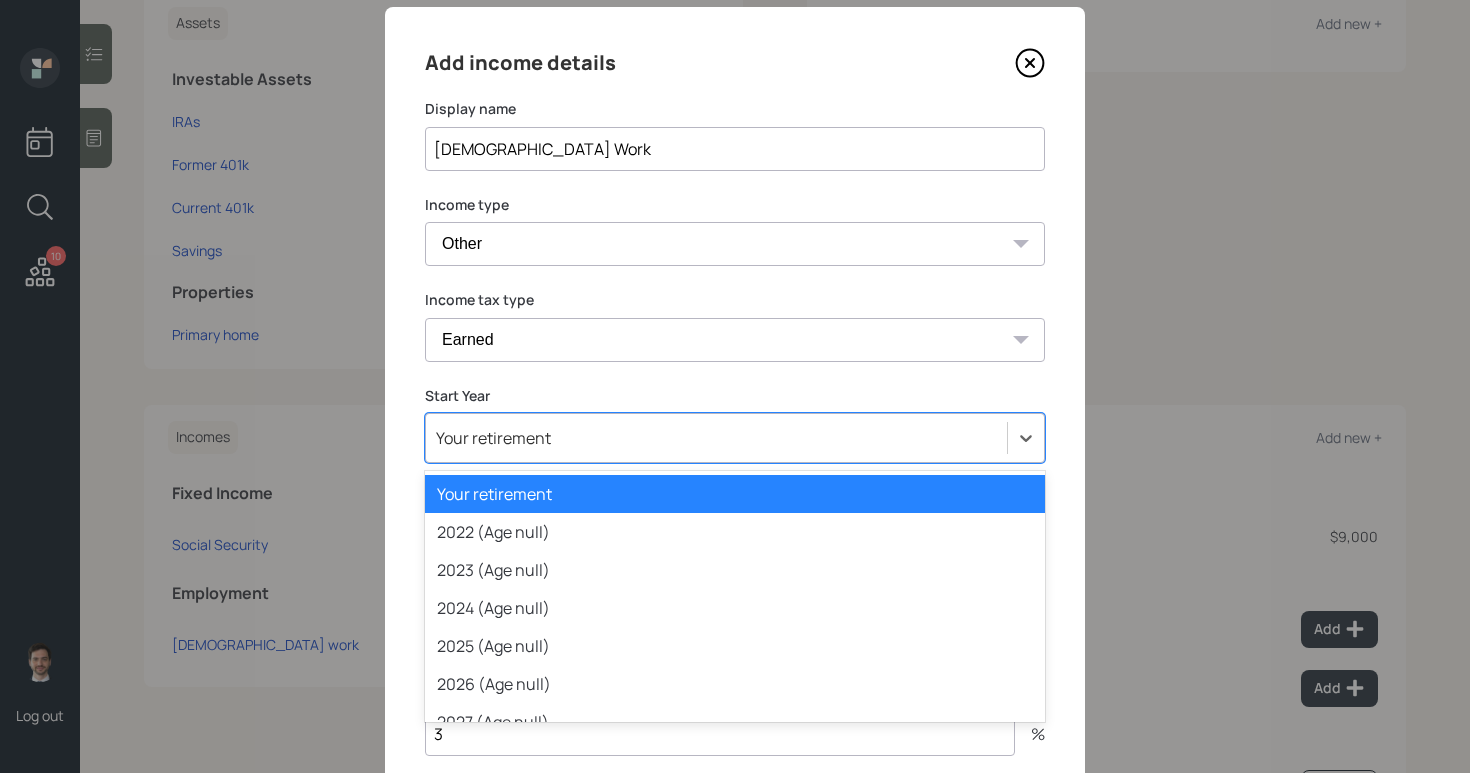 scroll, scrollTop: 49, scrollLeft: 0, axis: vertical 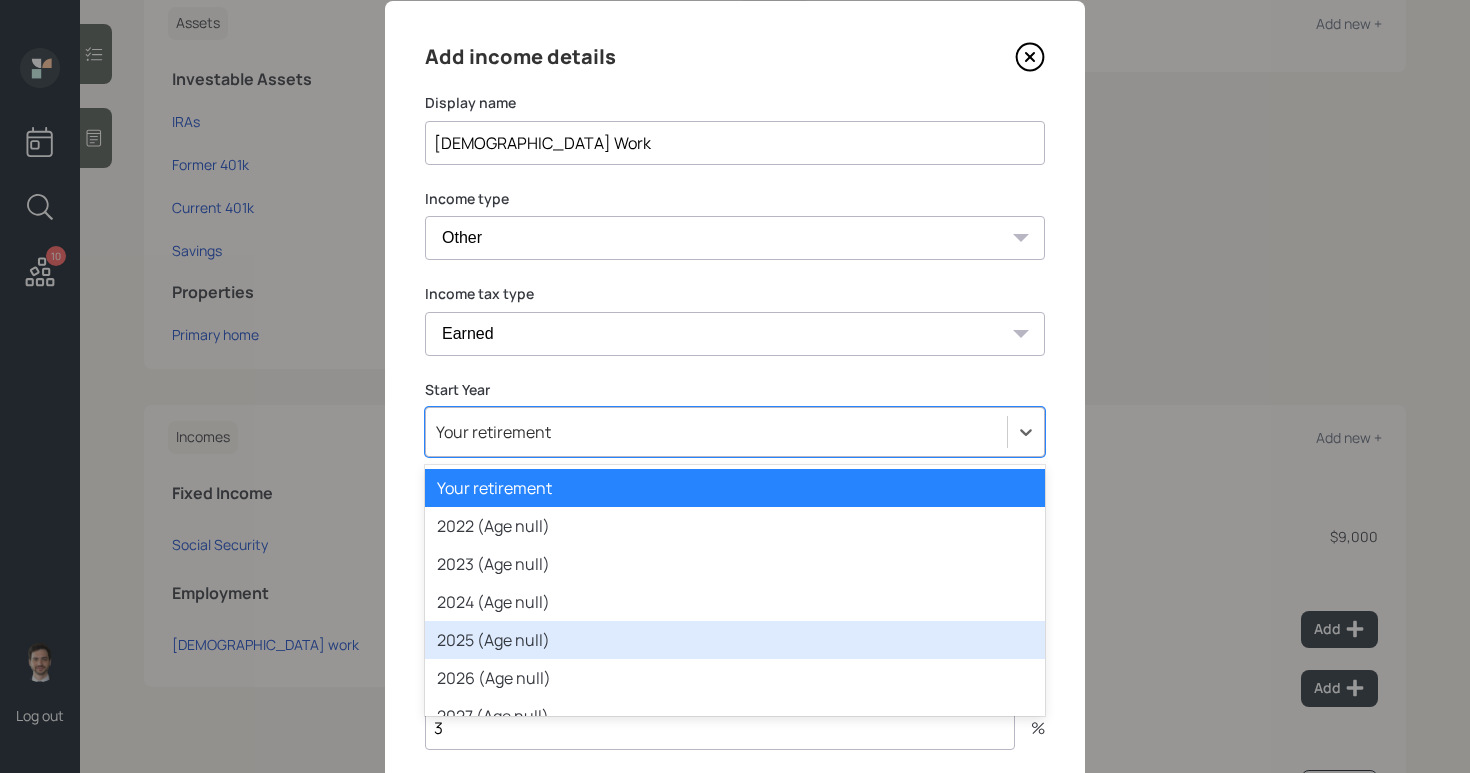 click on "2025 (Age null)" at bounding box center (735, 640) 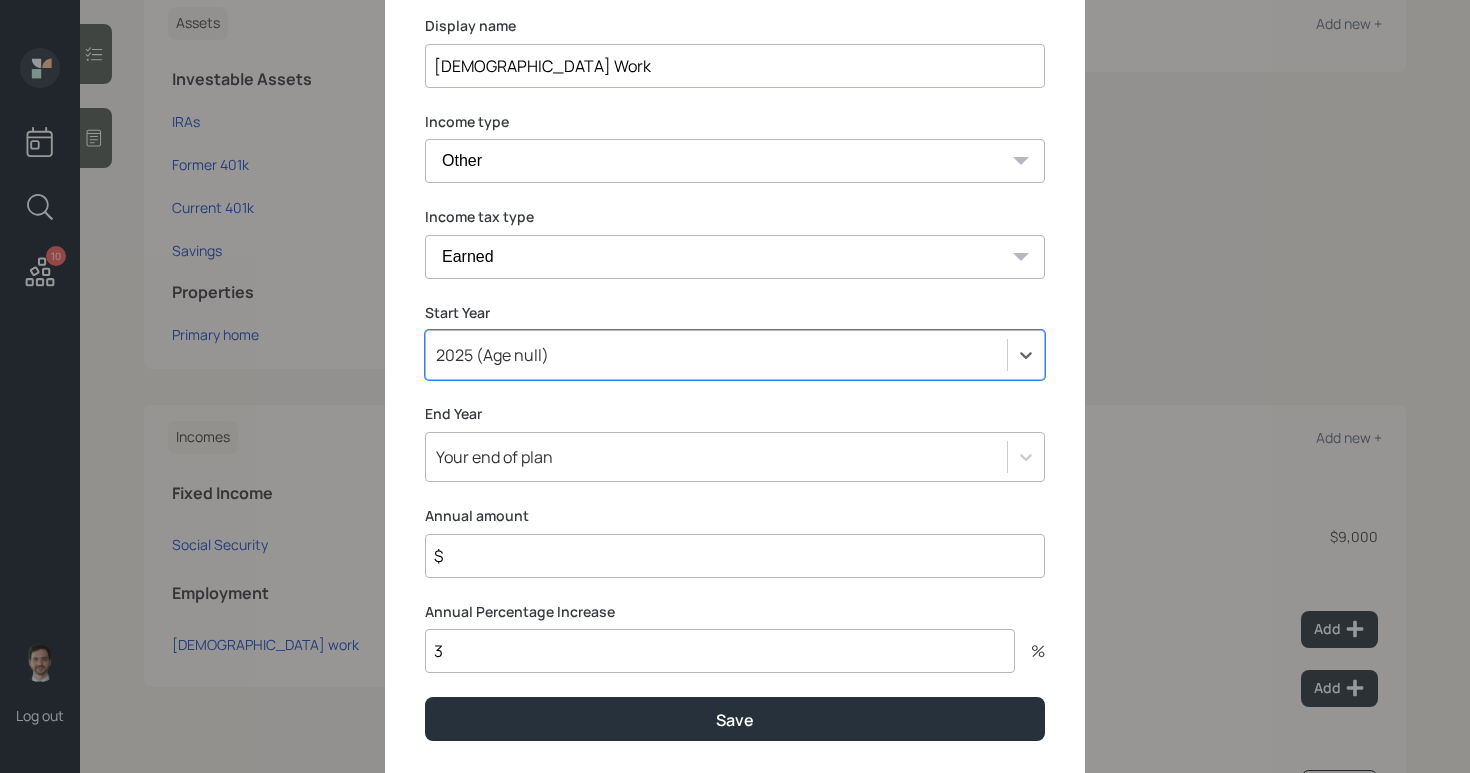 scroll, scrollTop: 184, scrollLeft: 0, axis: vertical 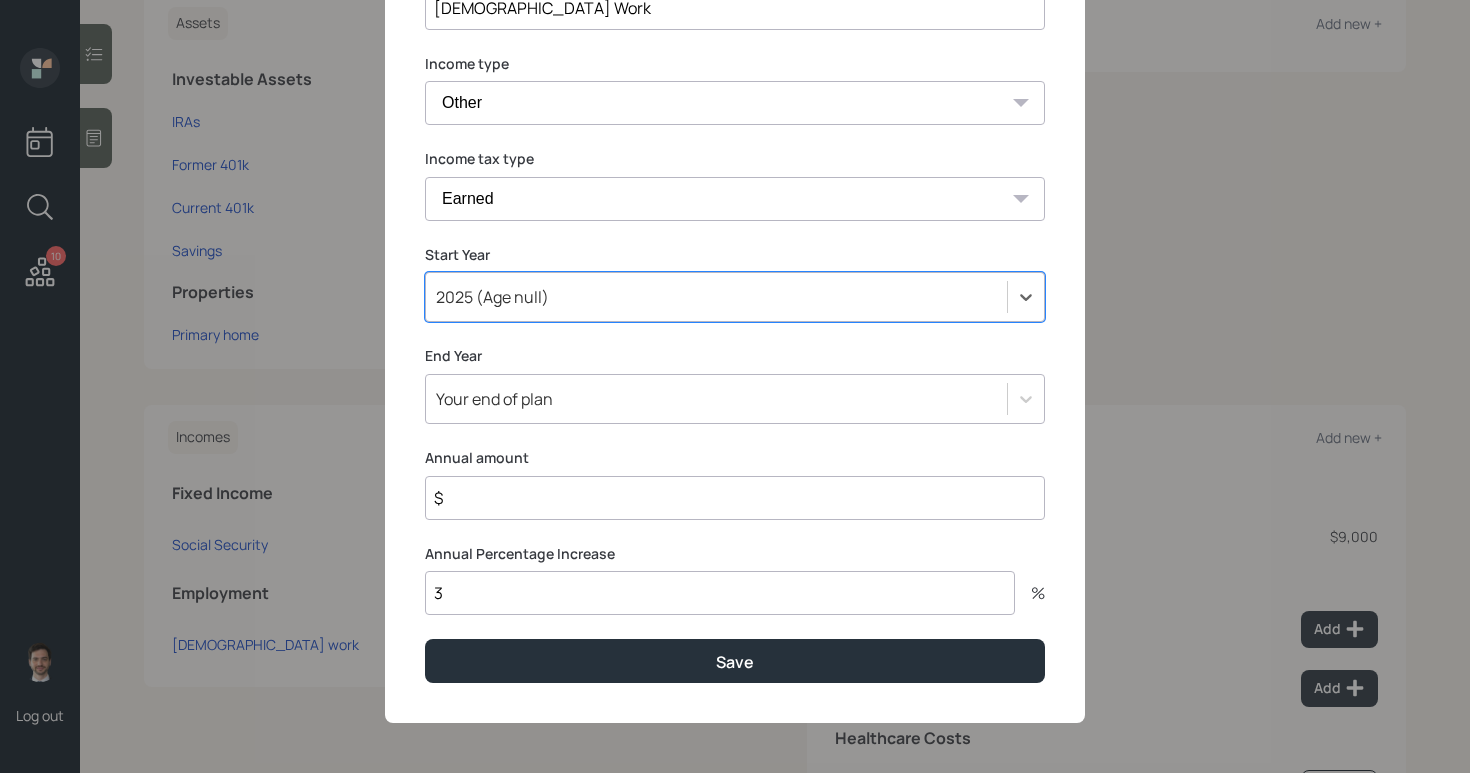 click on "$" at bounding box center (735, 498) 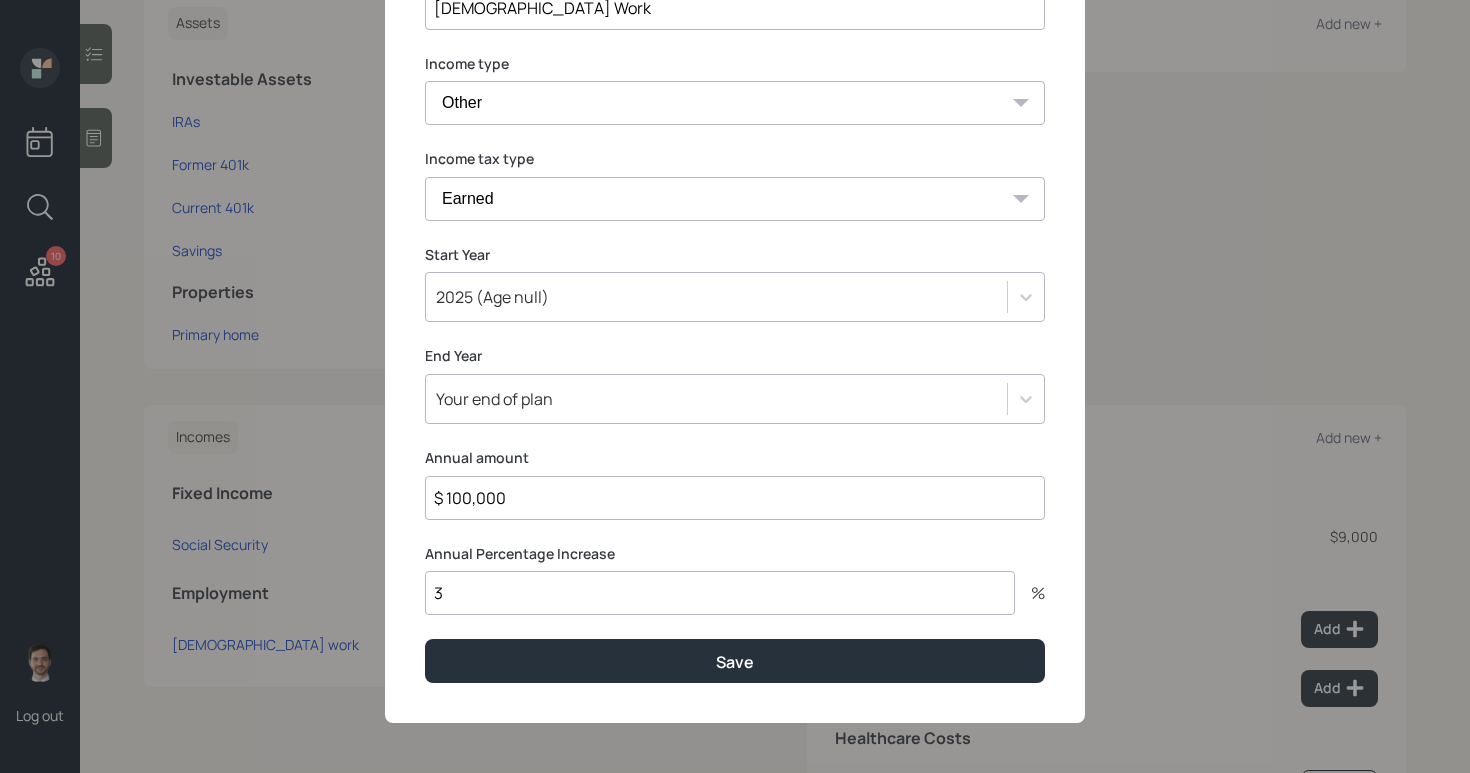 type on "$ 100,000" 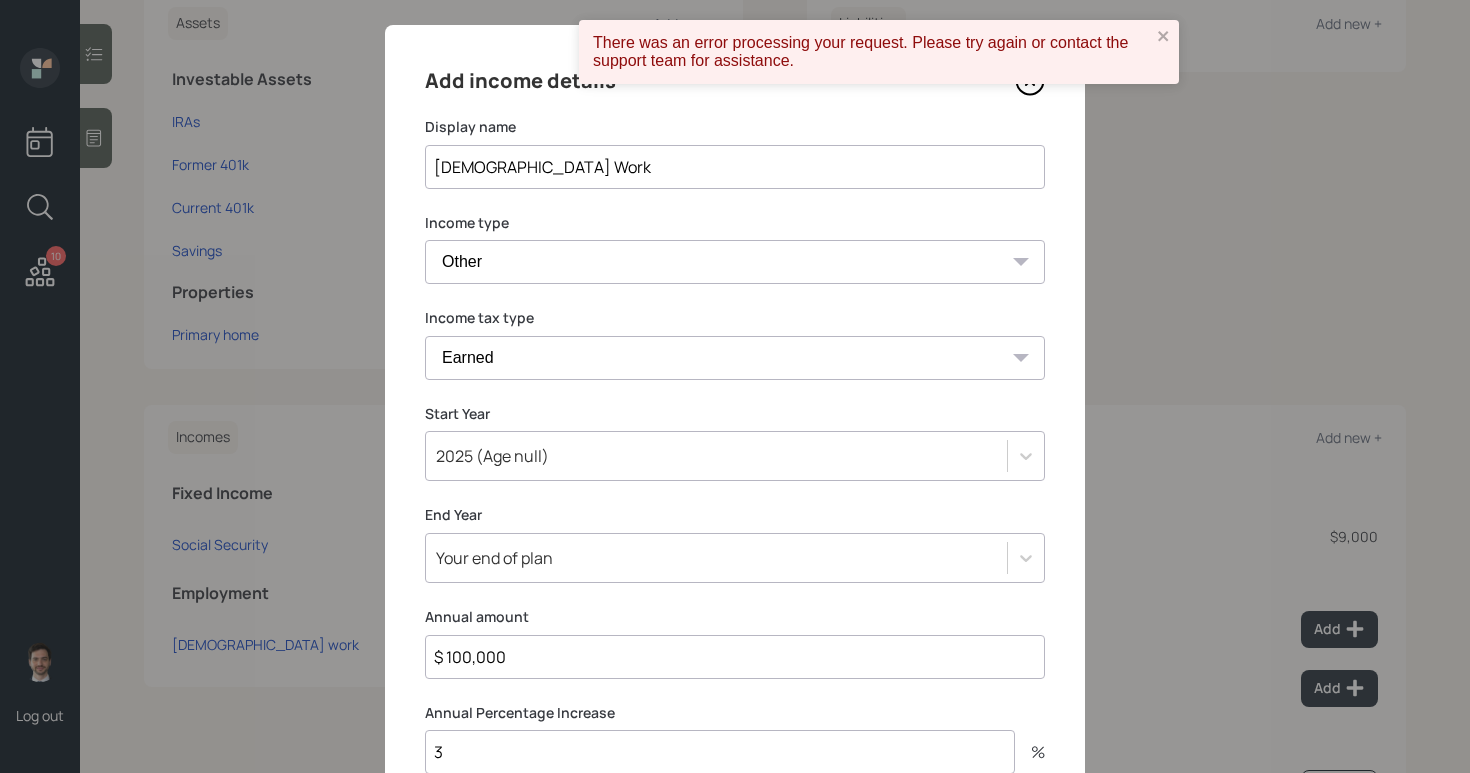 scroll, scrollTop: 0, scrollLeft: 0, axis: both 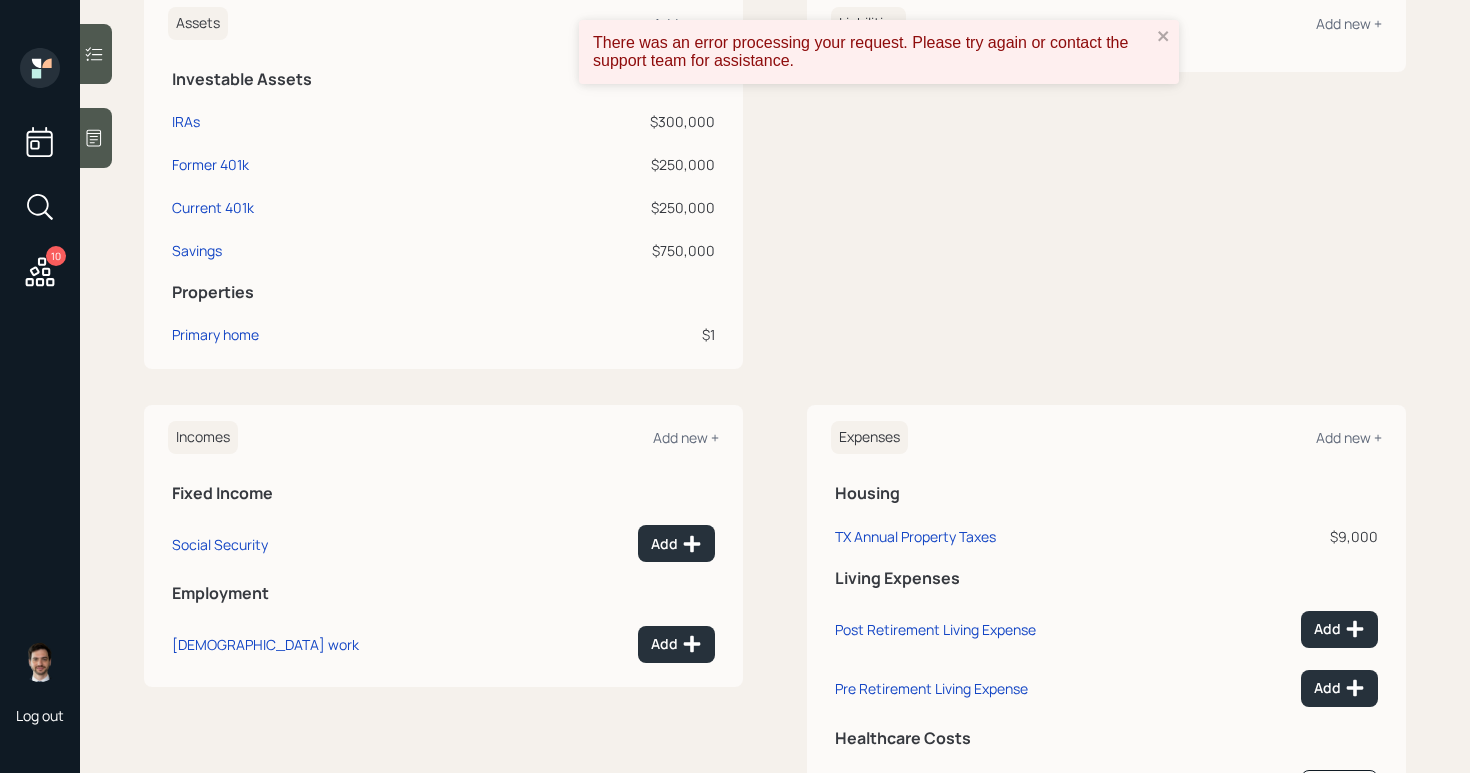 click on "There was an error processing your request. Please try again or contact the support team for assistance." at bounding box center [879, 52] 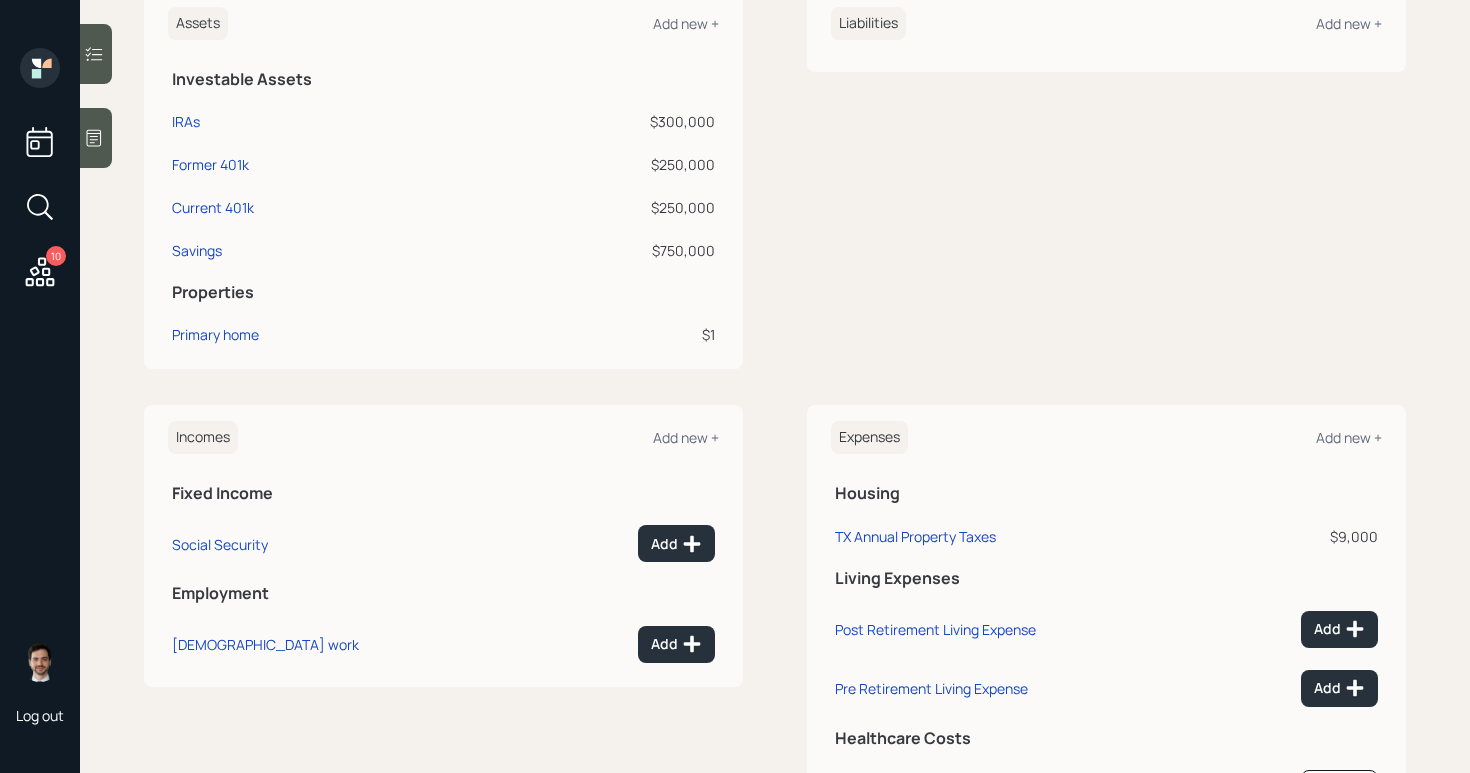 drag, startPoint x: 447, startPoint y: 187, endPoint x: 450, endPoint y: 252, distance: 65.06919 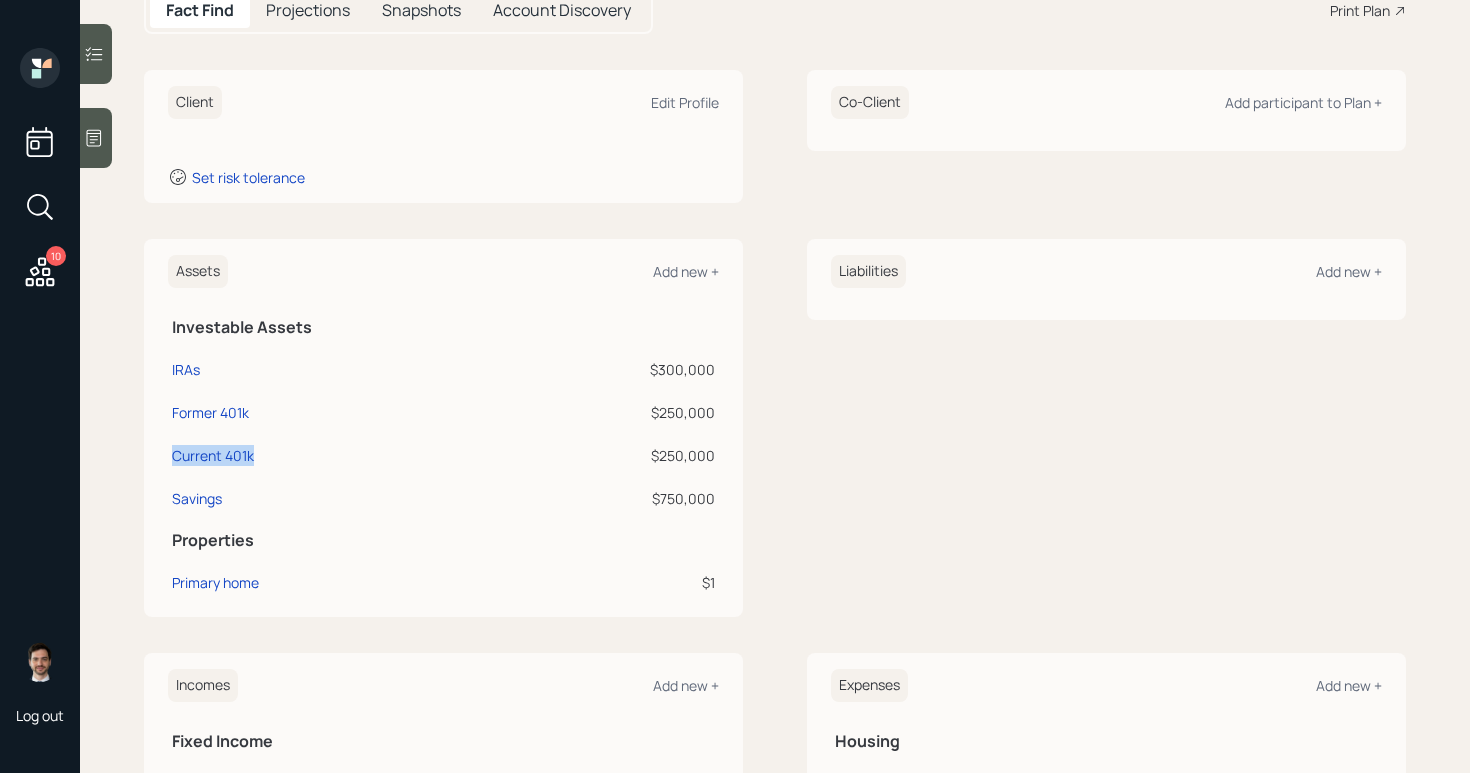 scroll, scrollTop: 0, scrollLeft: 0, axis: both 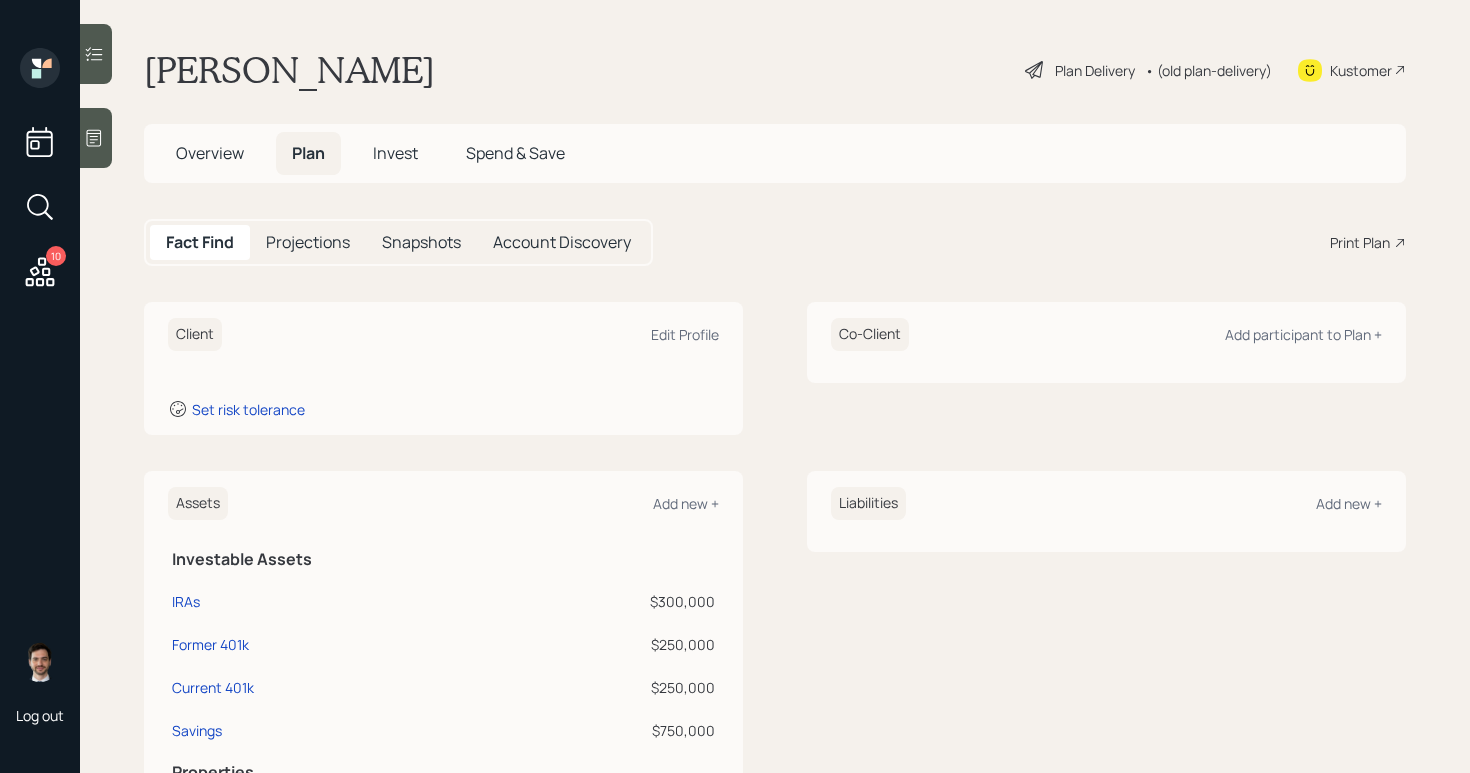 click on "Overview" at bounding box center (210, 153) 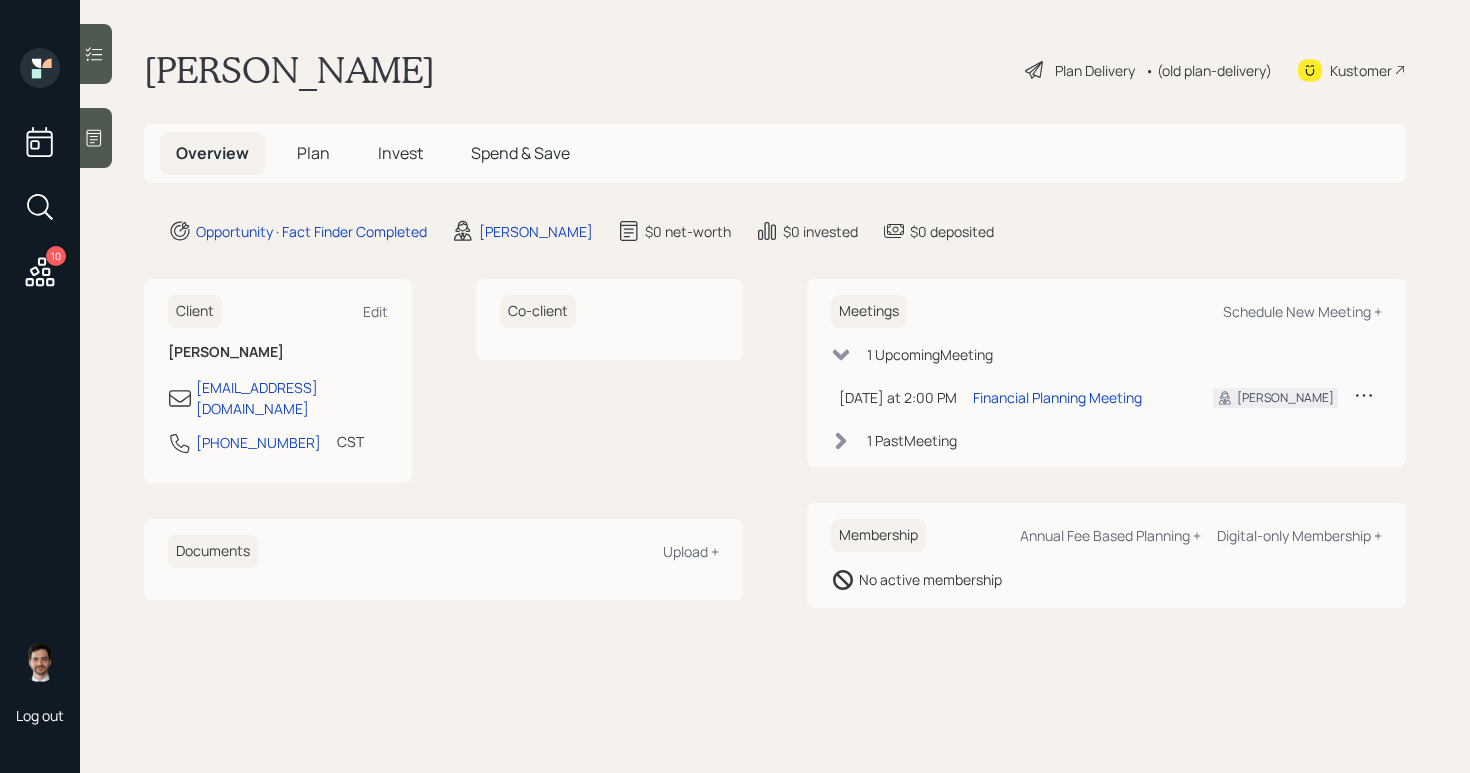 click on "Plan" at bounding box center (313, 153) 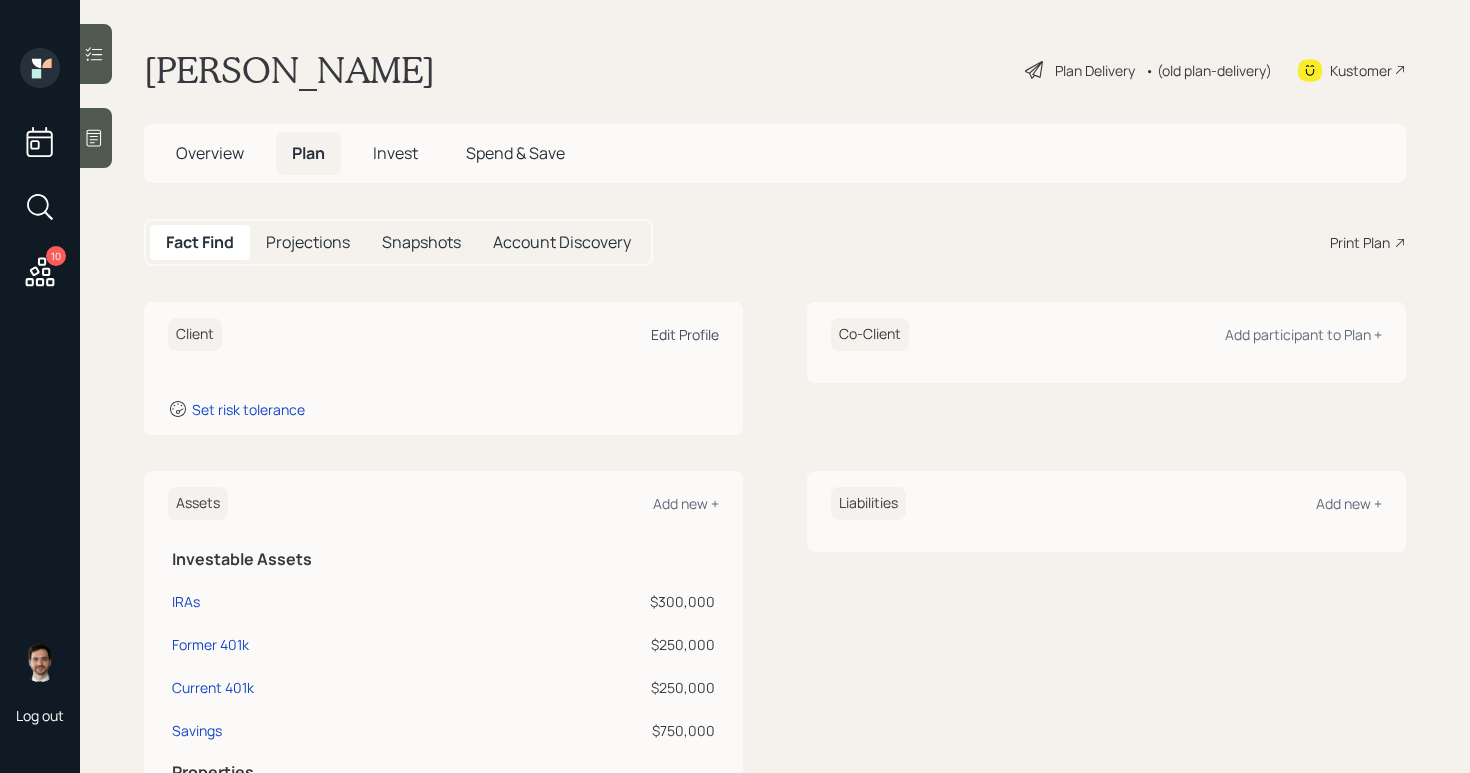 click on "Edit Profile" at bounding box center (685, 334) 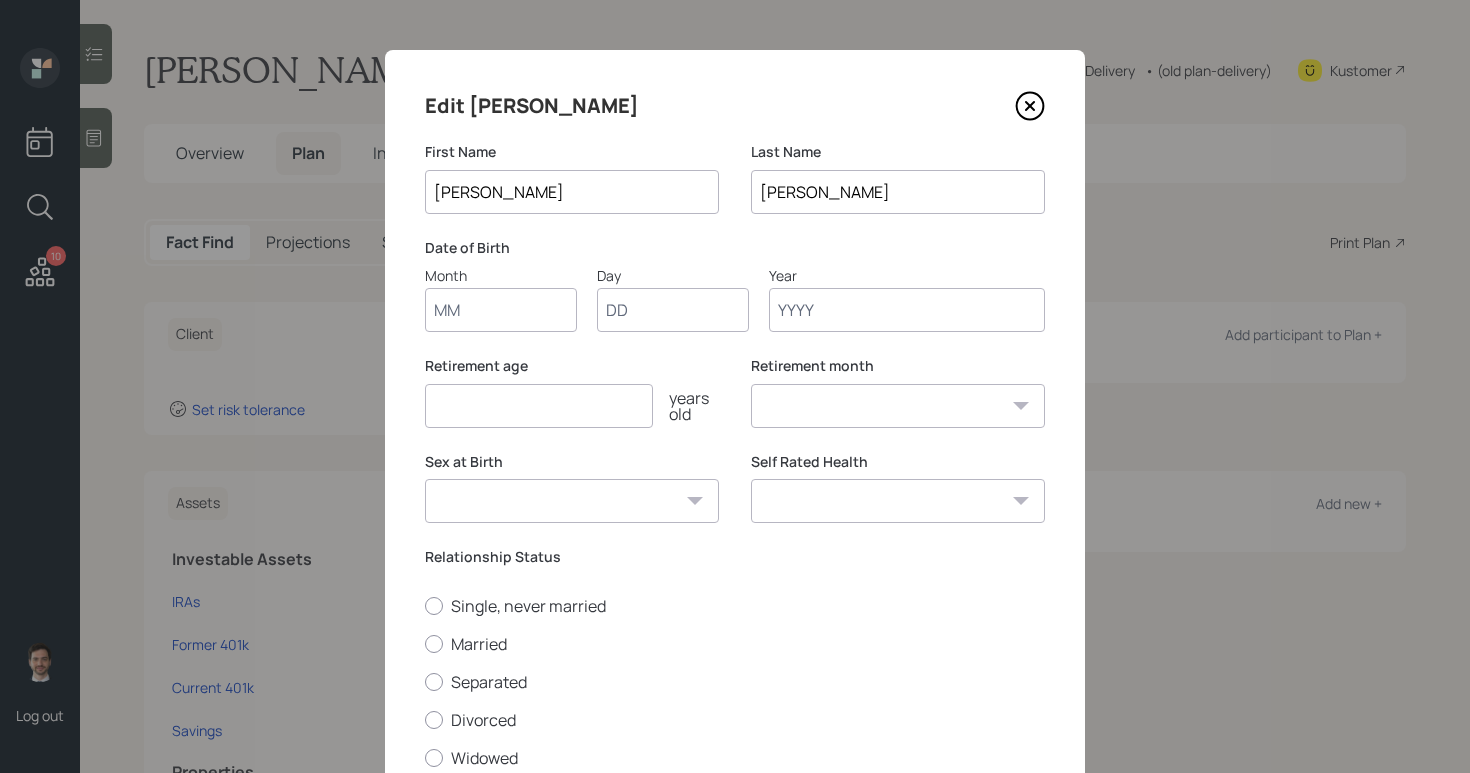 click on "Month" at bounding box center [501, 310] 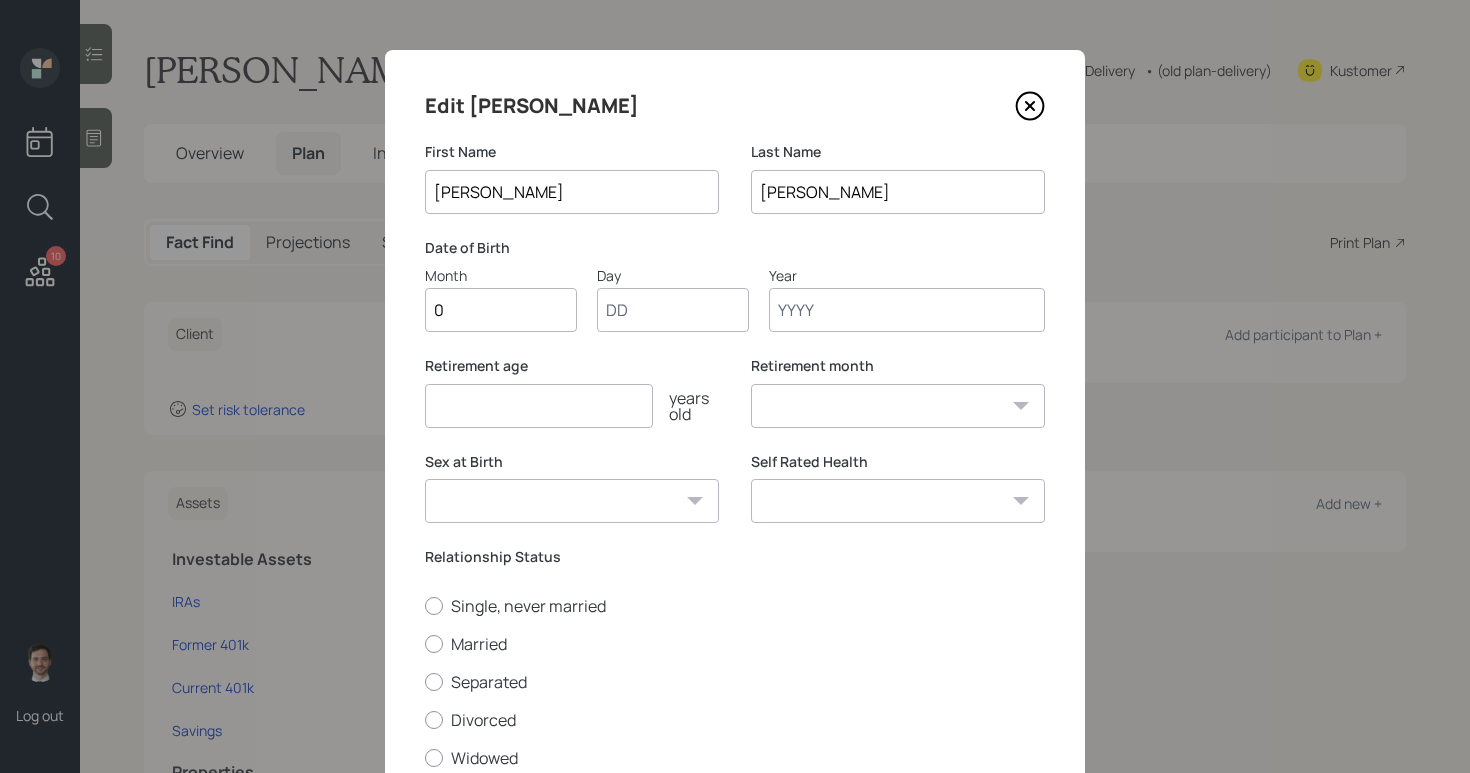 type on "01" 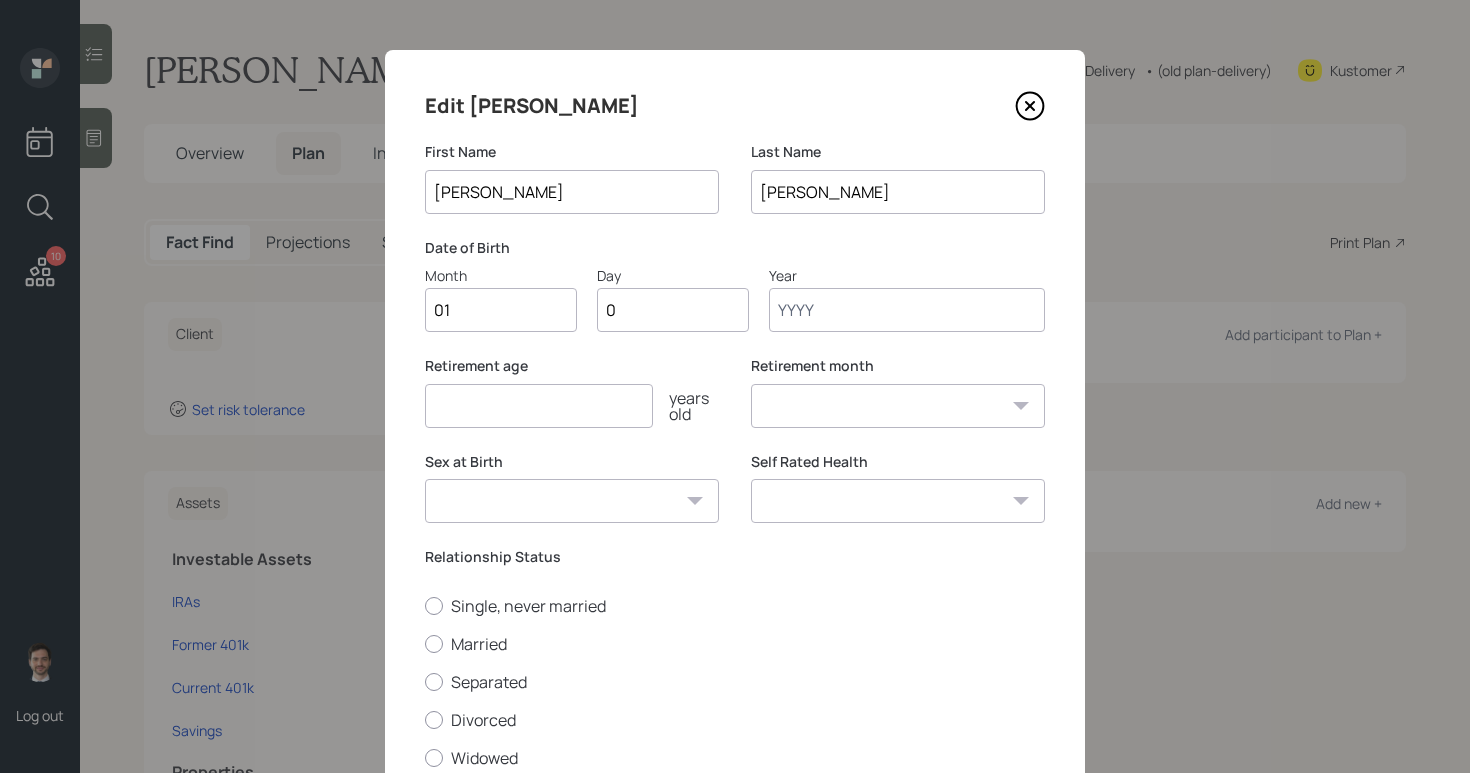 type on "01" 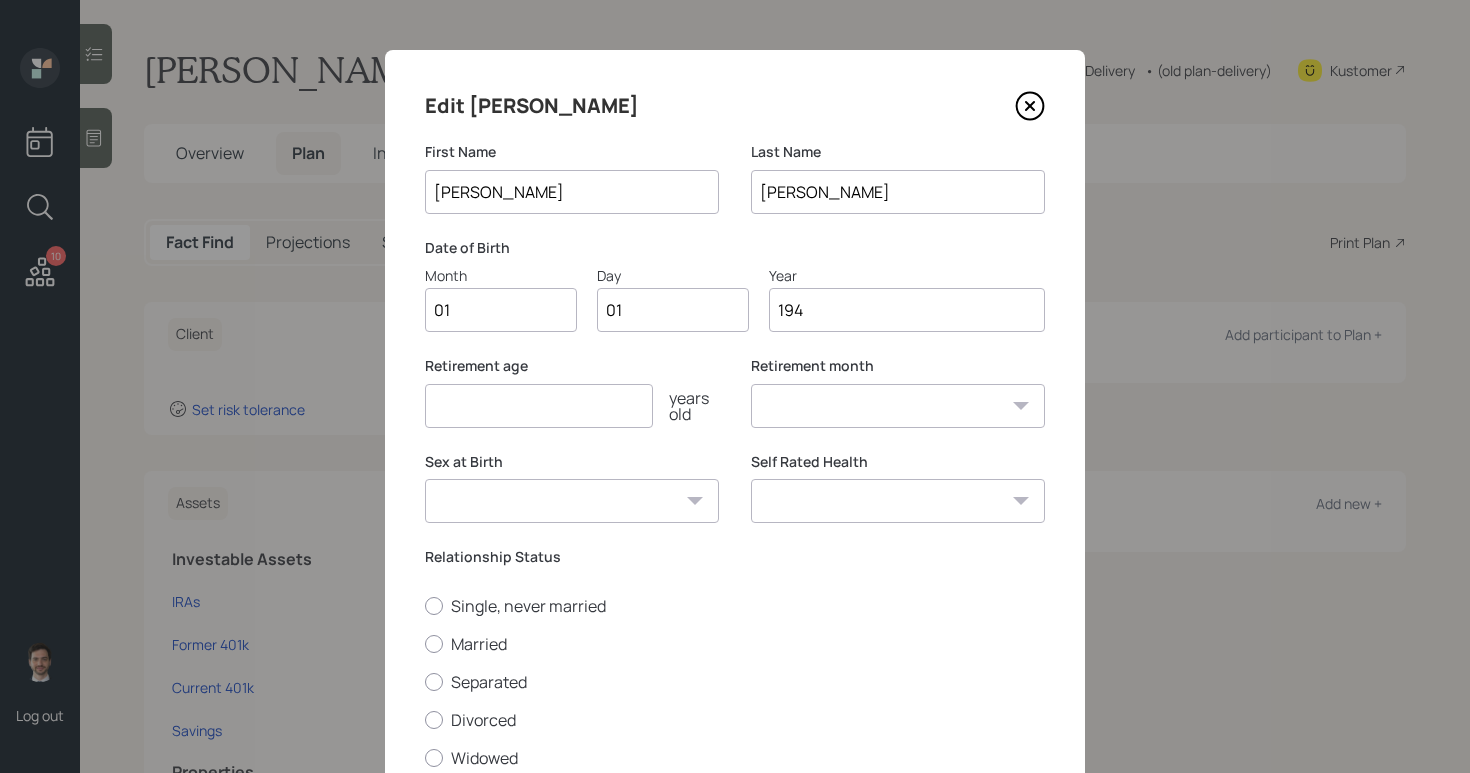 type on "1948" 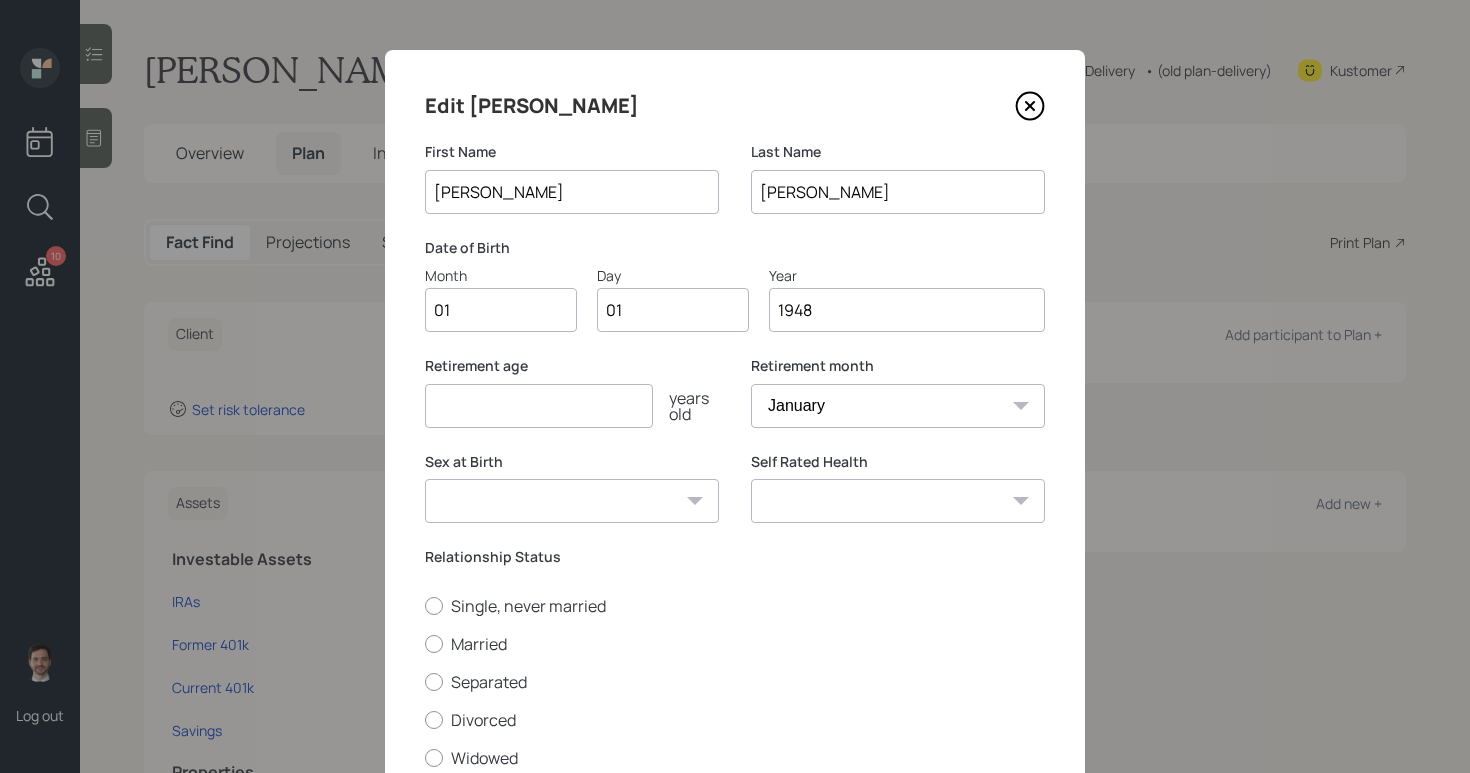 type on "1948" 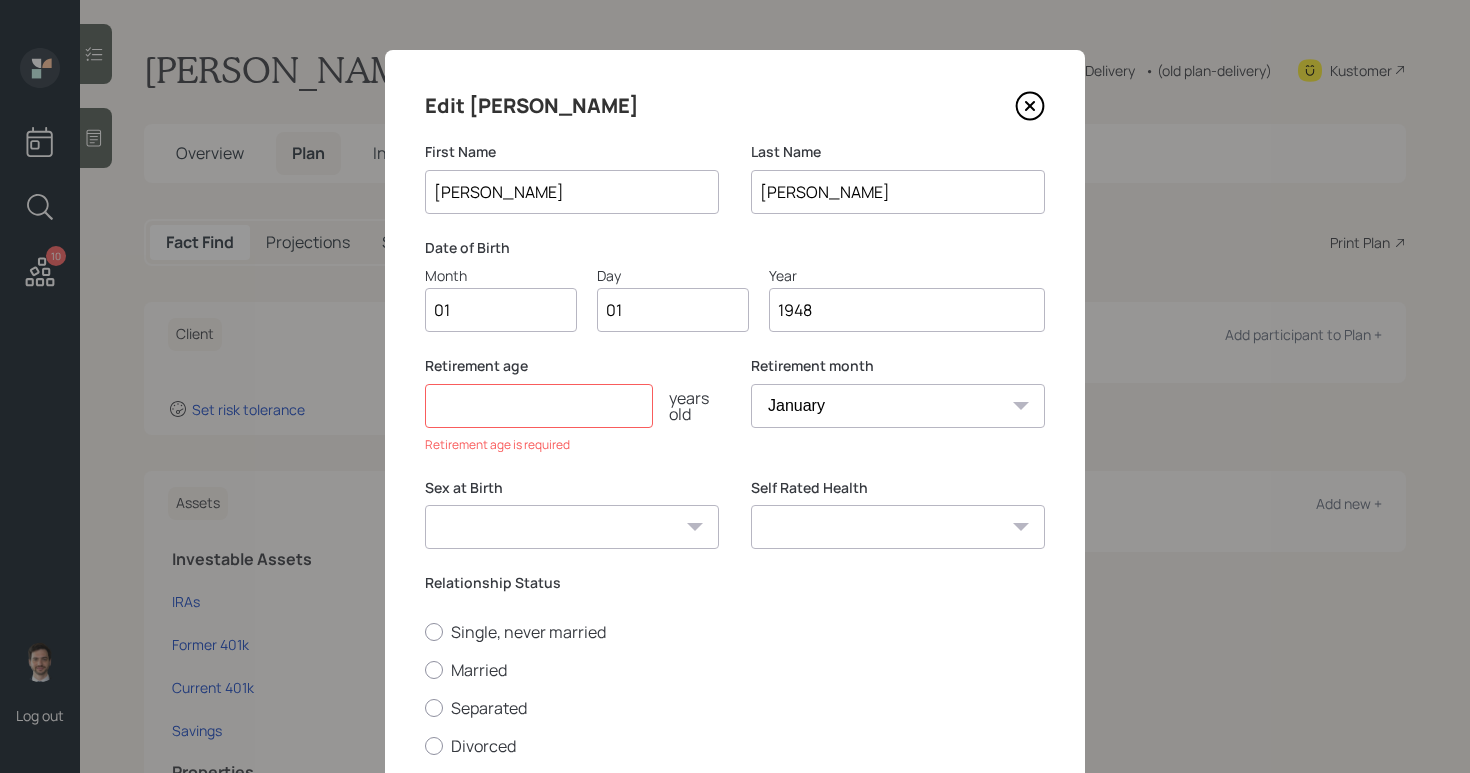 click at bounding box center (539, 406) 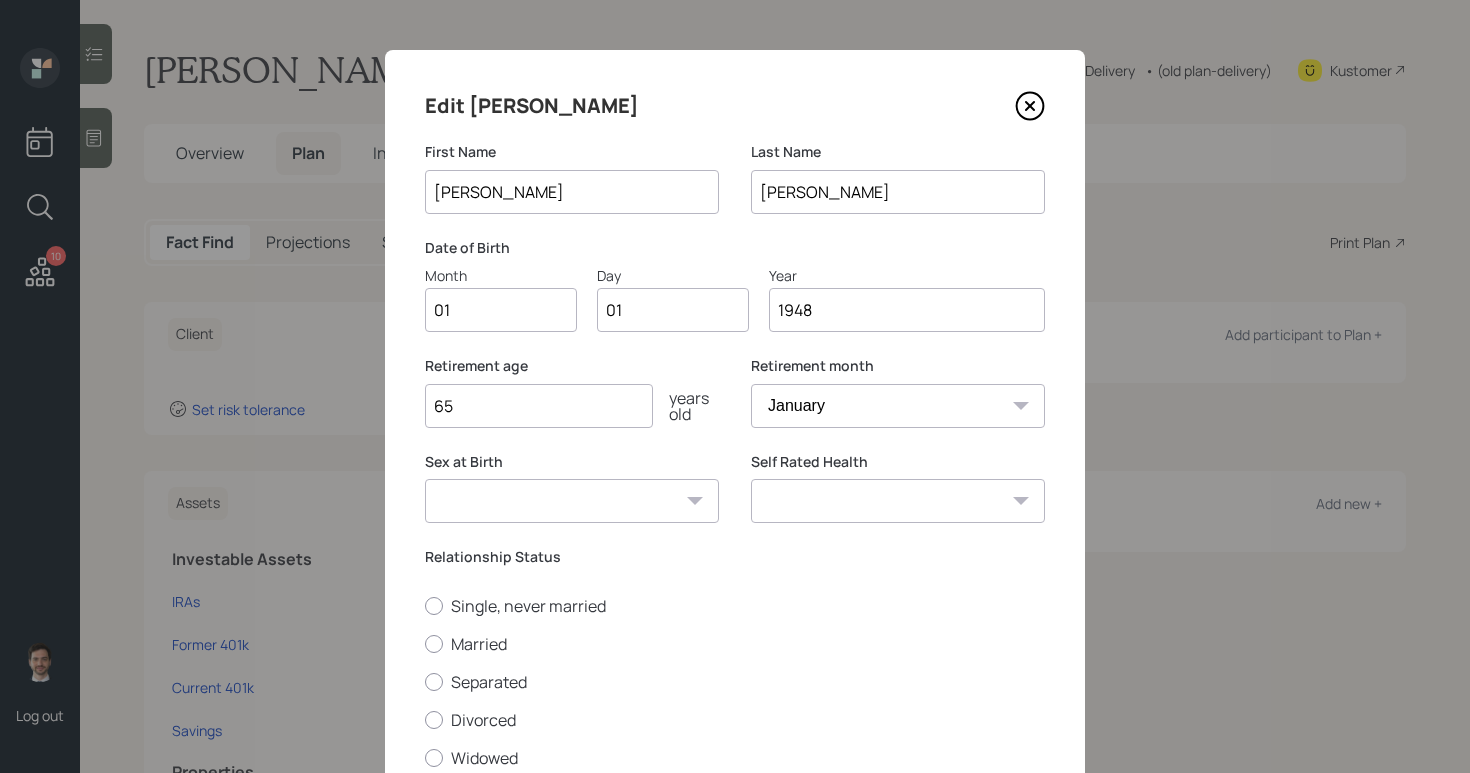 type on "65" 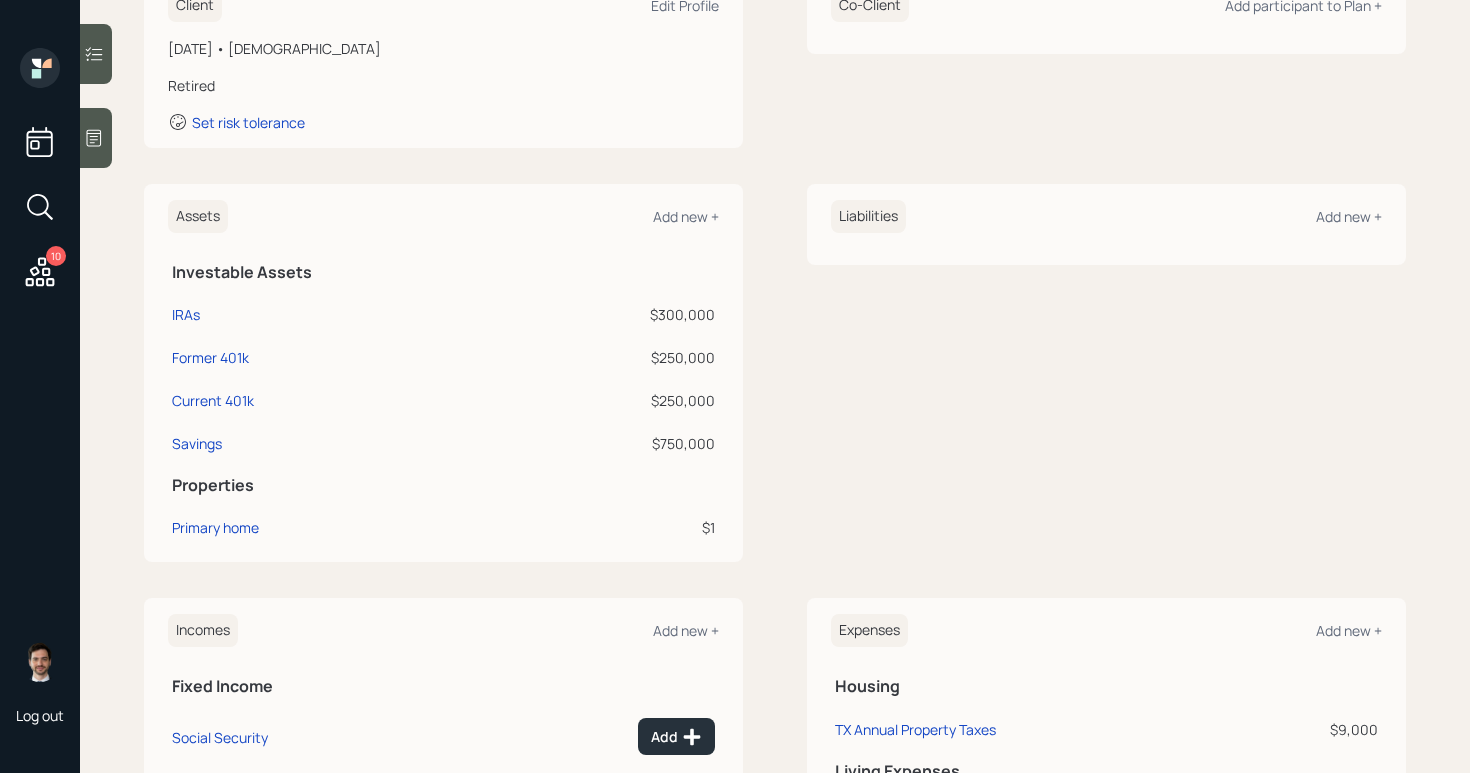scroll, scrollTop: 445, scrollLeft: 0, axis: vertical 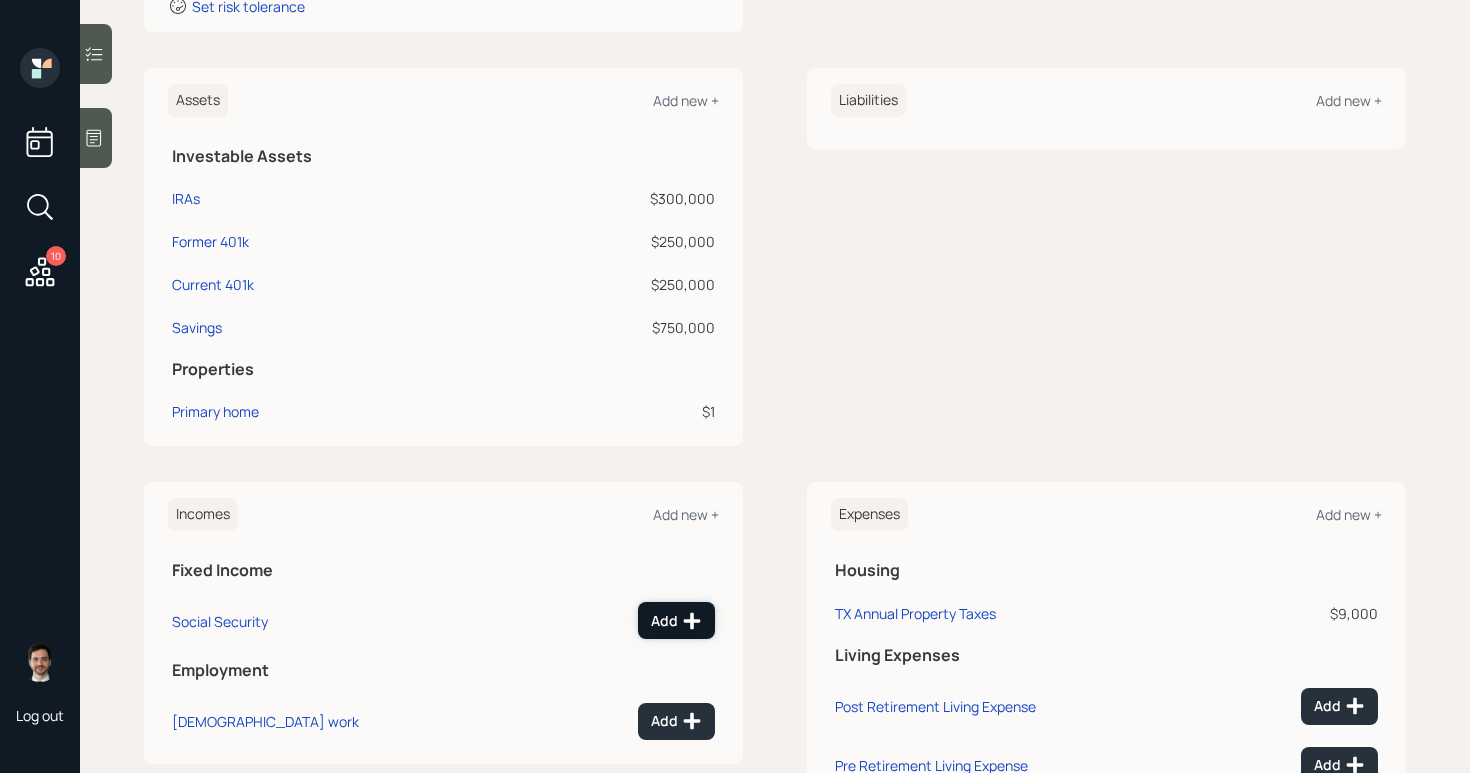click 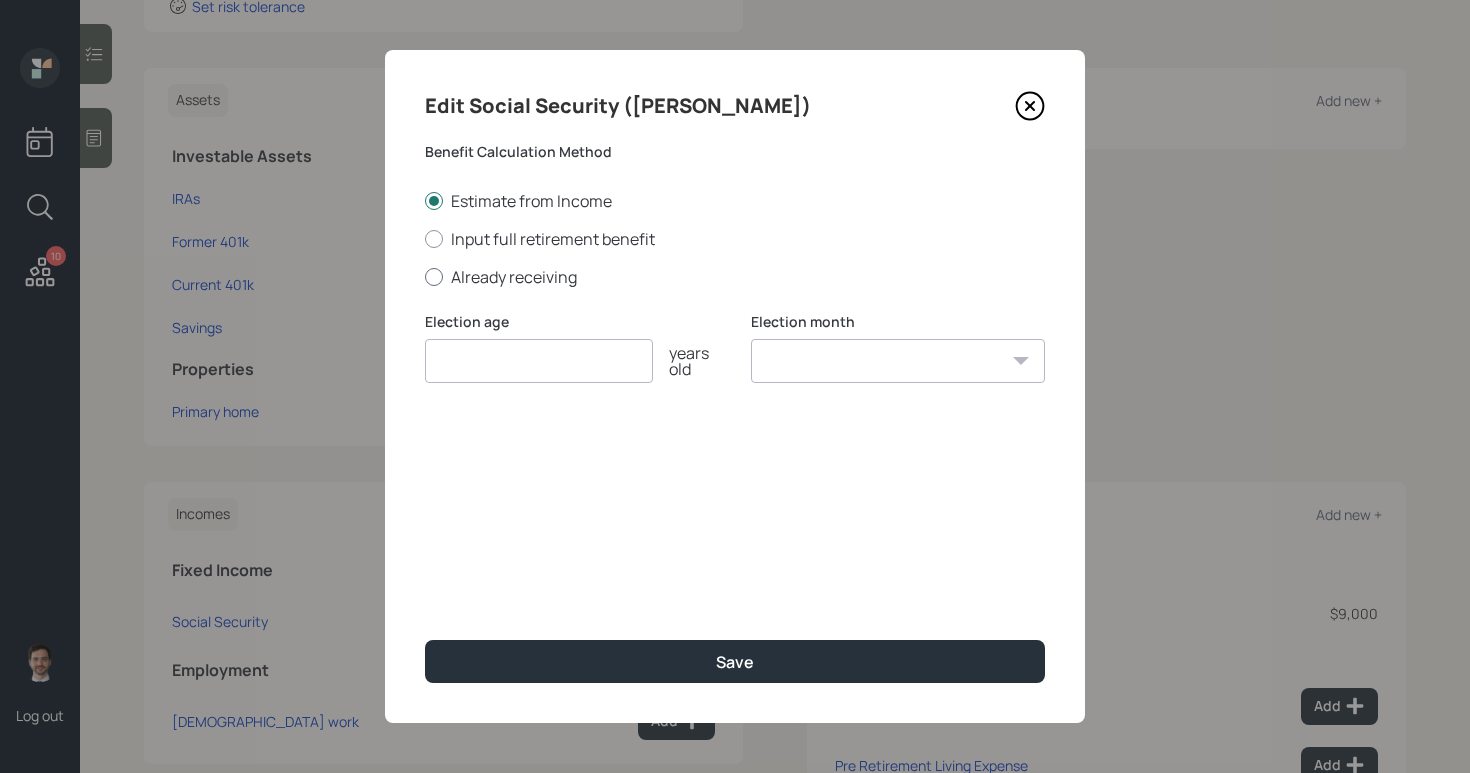 click on "Already receiving" at bounding box center [735, 277] 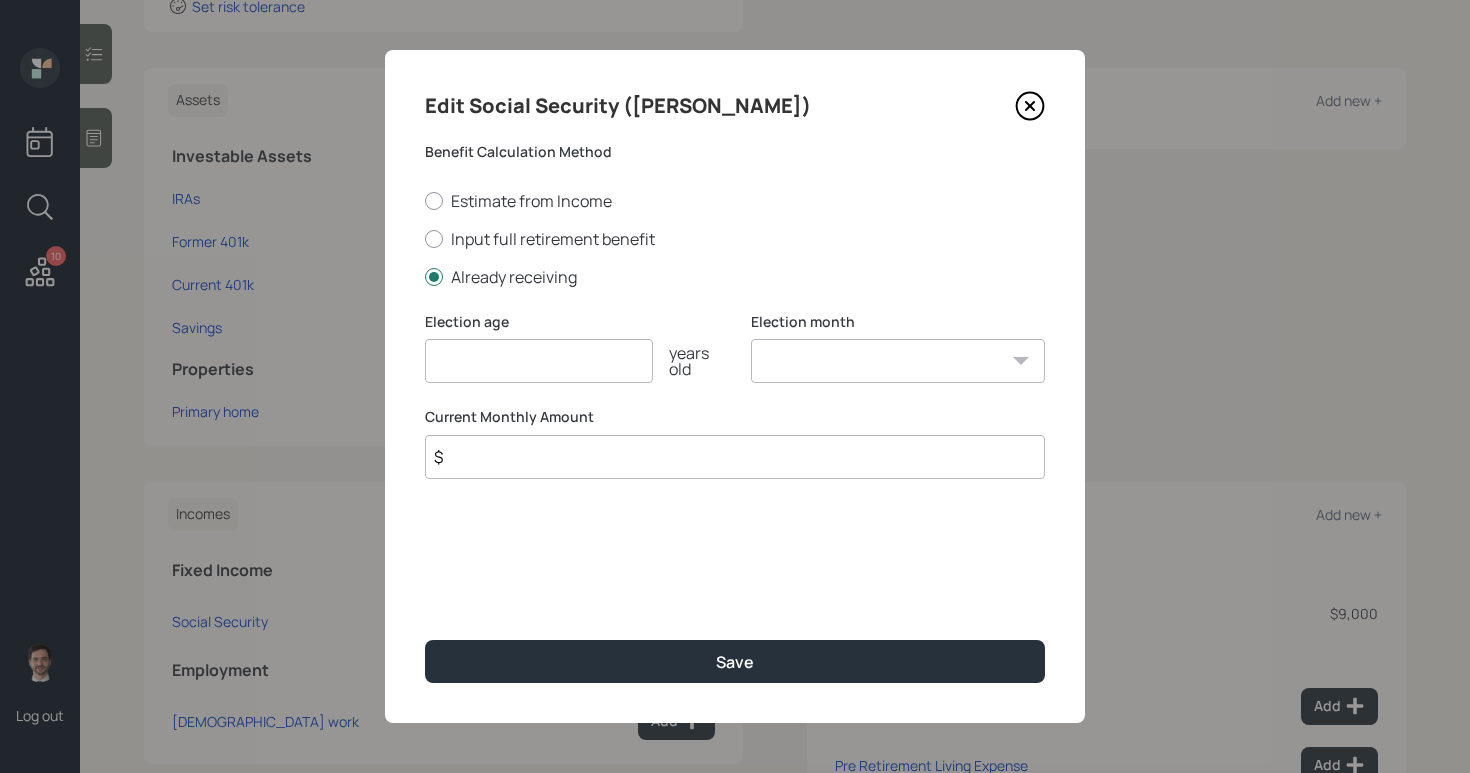 click at bounding box center (539, 361) 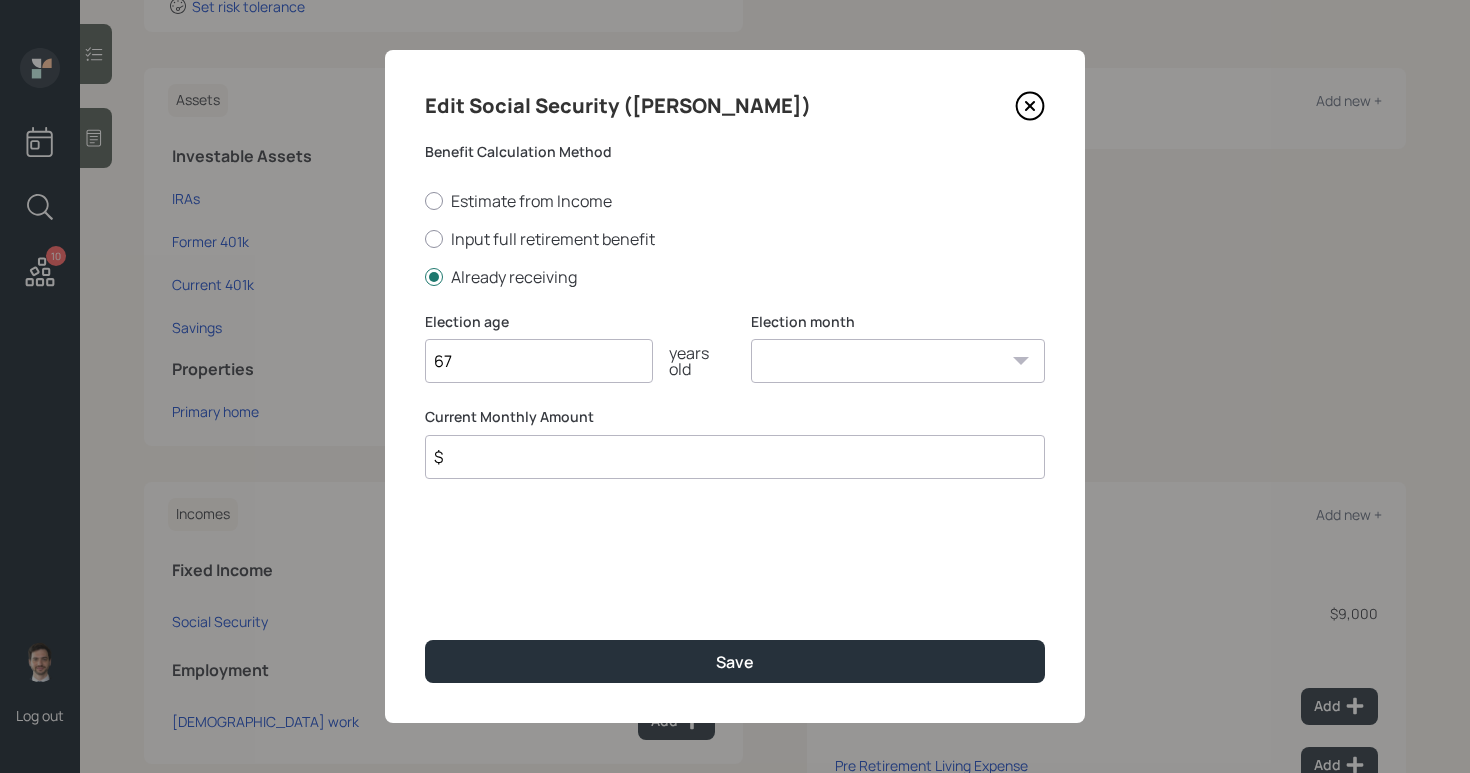 type on "67" 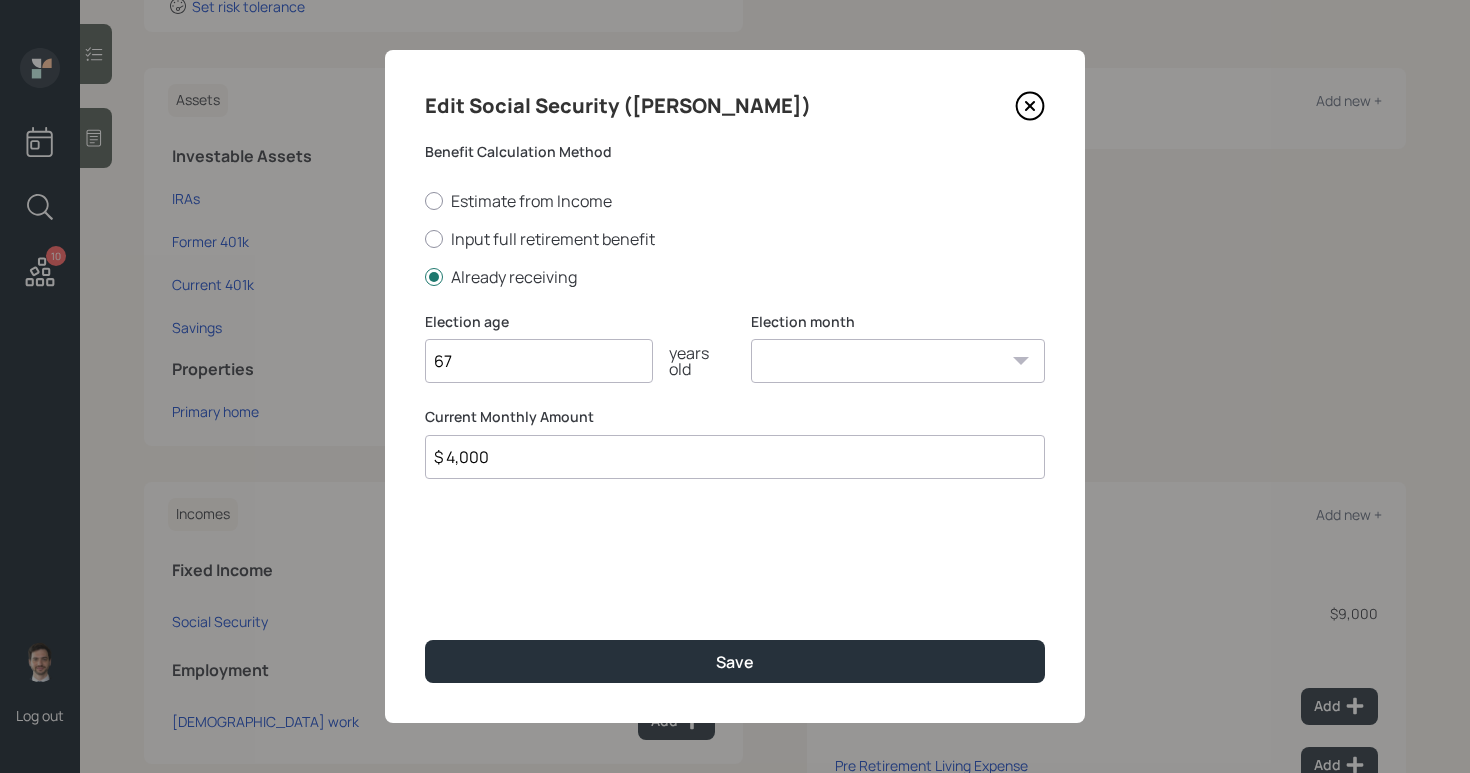 type on "$ 4,000" 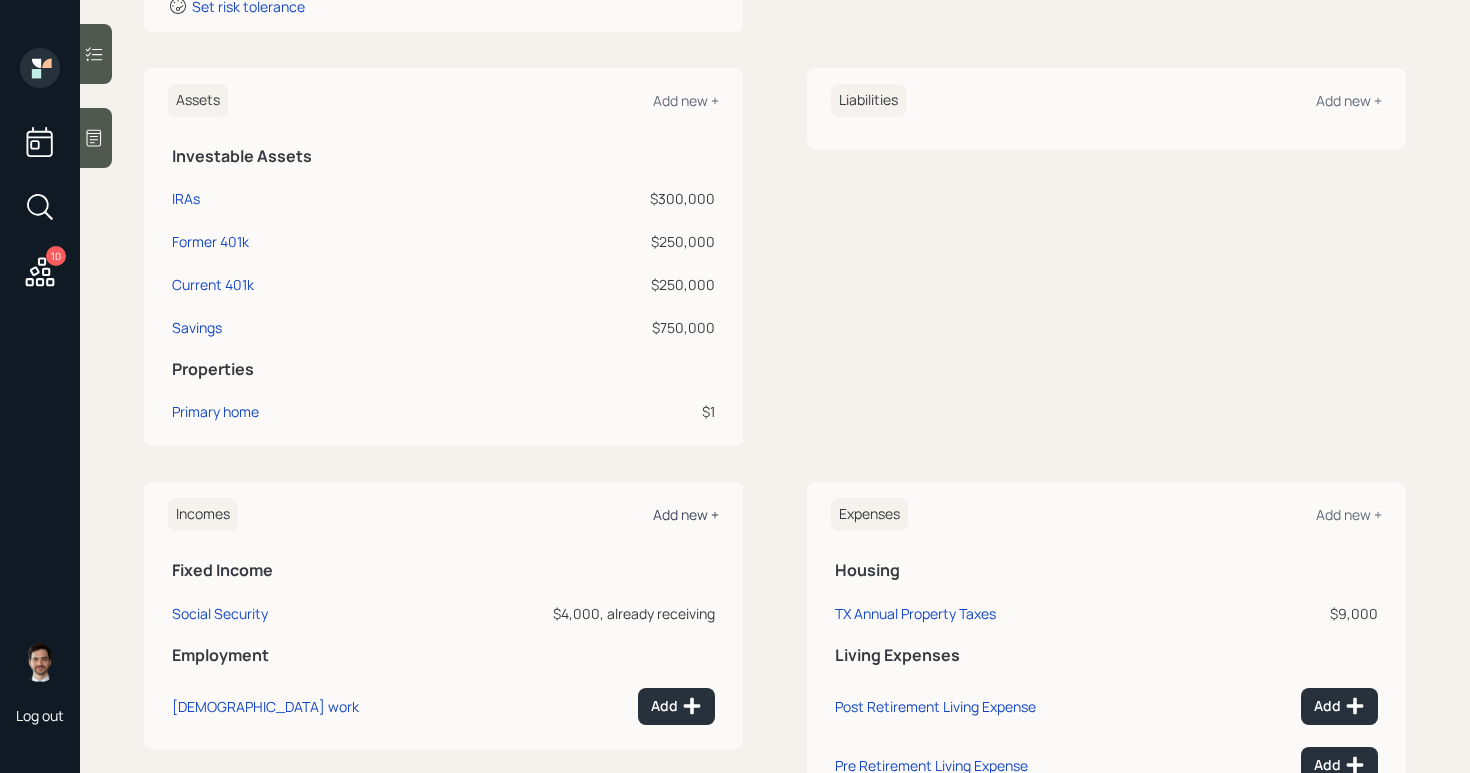 click on "Add new +" at bounding box center (686, 514) 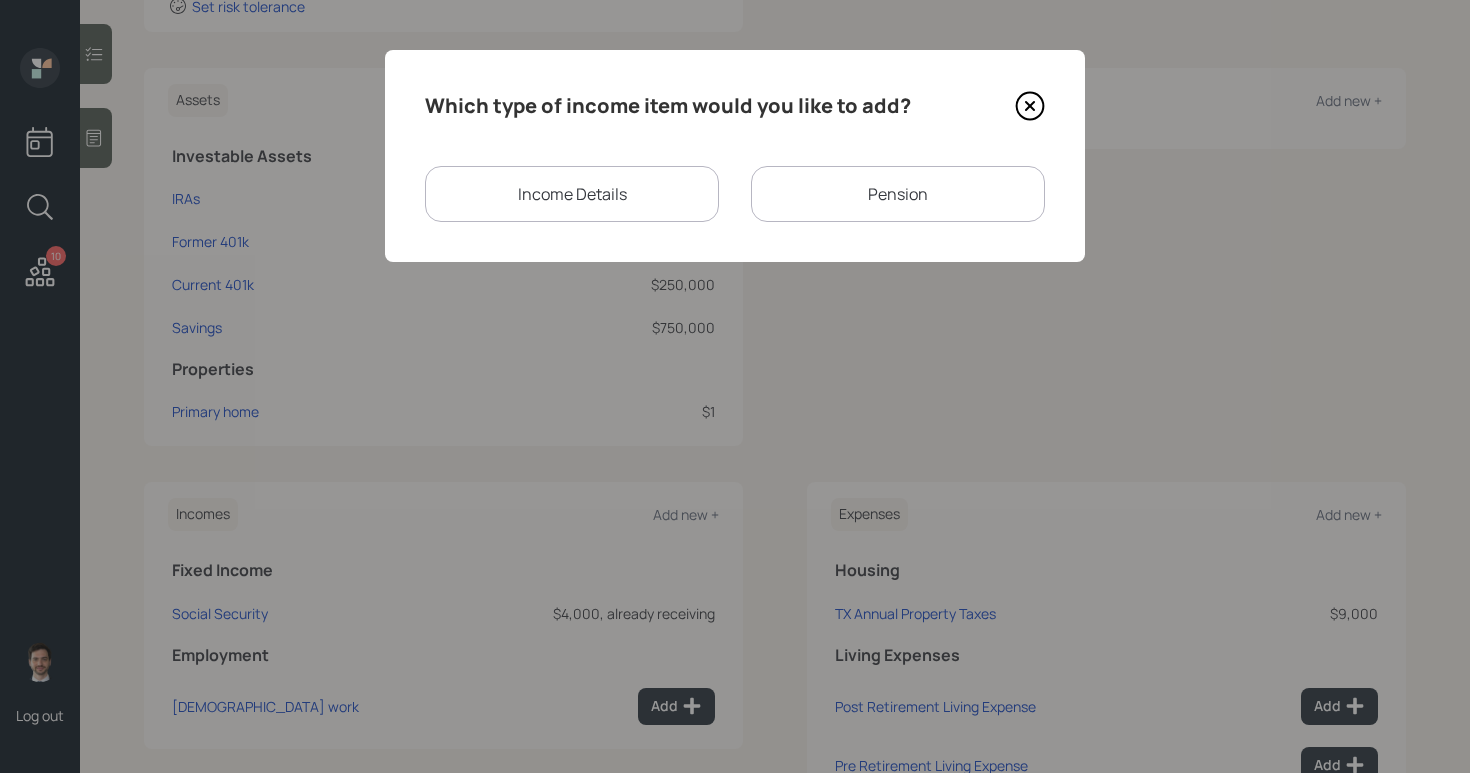click on "Income Details" at bounding box center (572, 194) 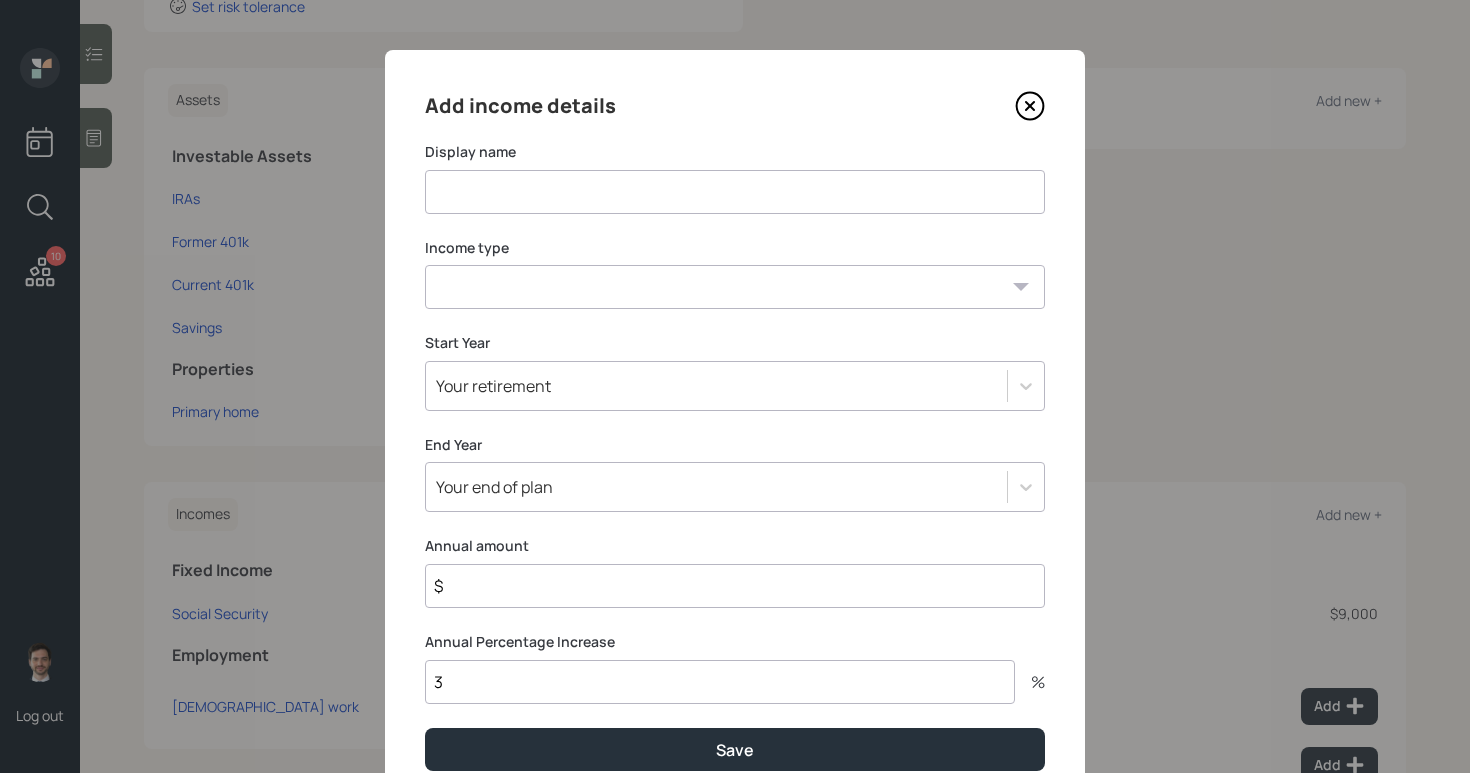 click at bounding box center [735, 192] 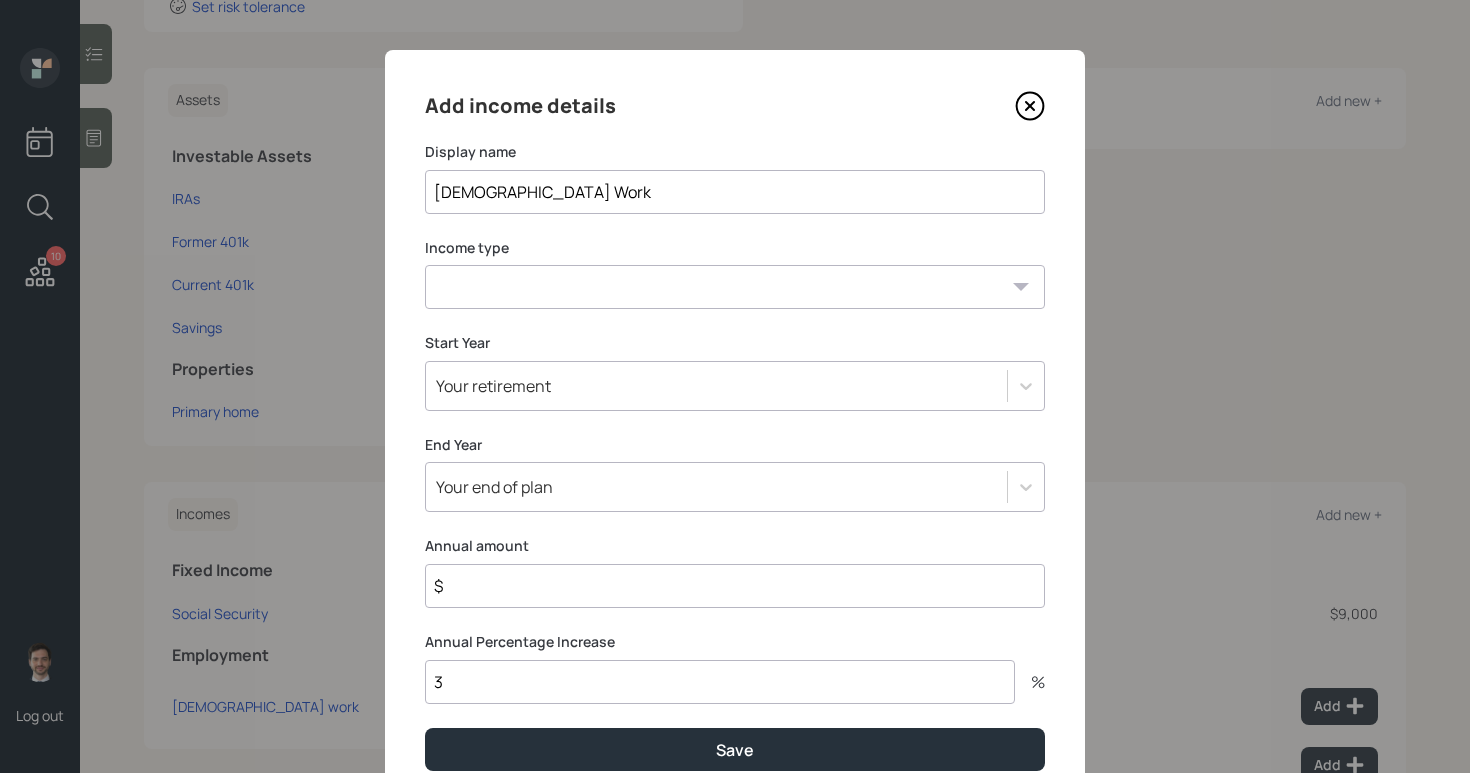type on "[DEMOGRAPHIC_DATA] Work" 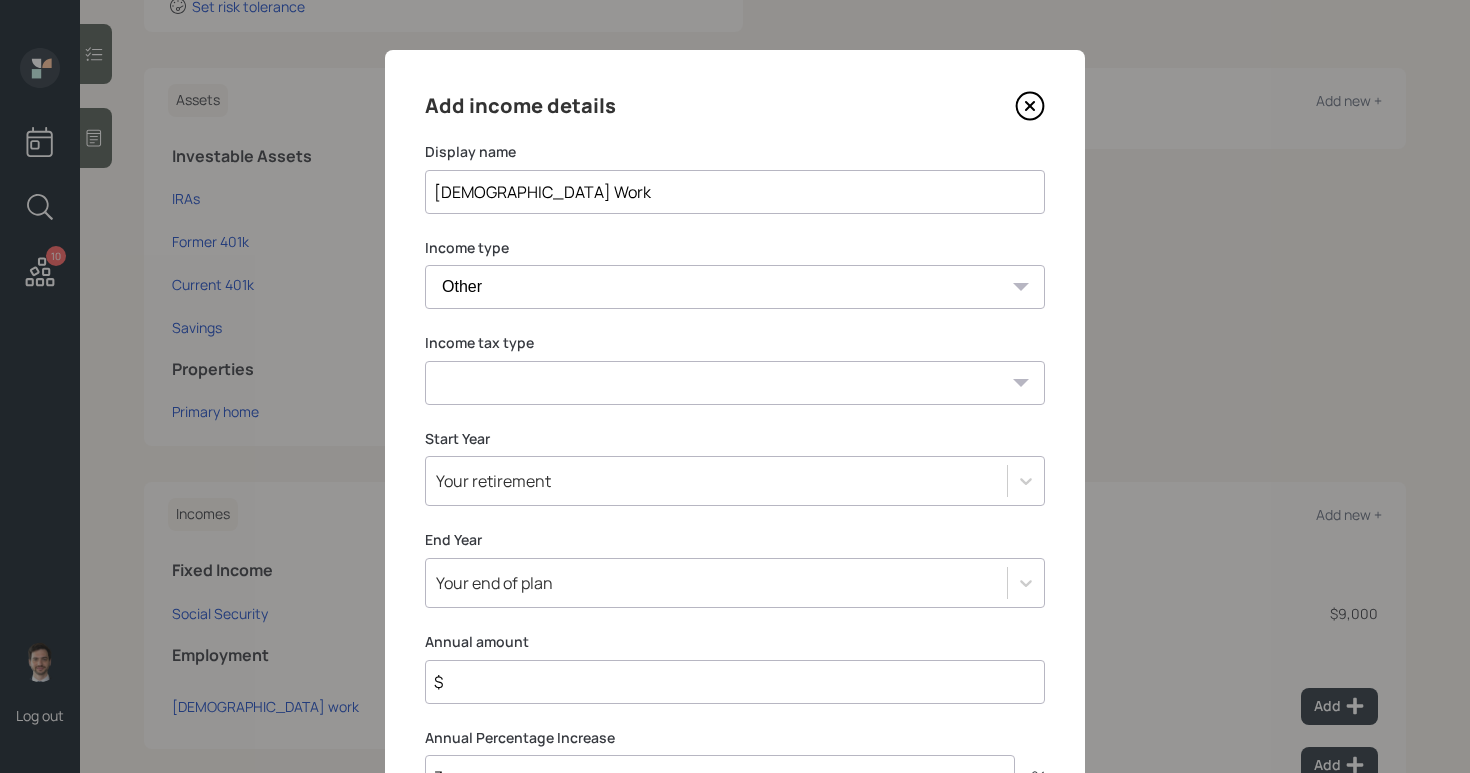 select on "earned" 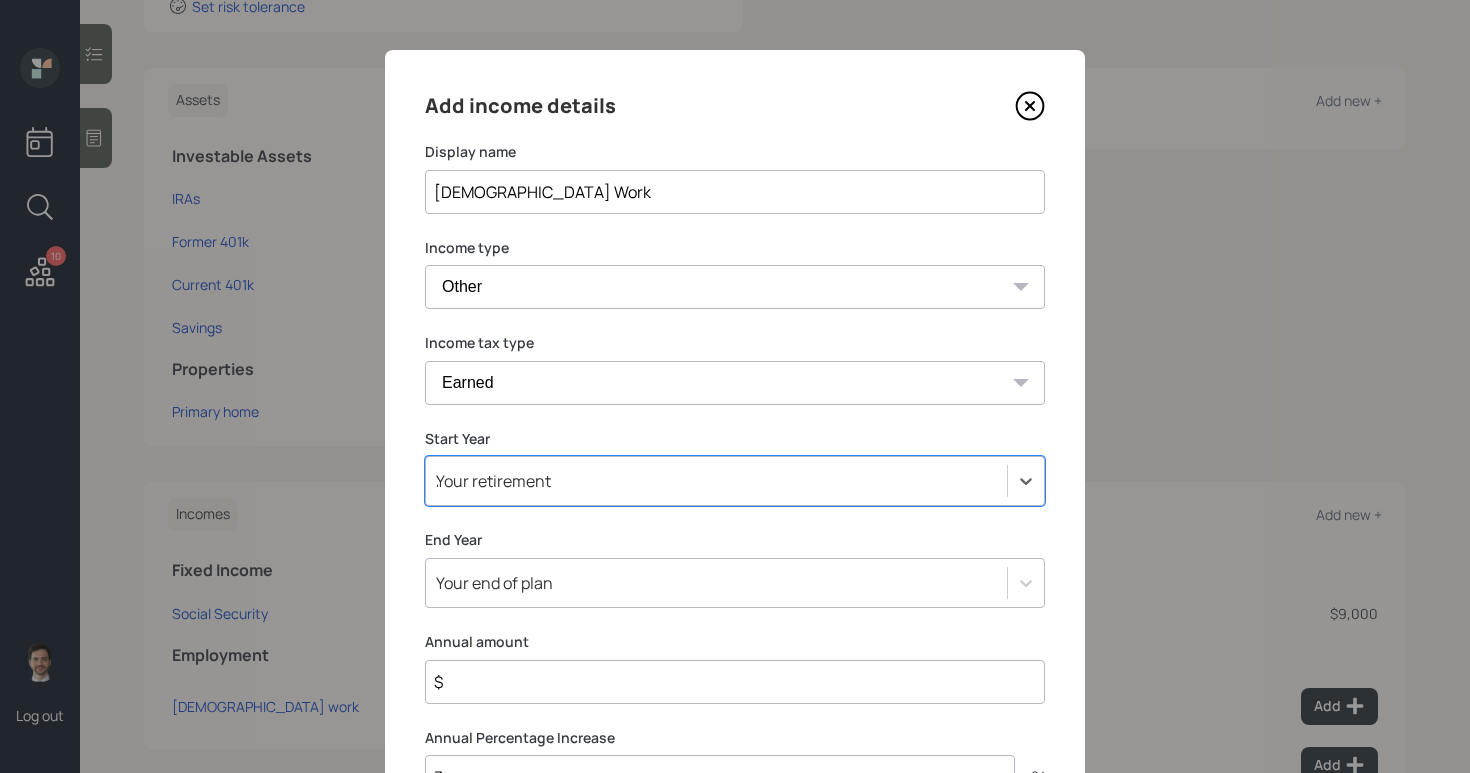 scroll, scrollTop: 49, scrollLeft: 0, axis: vertical 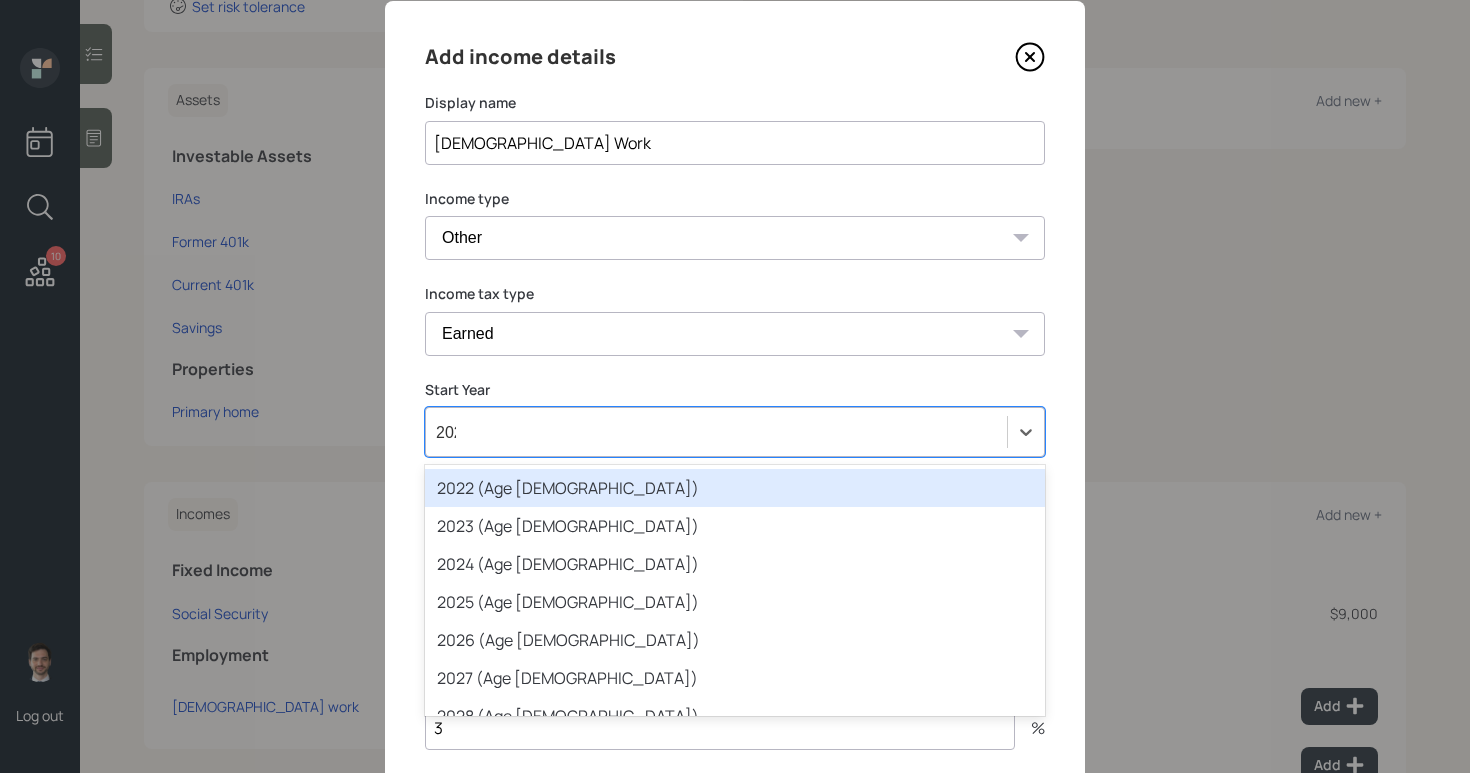 type on "2025" 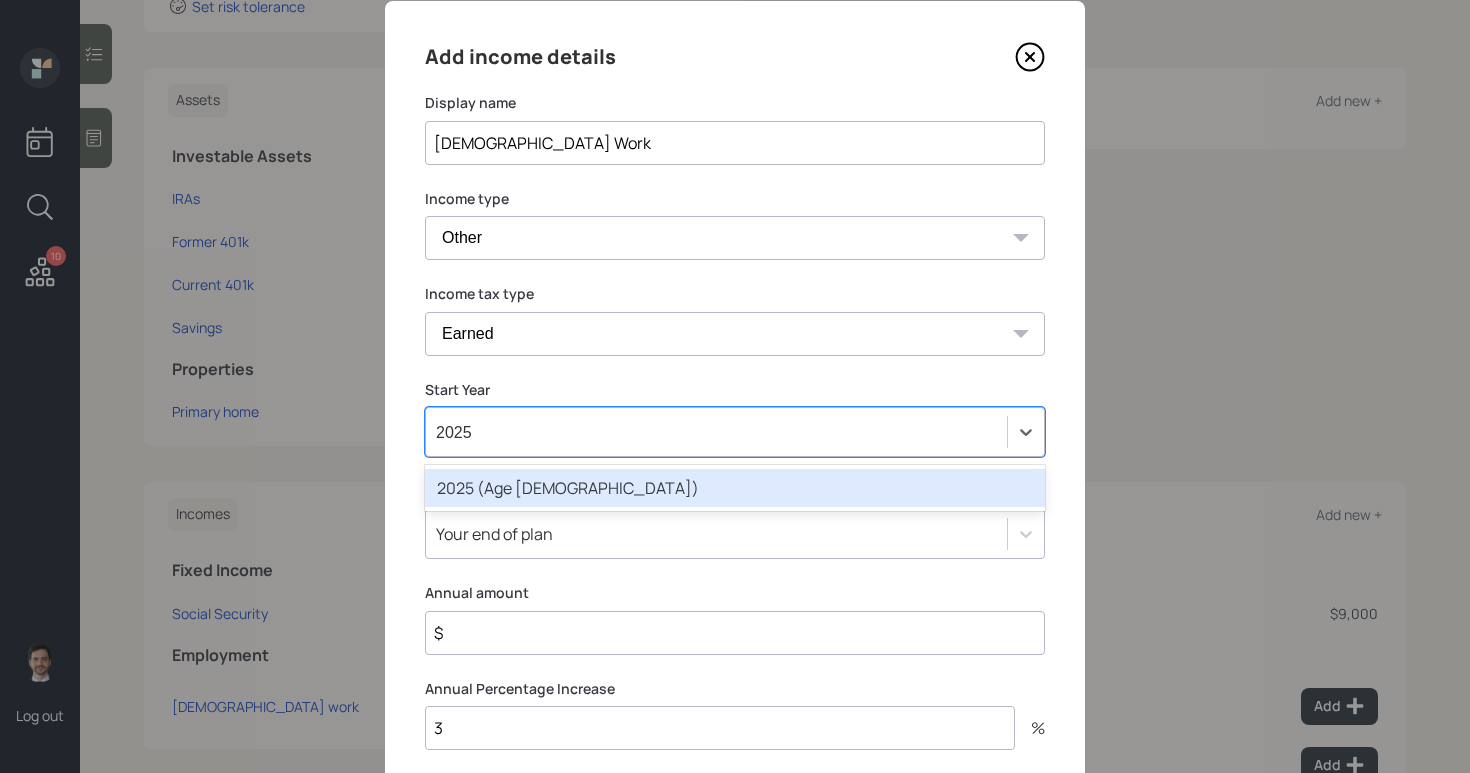 type 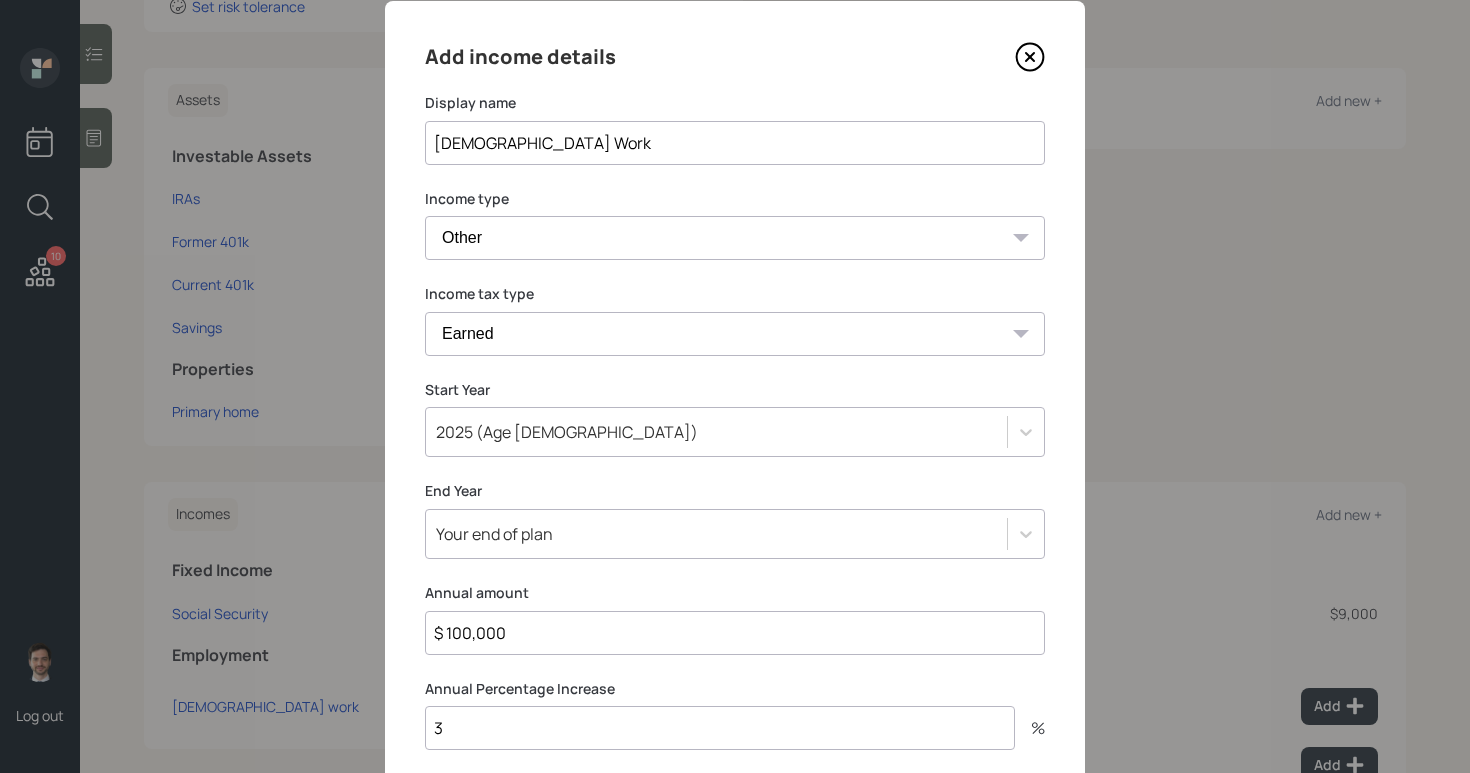 type on "$ 100,000" 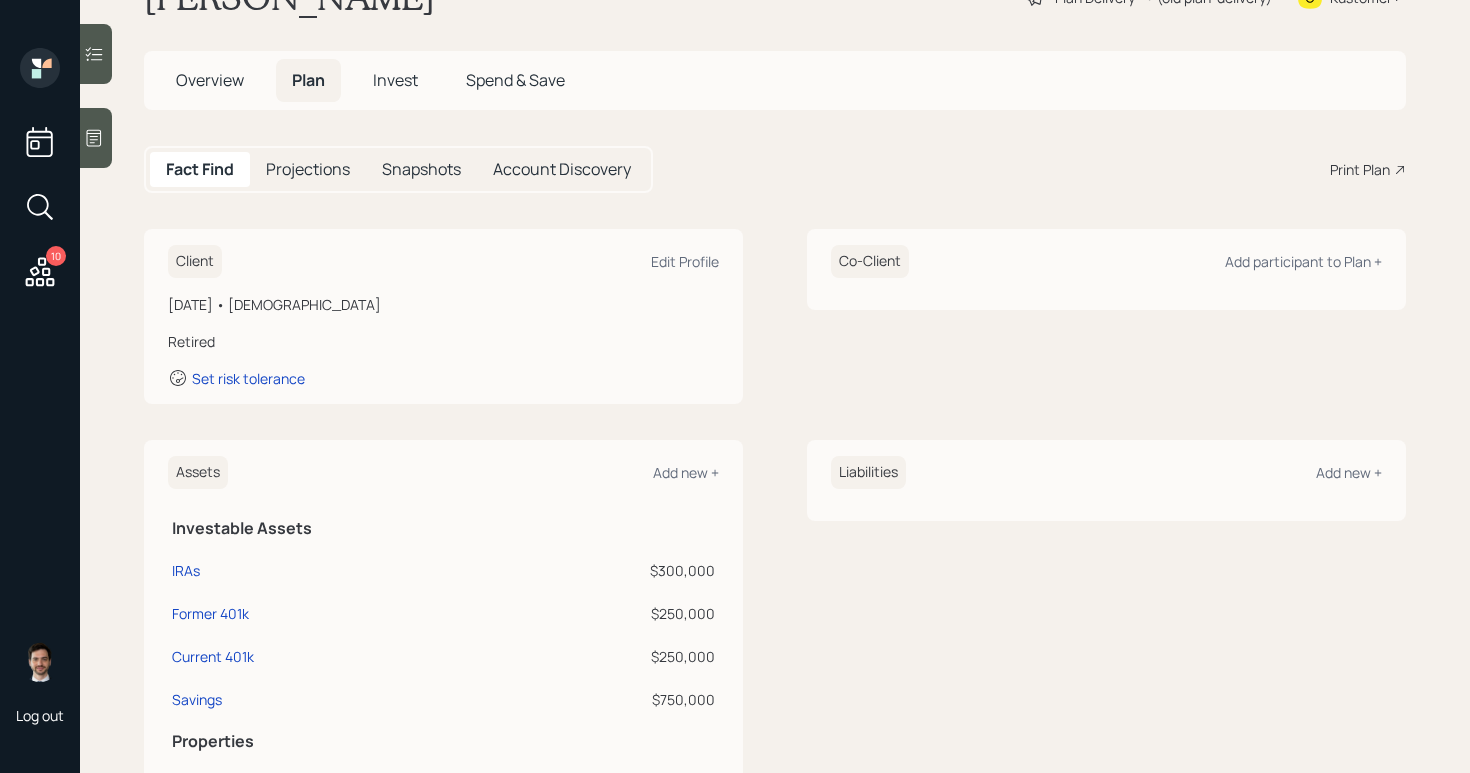 scroll, scrollTop: 0, scrollLeft: 0, axis: both 